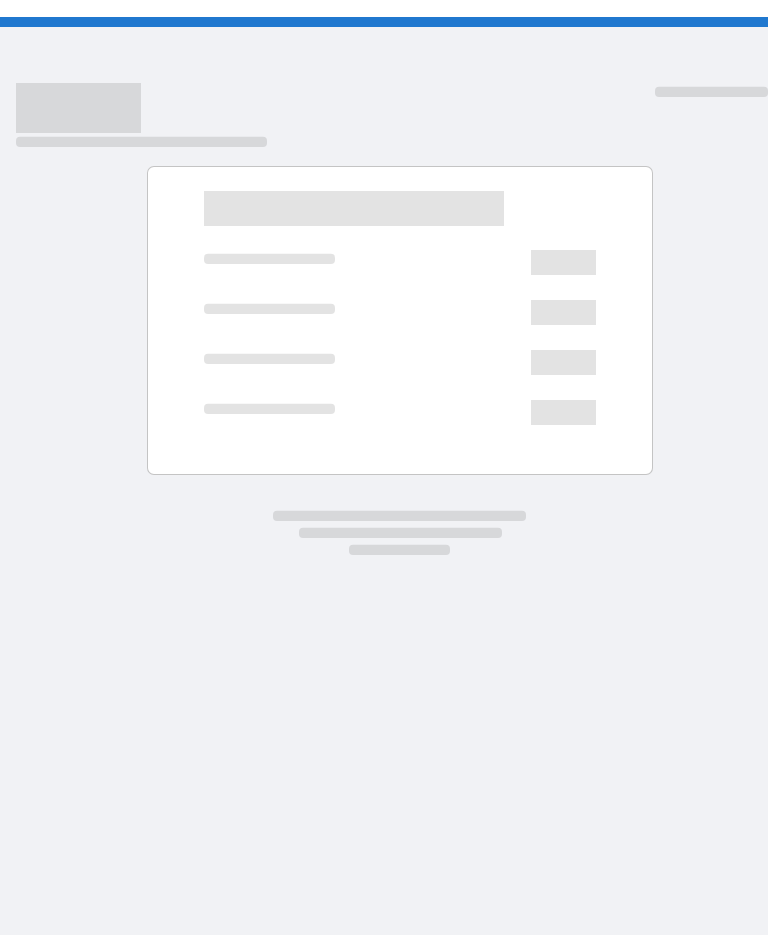 scroll, scrollTop: 0, scrollLeft: 0, axis: both 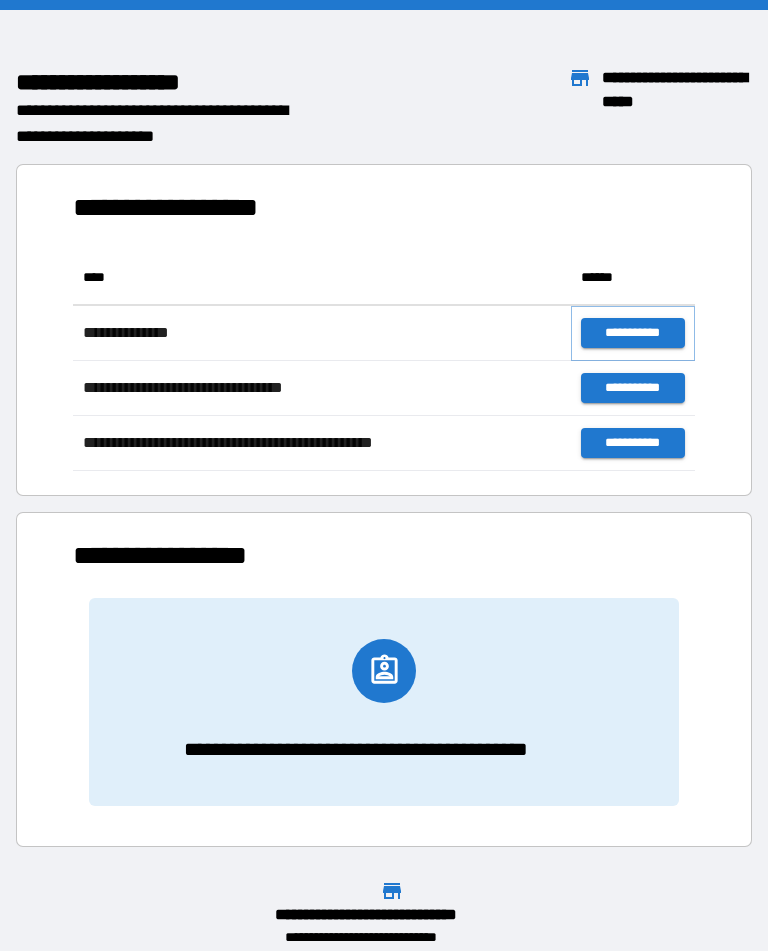 click on "**********" at bounding box center (633, 333) 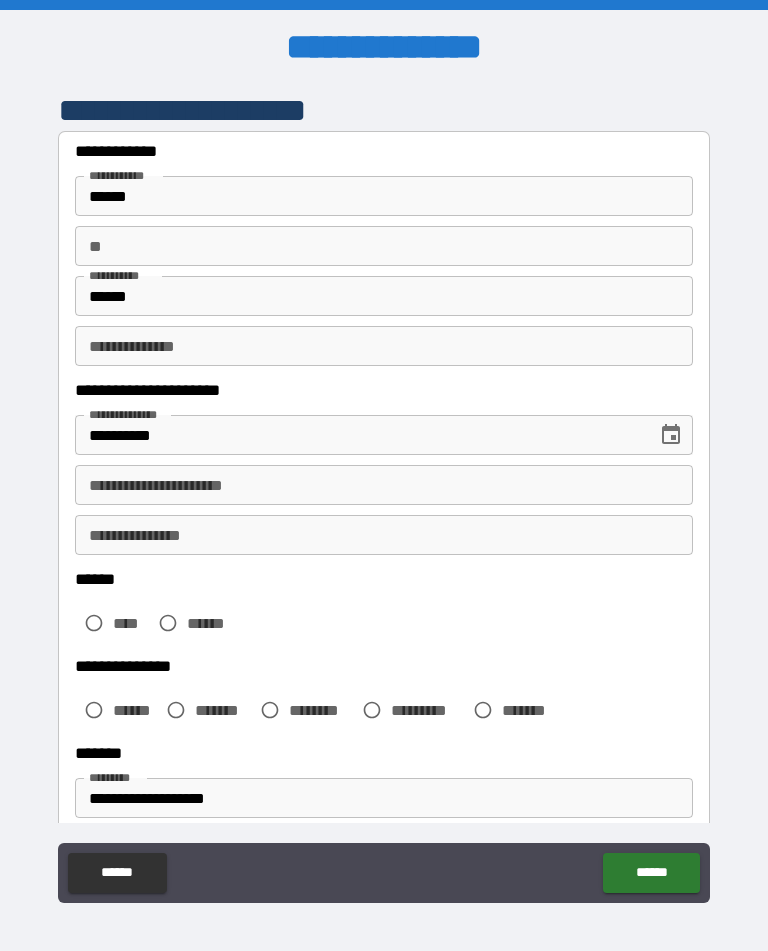 click on "**********" at bounding box center (384, 485) 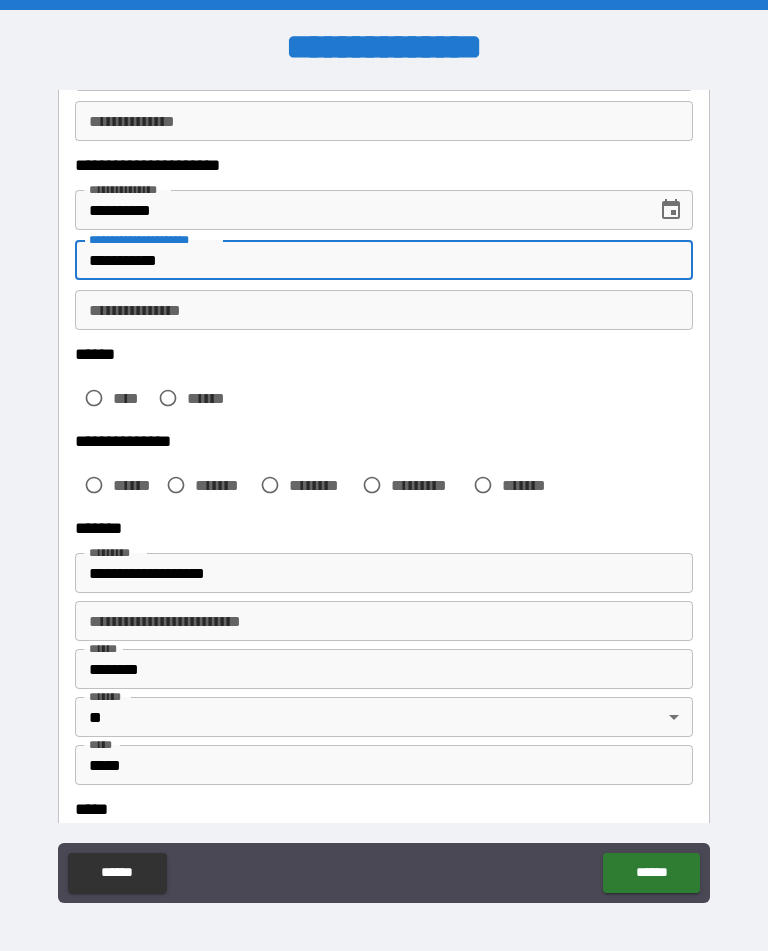 scroll, scrollTop: 226, scrollLeft: 0, axis: vertical 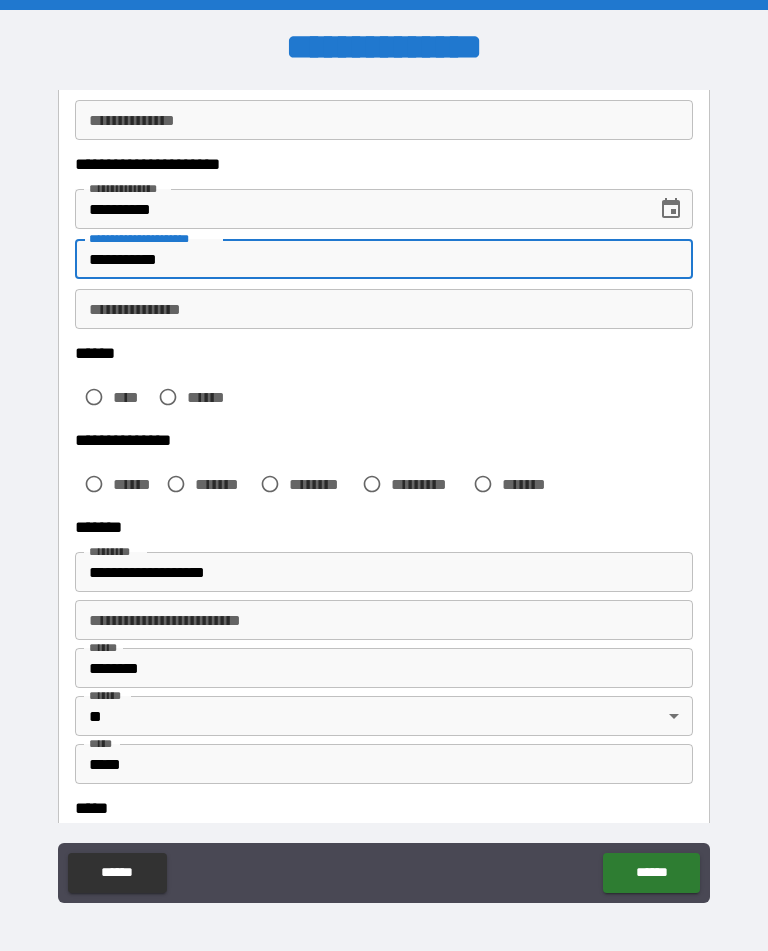 type on "**********" 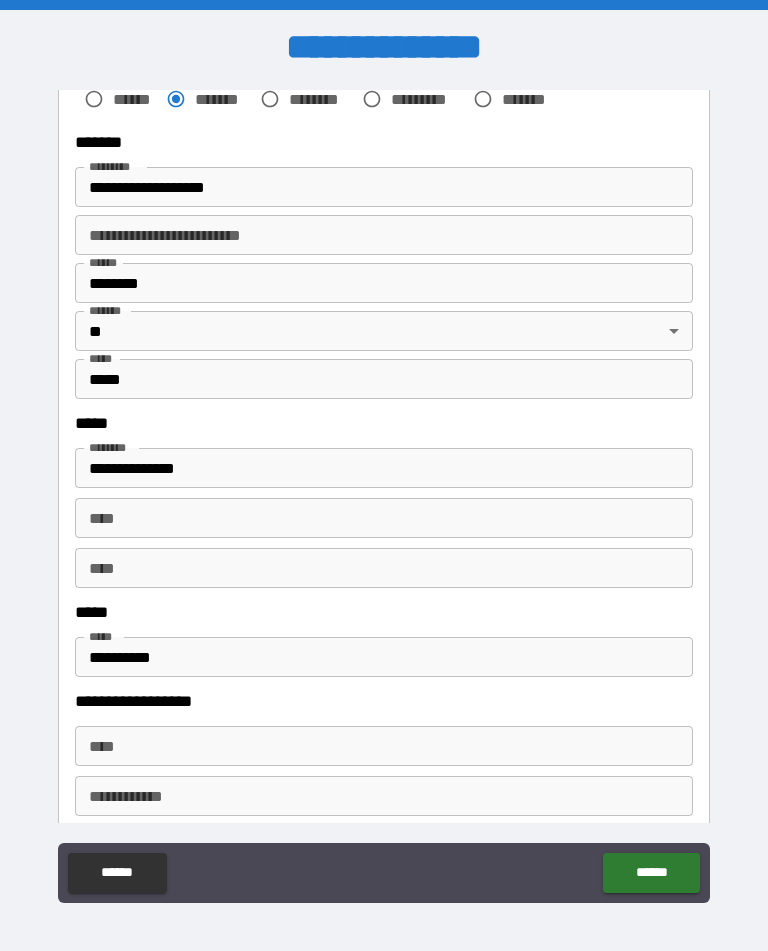 scroll, scrollTop: 627, scrollLeft: 0, axis: vertical 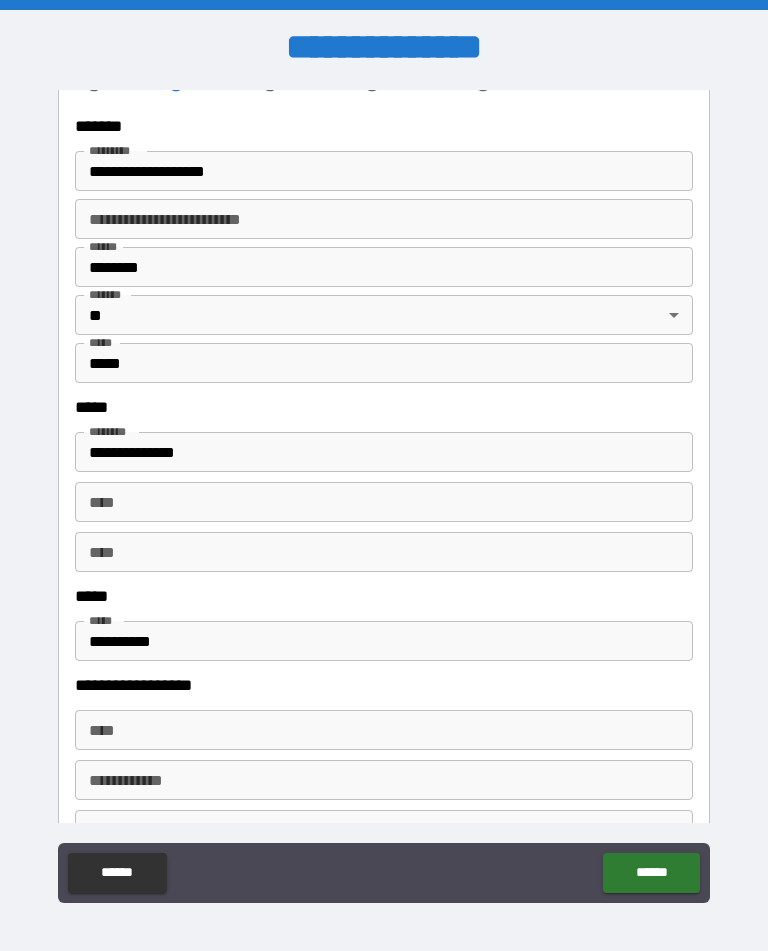 click on "****" at bounding box center [384, 730] 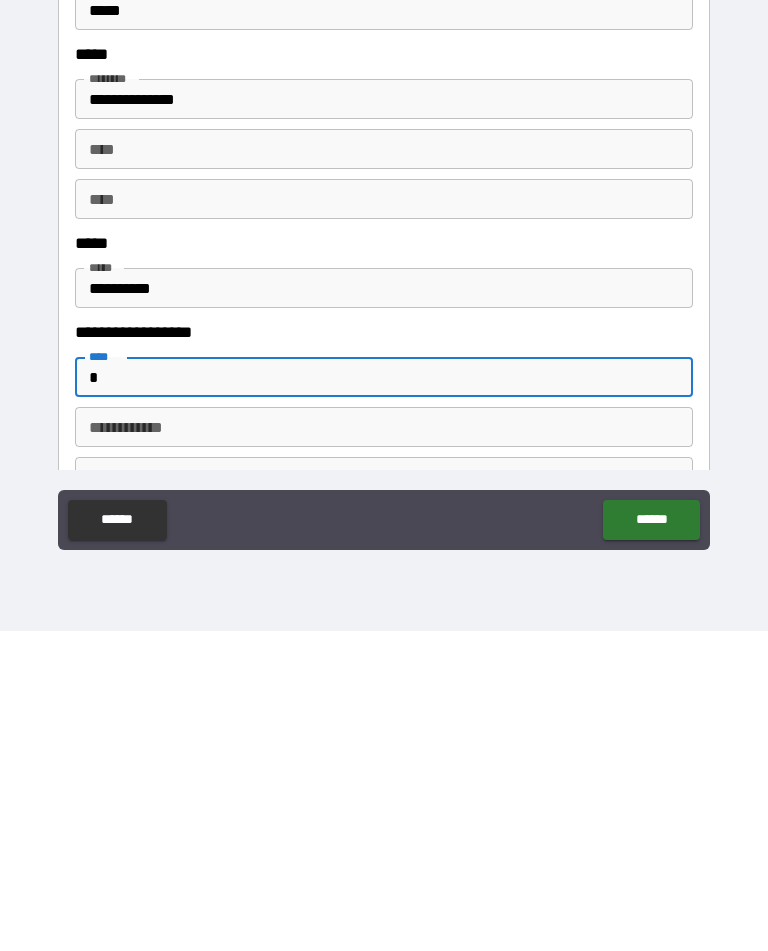 scroll, scrollTop: 33, scrollLeft: 0, axis: vertical 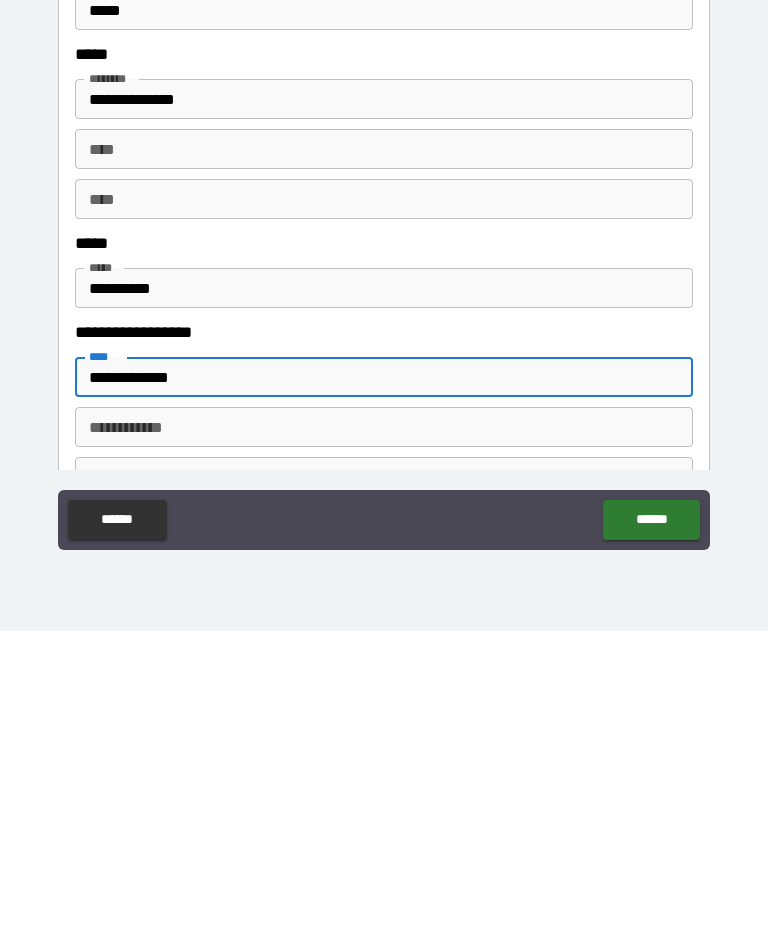 type on "**********" 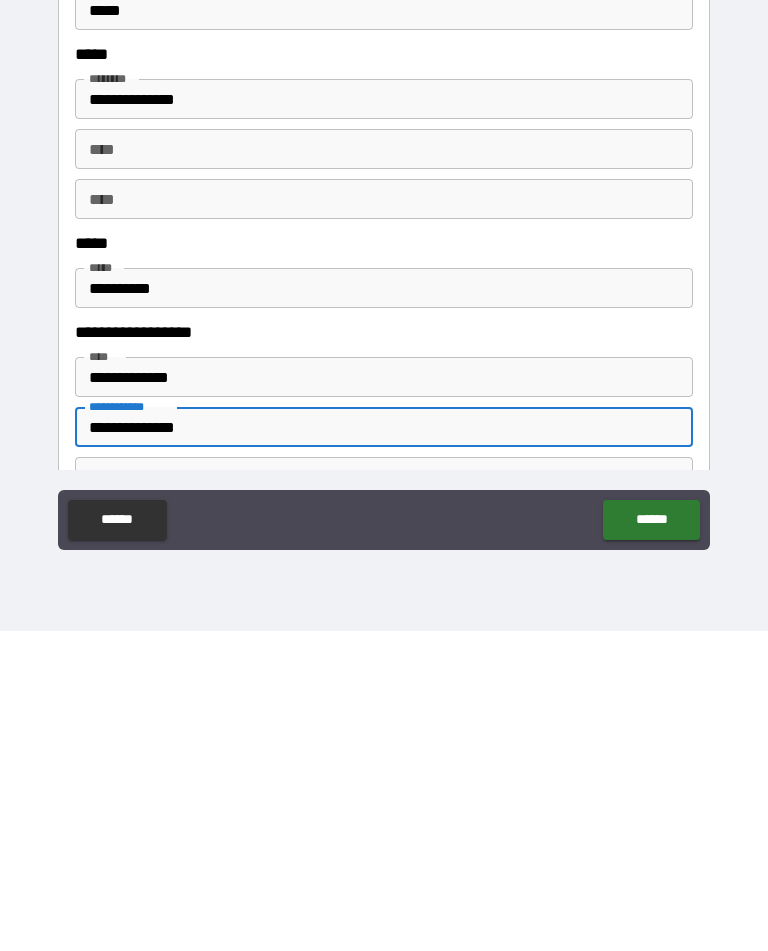 type on "**********" 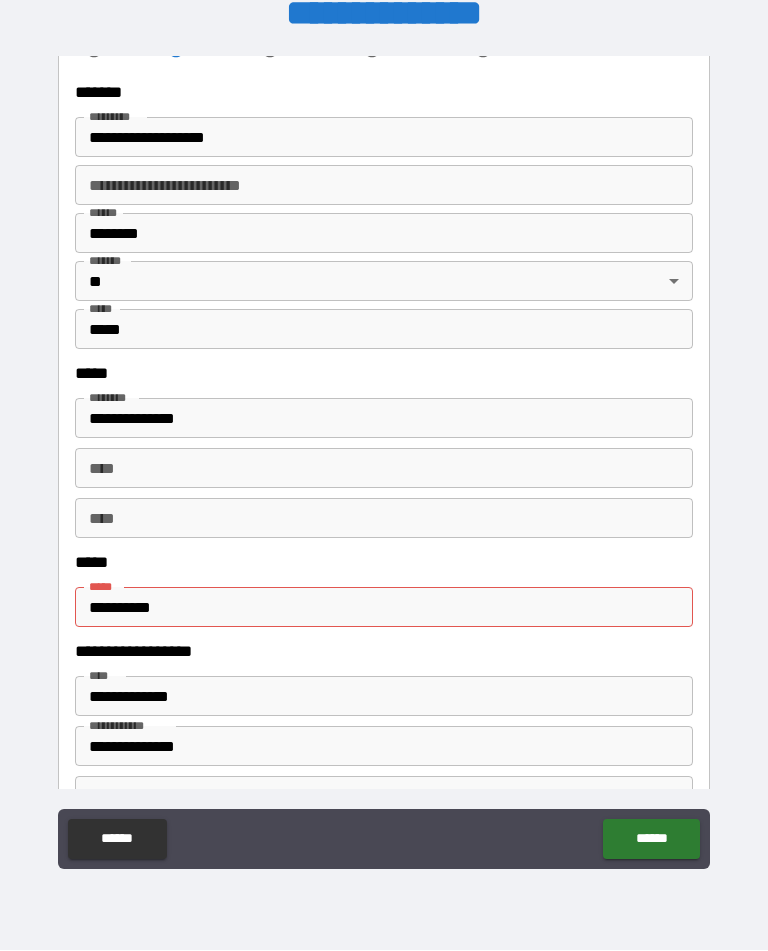 click on "**********" at bounding box center [384, 608] 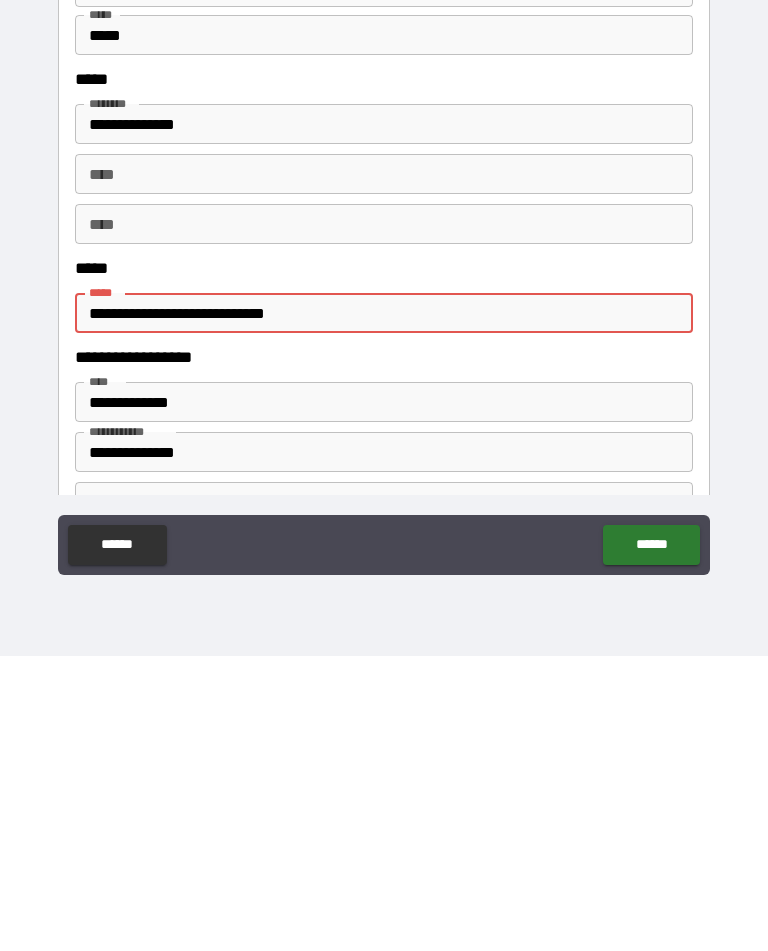 click on "**********" at bounding box center (384, 608) 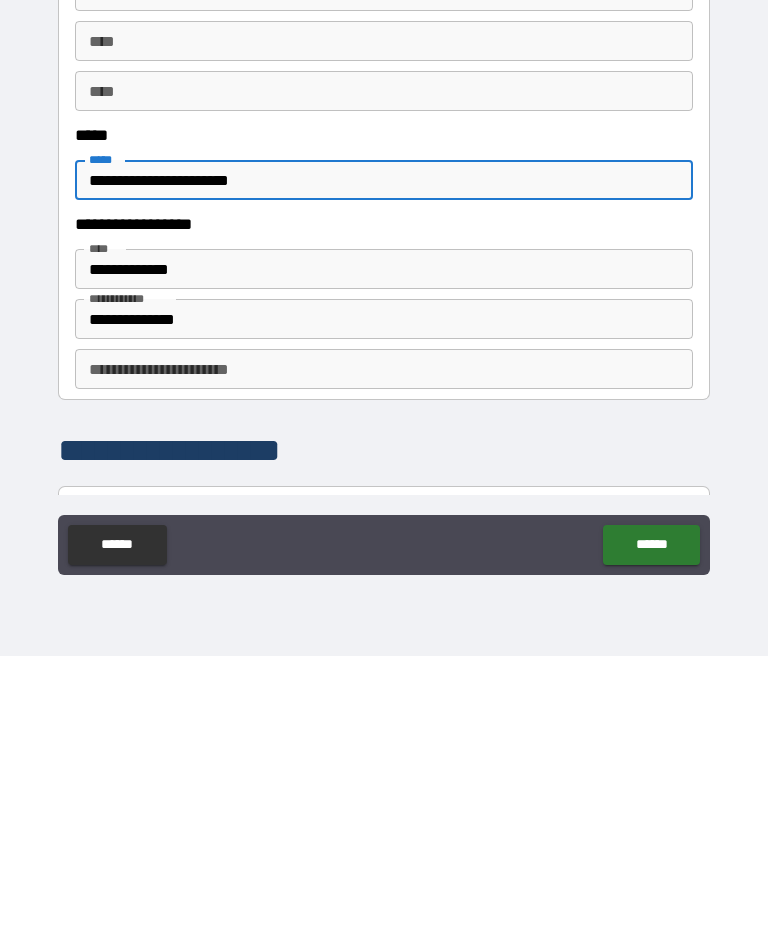 scroll, scrollTop: 763, scrollLeft: 0, axis: vertical 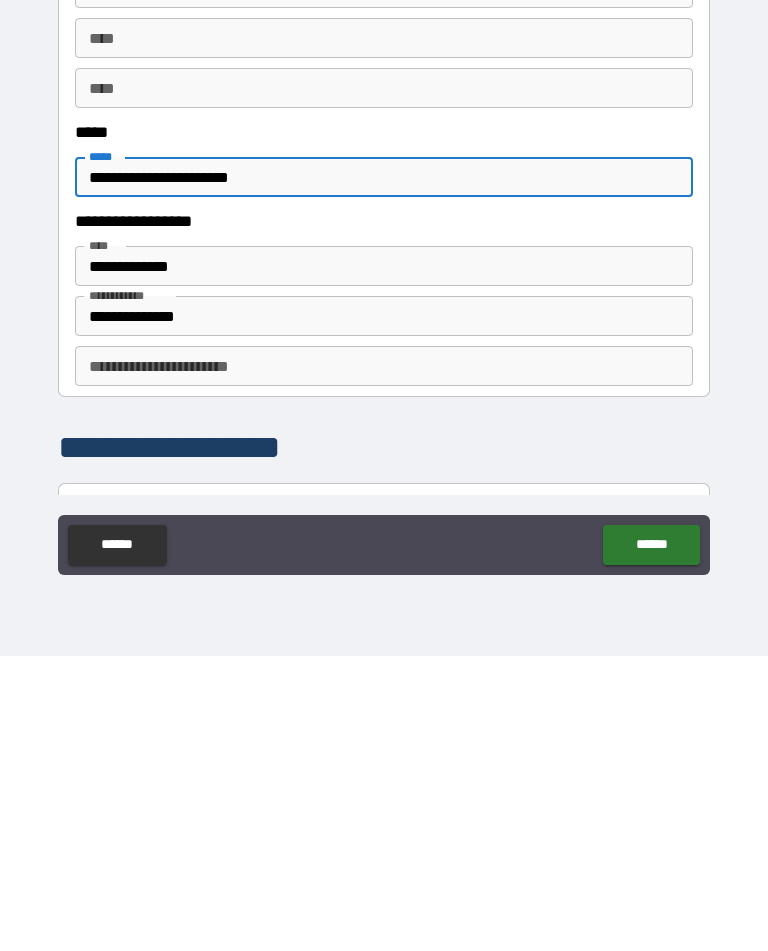 type on "**********" 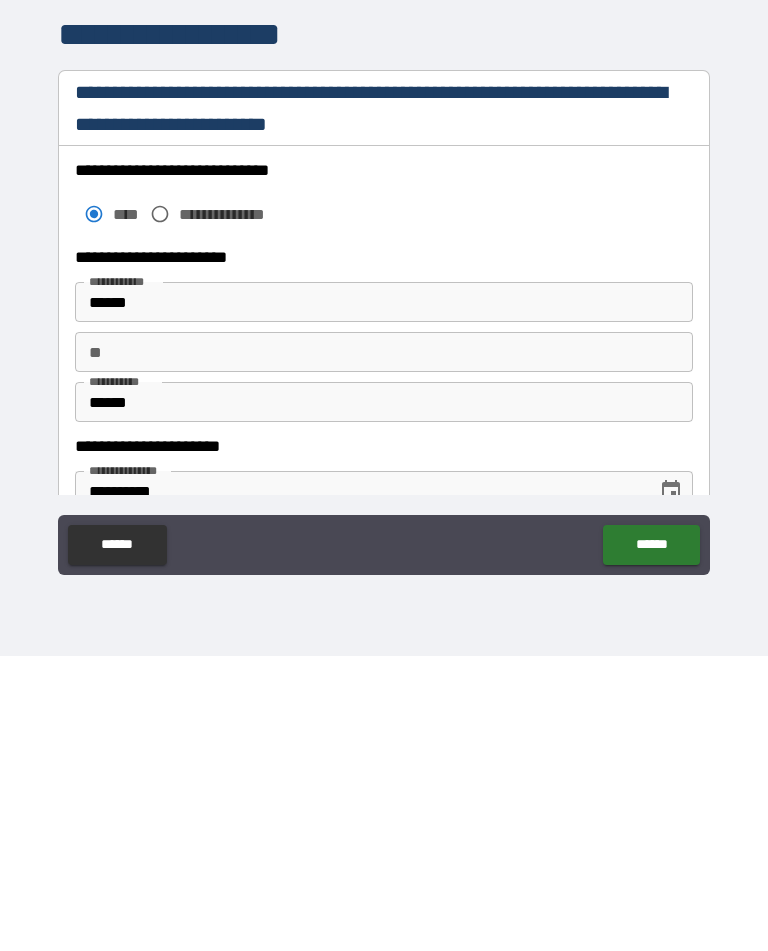scroll, scrollTop: 1174, scrollLeft: 0, axis: vertical 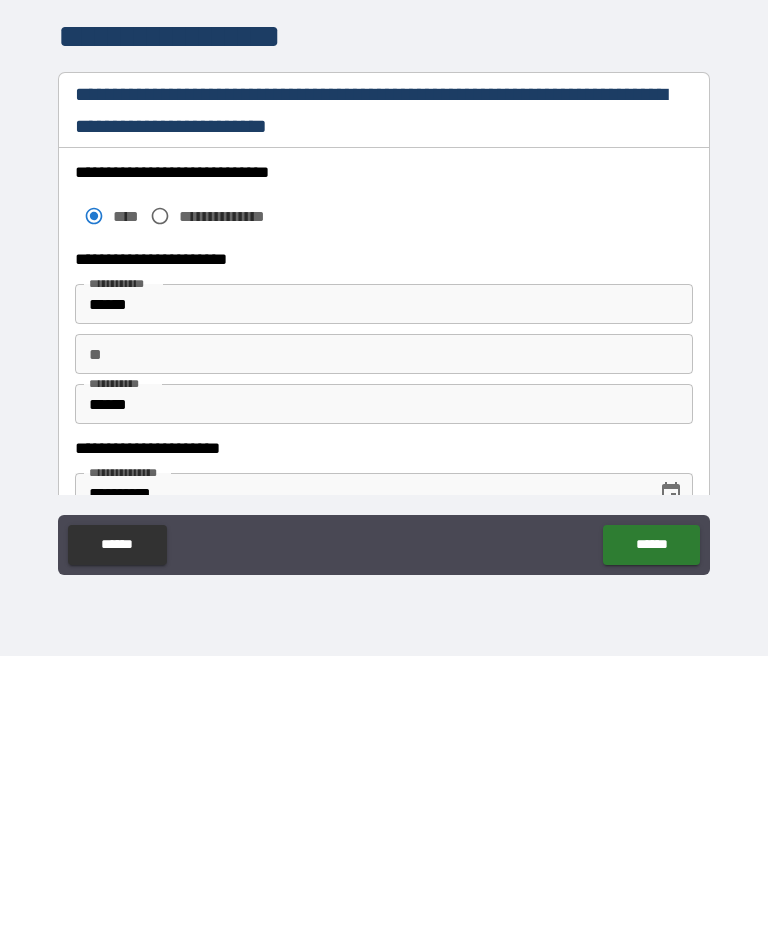type on "*******" 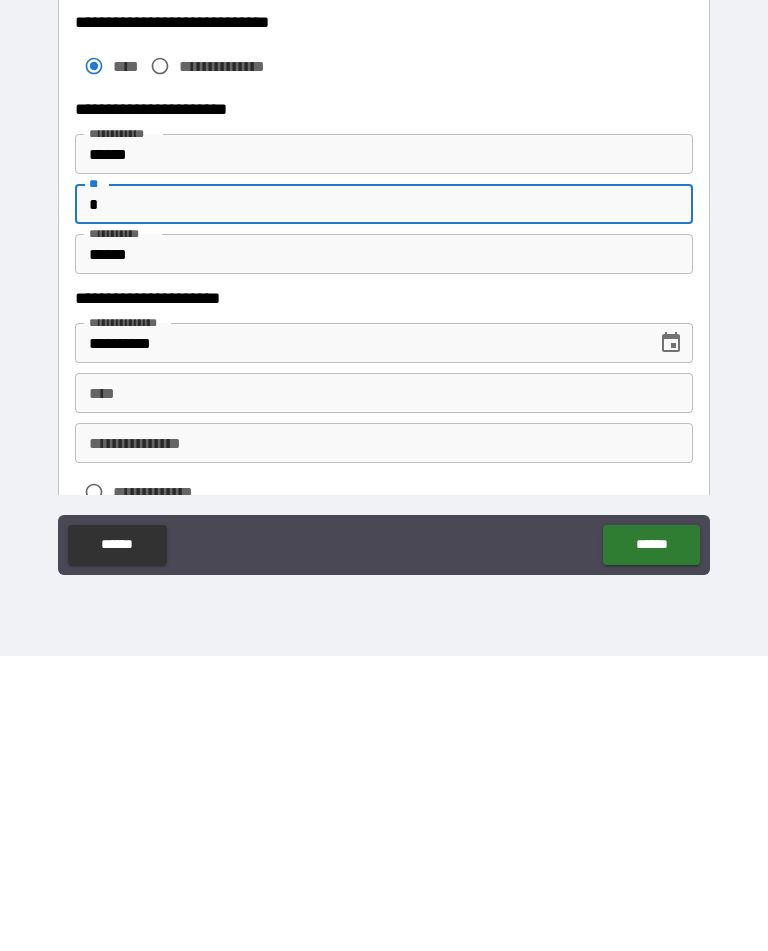 scroll, scrollTop: 1348, scrollLeft: 0, axis: vertical 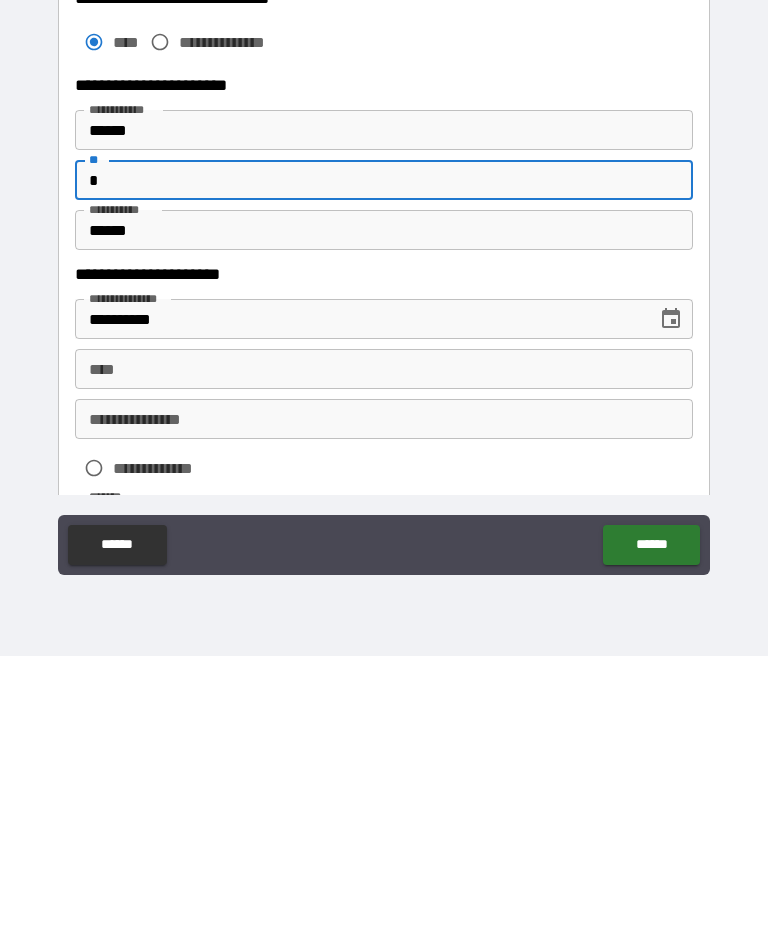 type on "*" 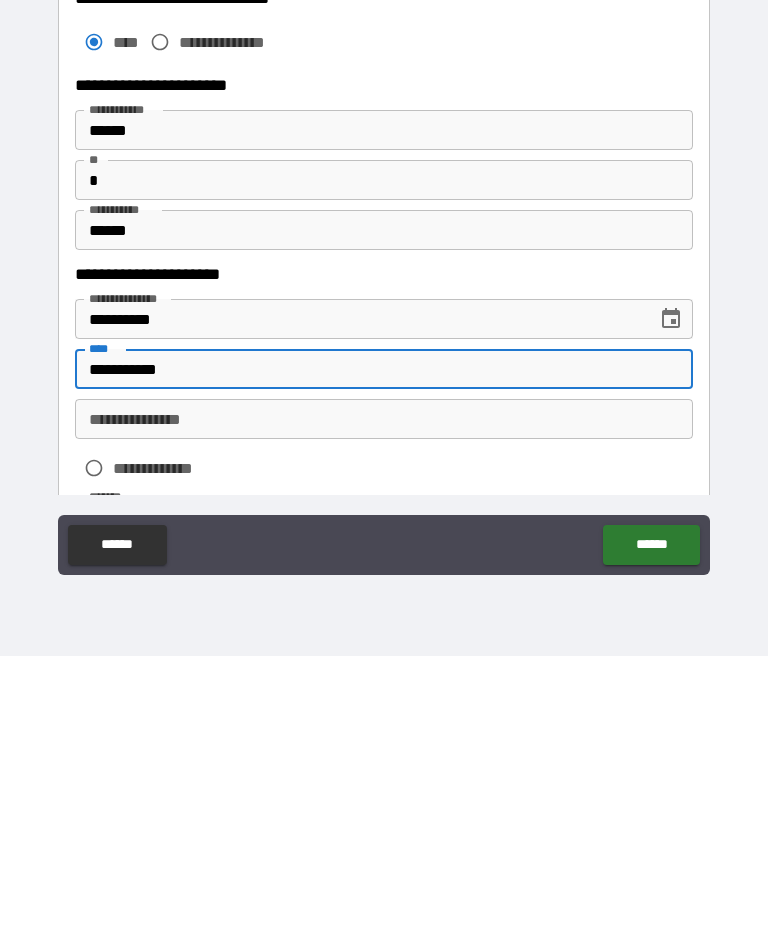 type on "**********" 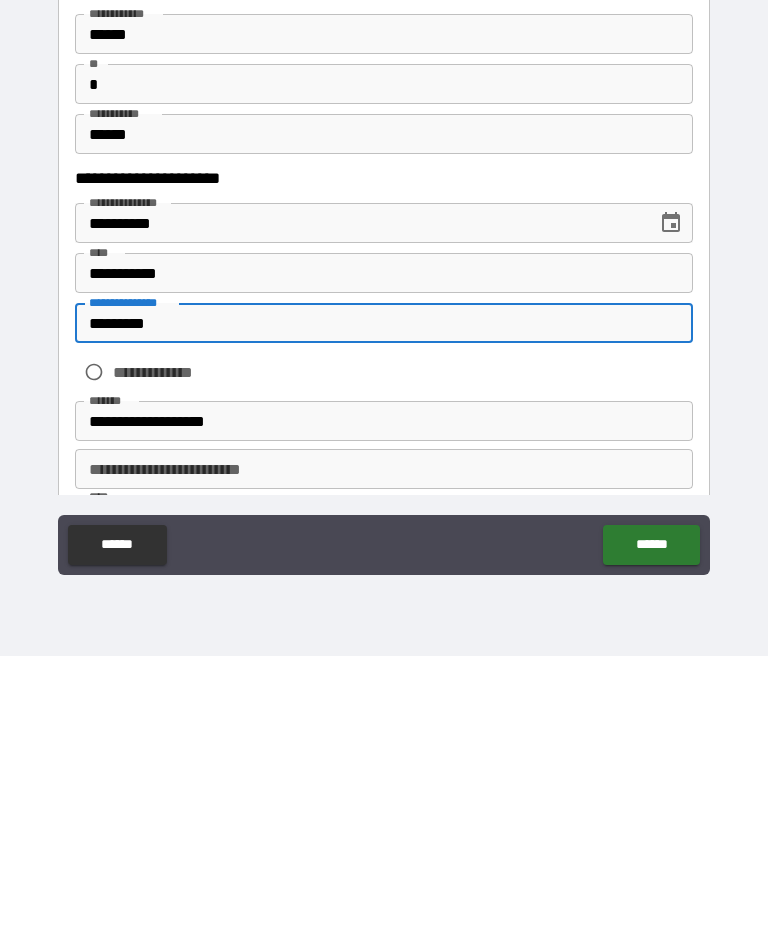 scroll, scrollTop: 1447, scrollLeft: 0, axis: vertical 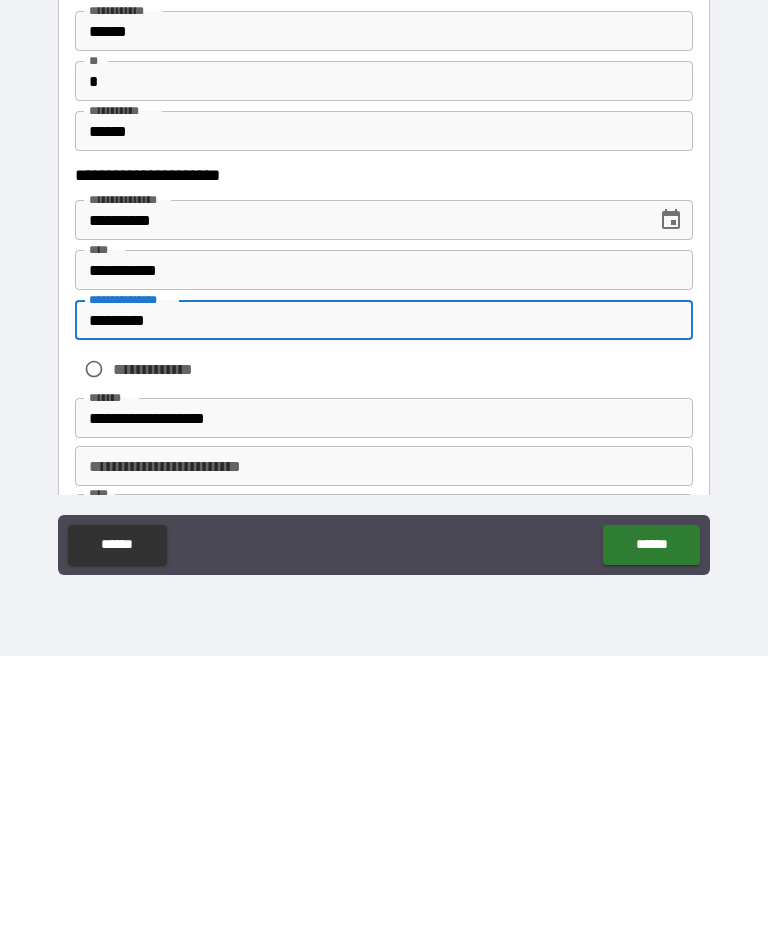type on "*********" 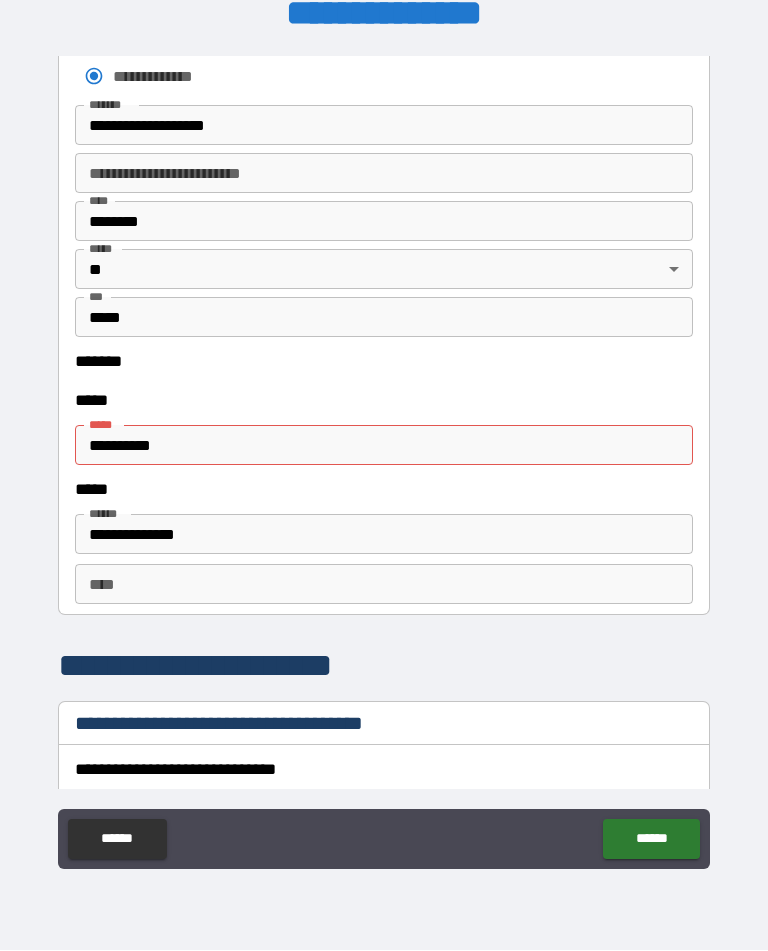 scroll, scrollTop: 2035, scrollLeft: 0, axis: vertical 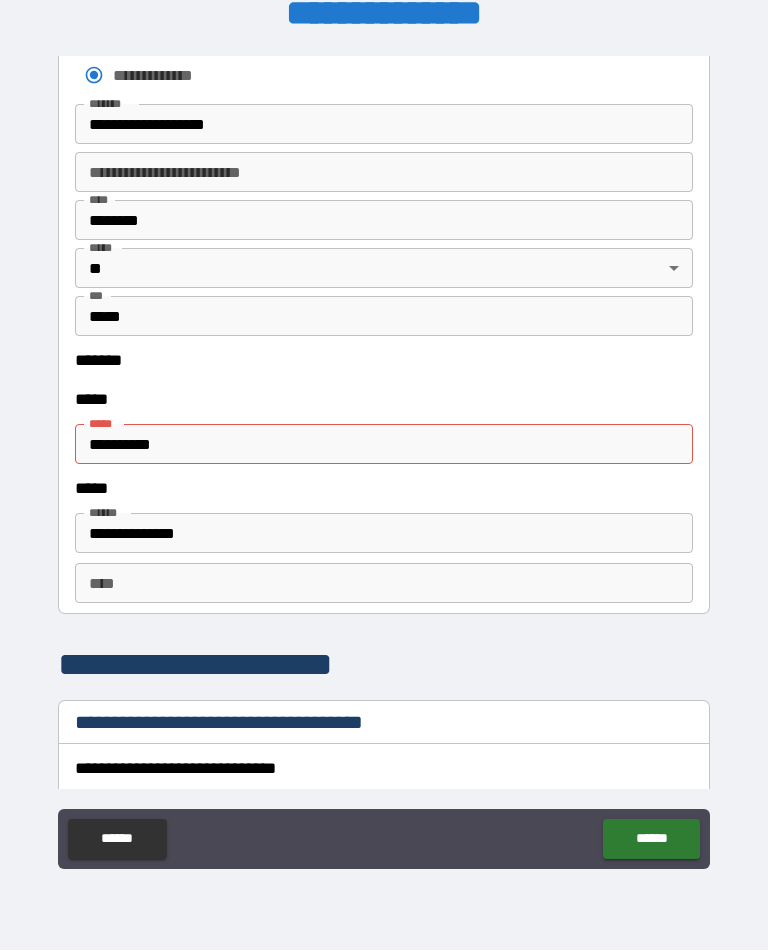 click on "**********" at bounding box center (384, 445) 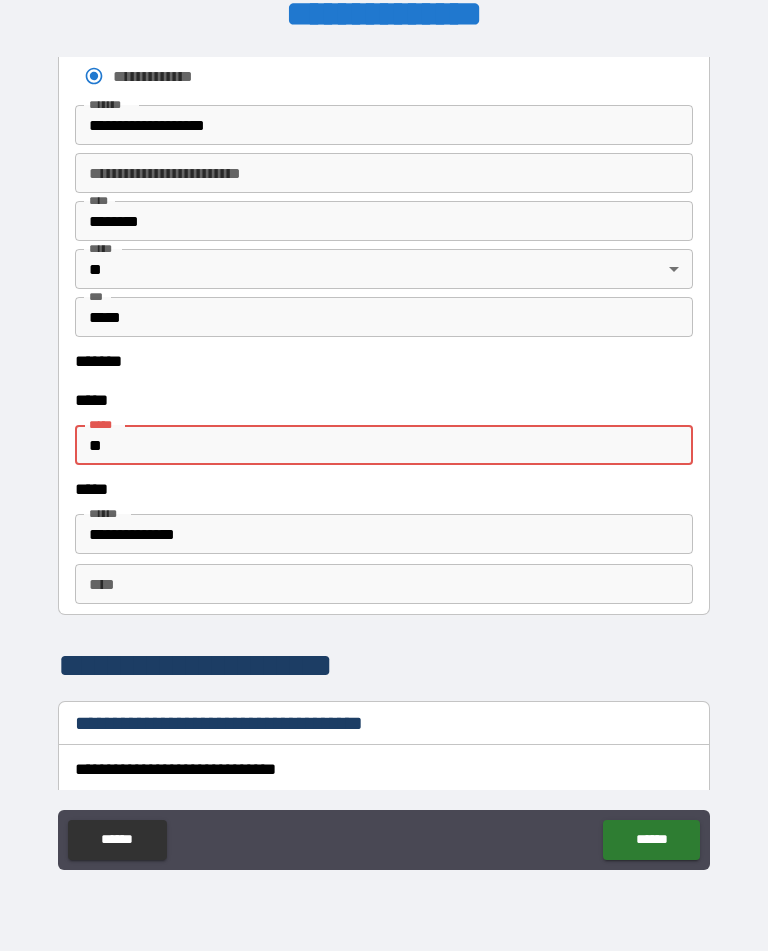 type on "*" 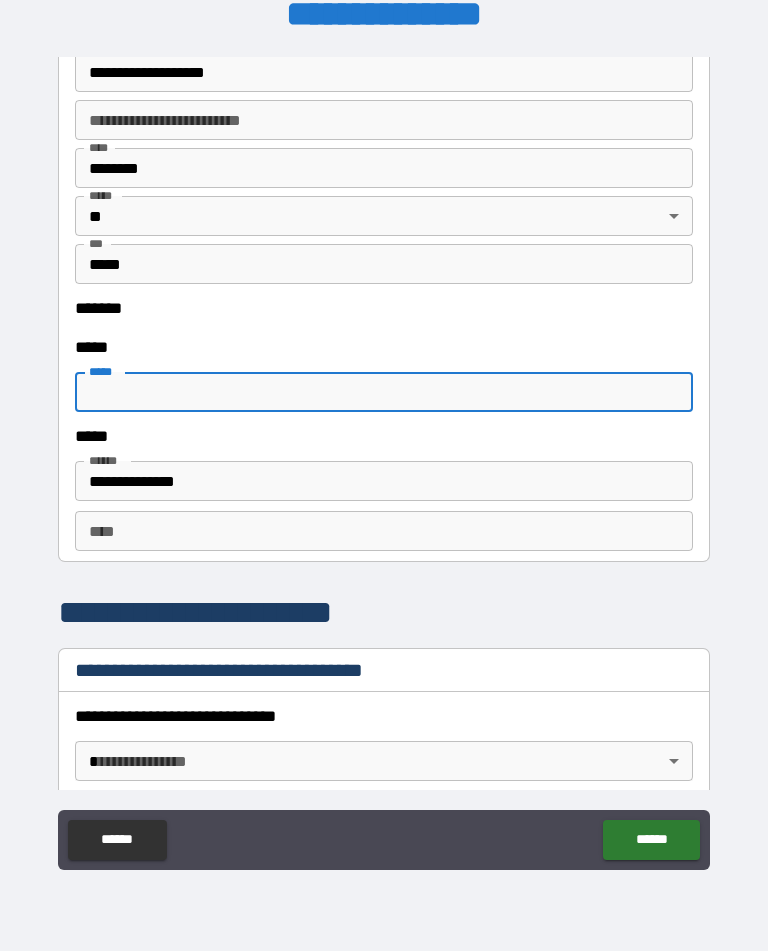 scroll, scrollTop: 2124, scrollLeft: 0, axis: vertical 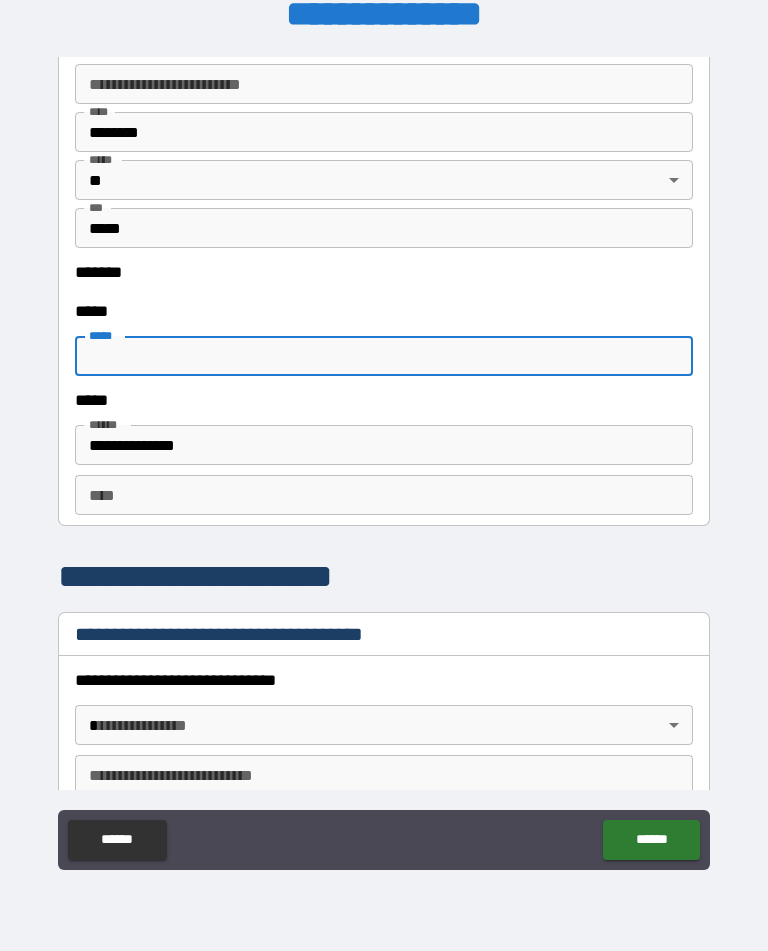 click on "*****" at bounding box center (384, 356) 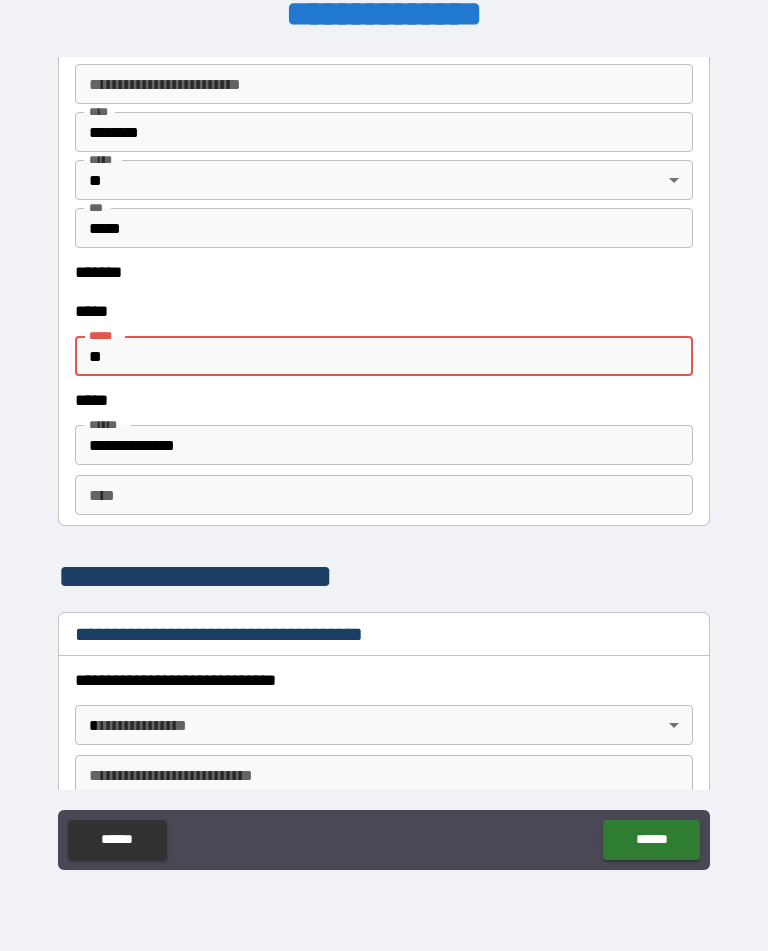 type on "*" 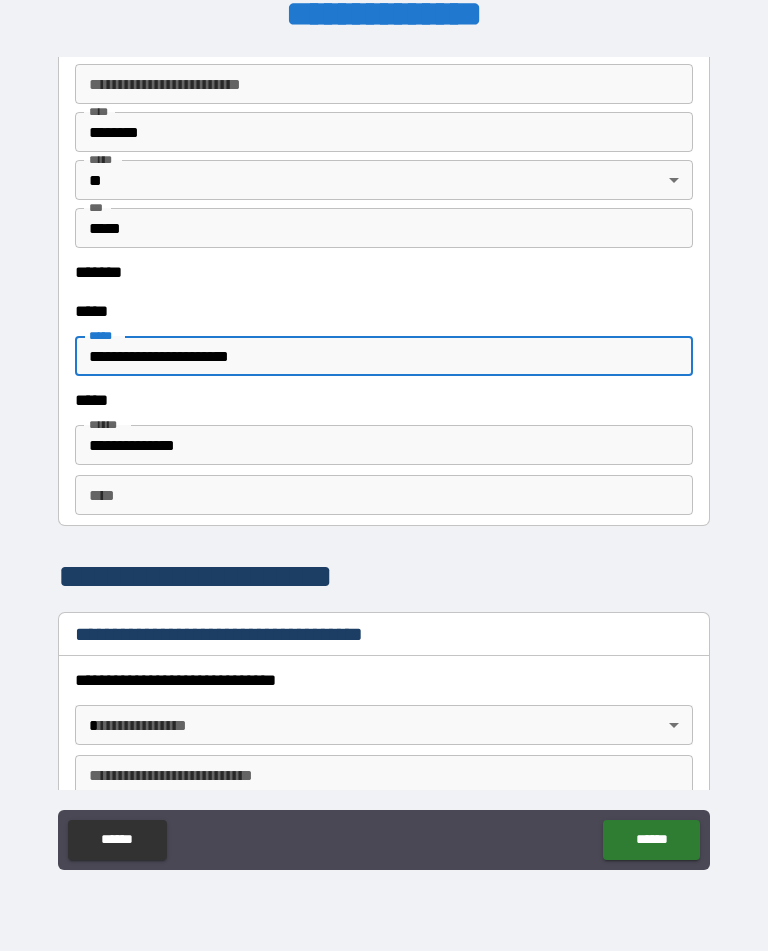 type on "**********" 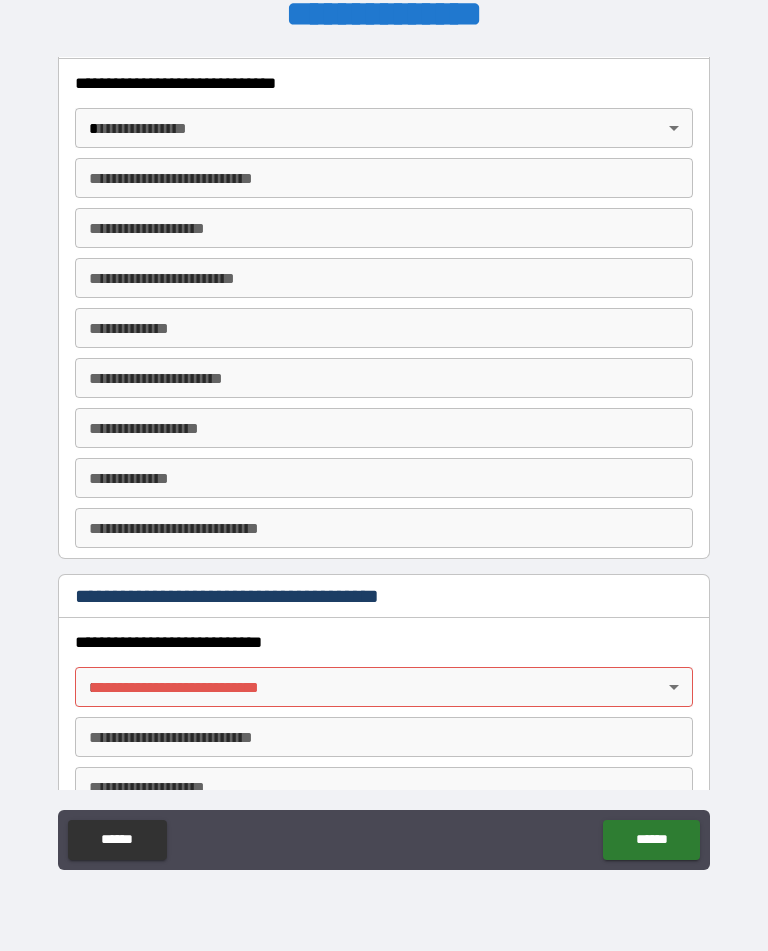 scroll, scrollTop: 2688, scrollLeft: 0, axis: vertical 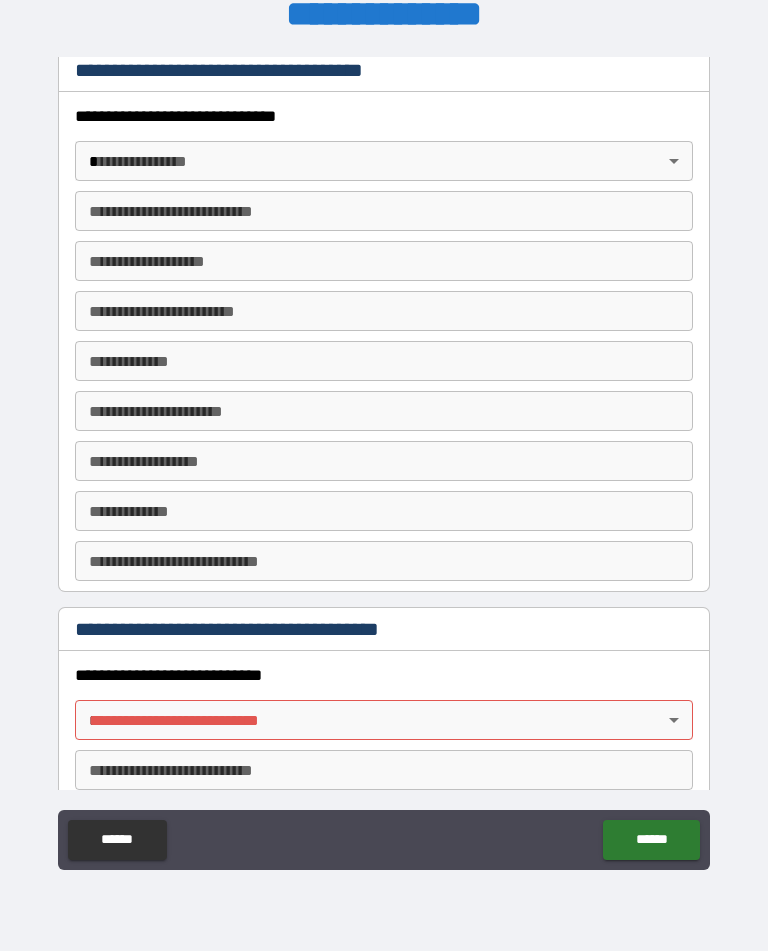 click on "[FIRST] [LAST] [STREET] [CITY], [STATE] [ZIP]" at bounding box center [384, 459] 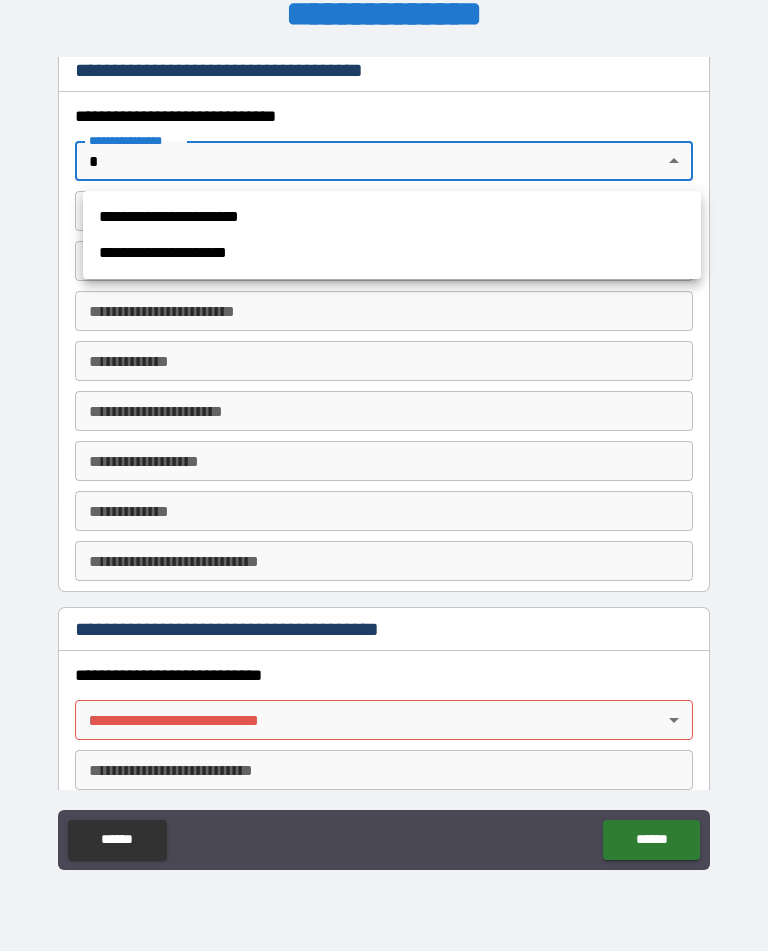 click on "**********" at bounding box center (392, 217) 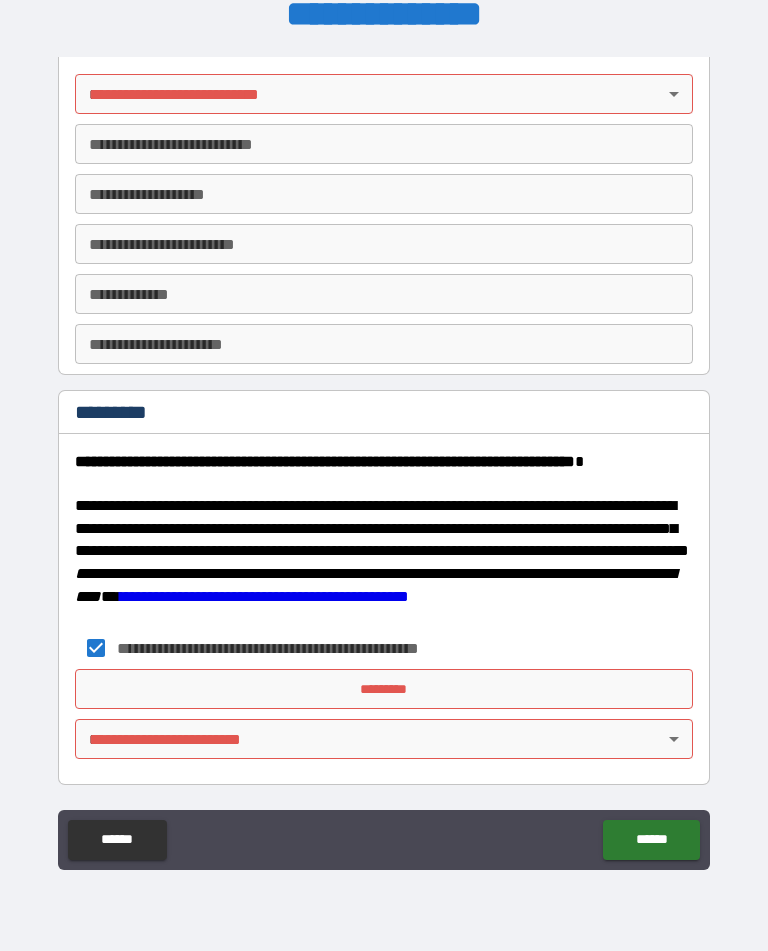 scroll, scrollTop: 3314, scrollLeft: 0, axis: vertical 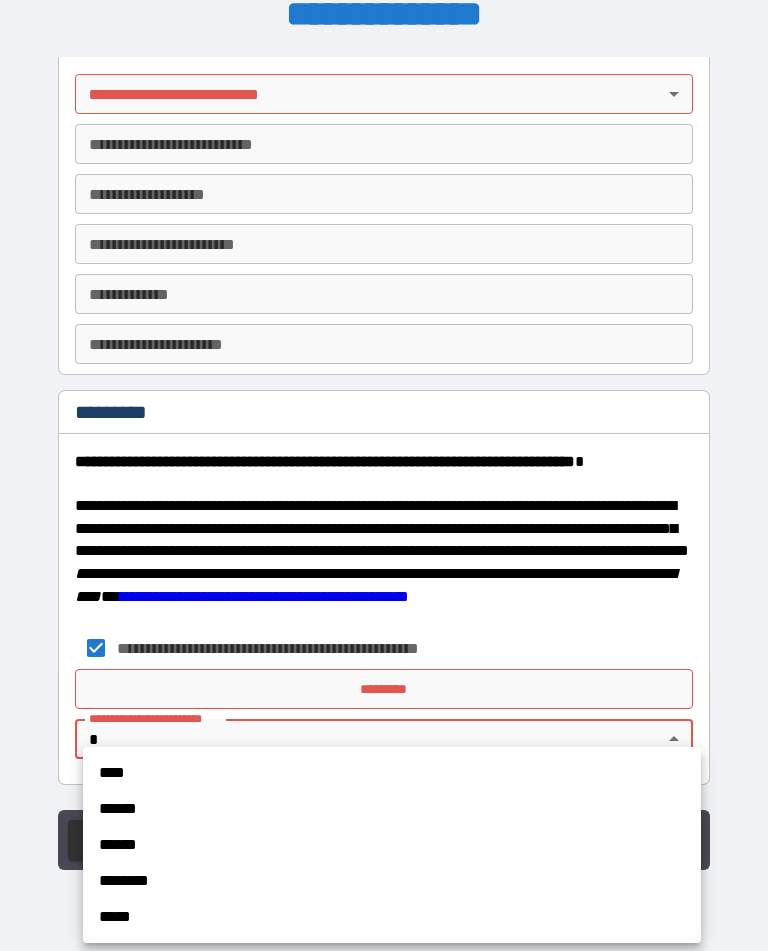 click on "****" at bounding box center (392, 773) 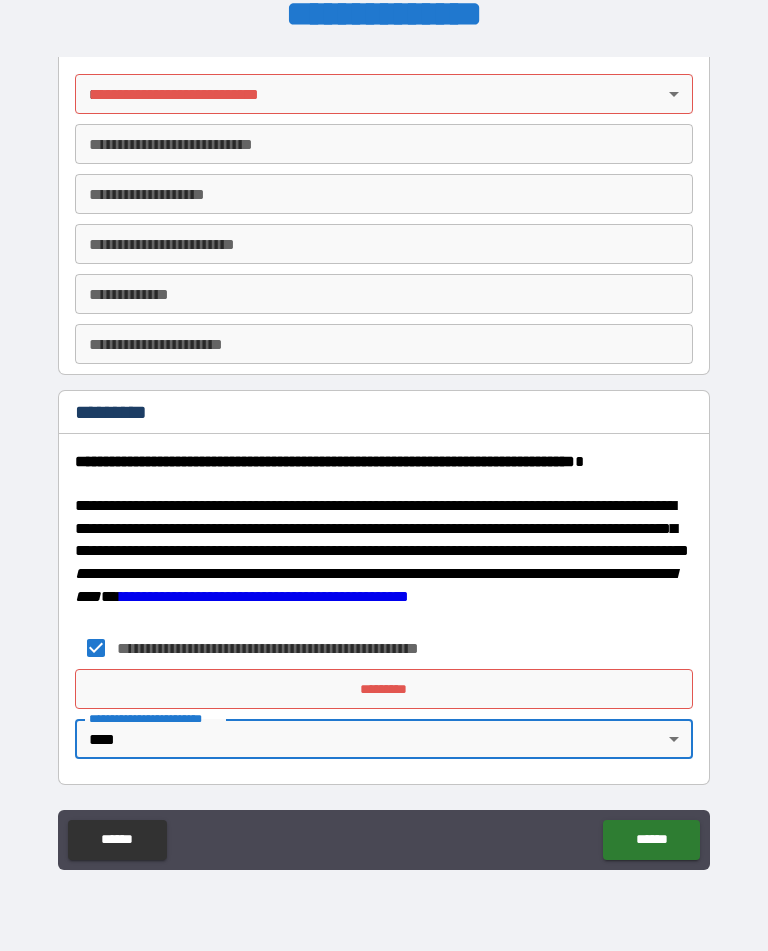 click on "*********" at bounding box center [384, 689] 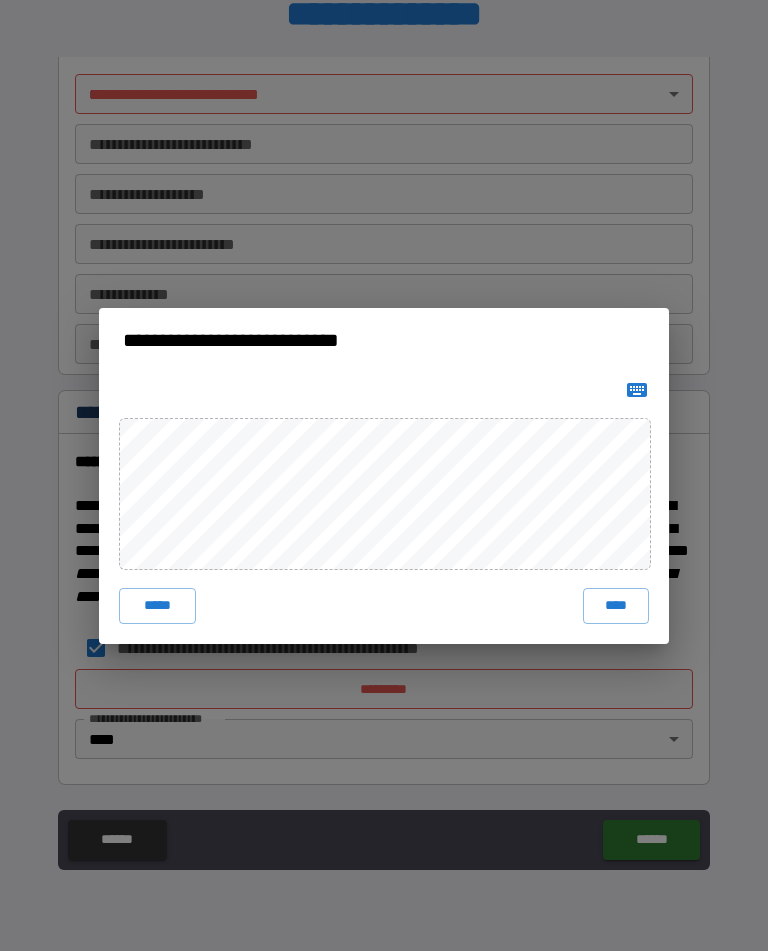click on "****" at bounding box center (616, 606) 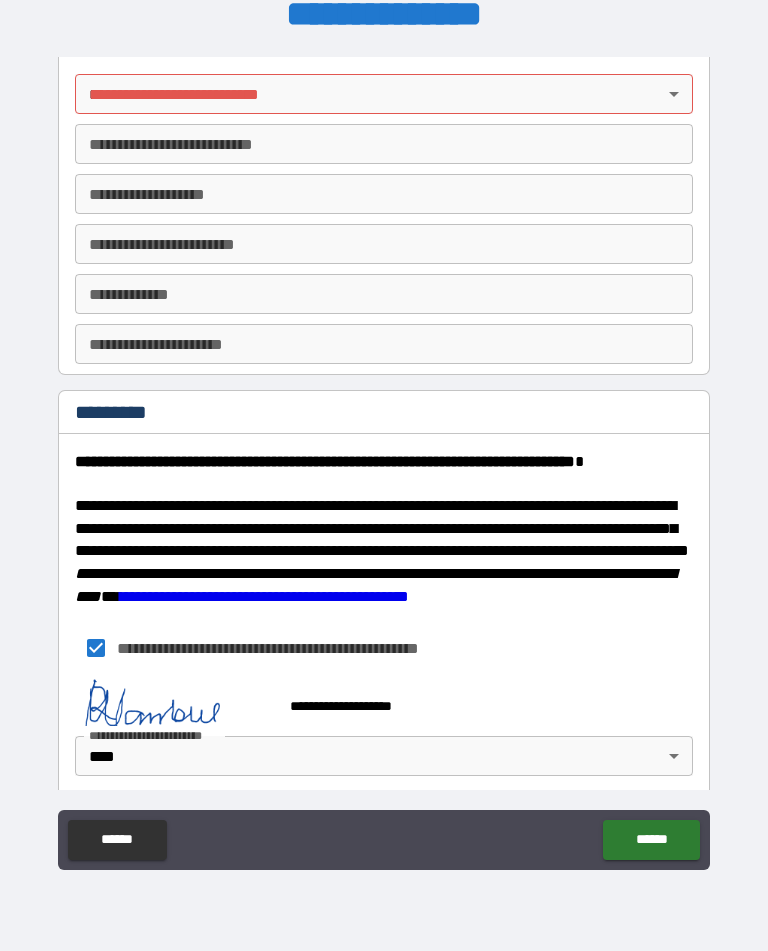 click on "******" at bounding box center (651, 840) 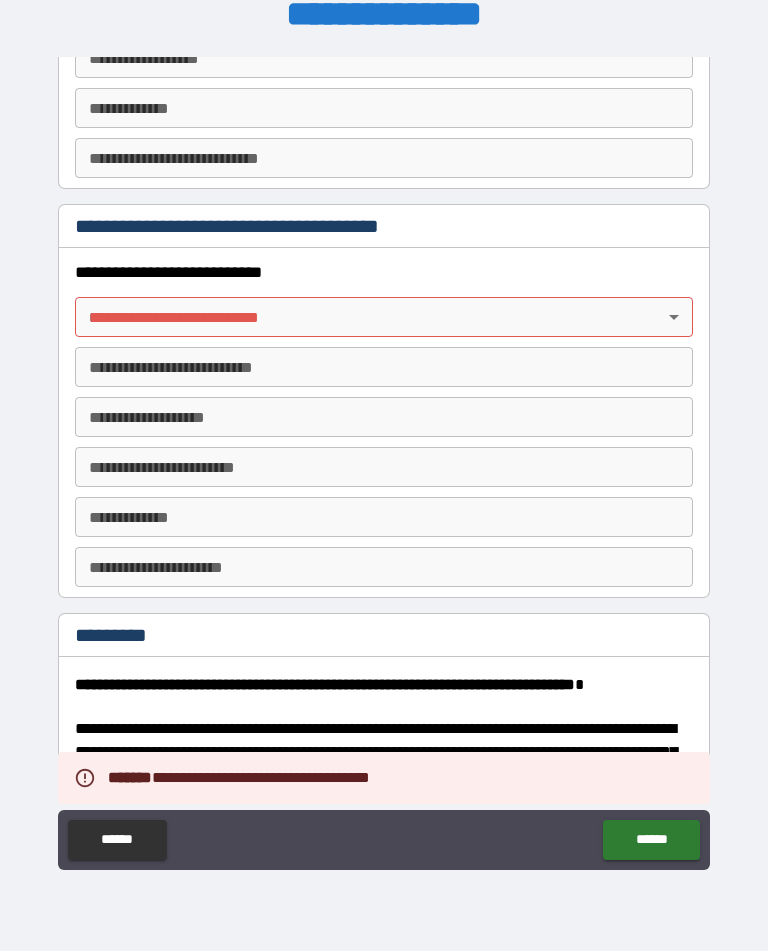 scroll, scrollTop: 3093, scrollLeft: 0, axis: vertical 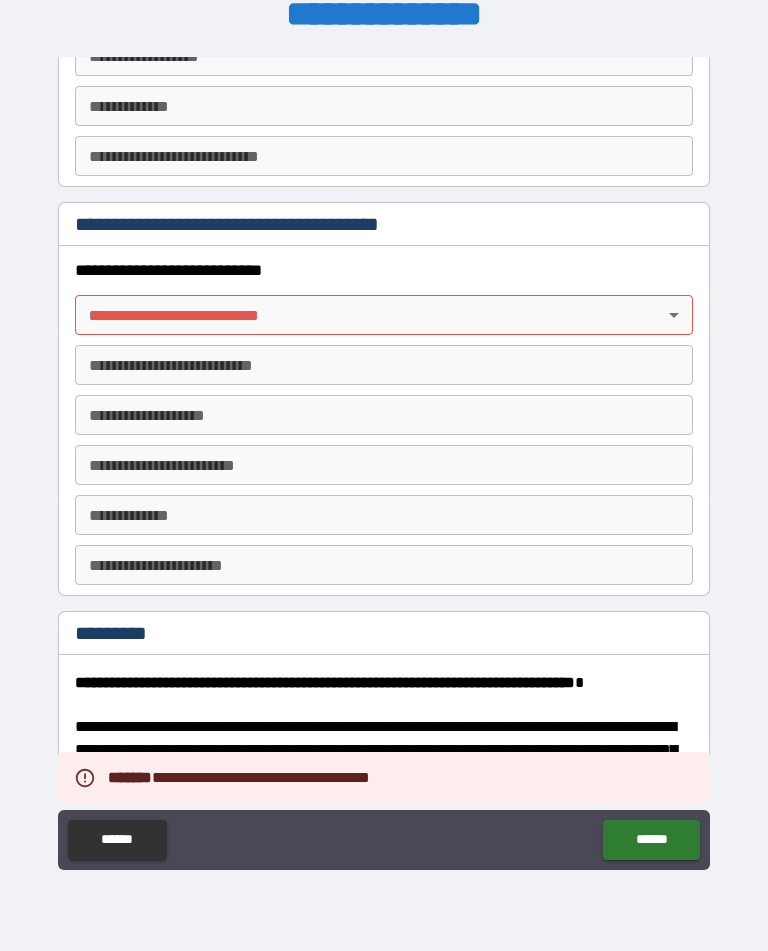 click on "[FIRST] [LAST] [STREET] [CITY], [STATE] [ZIP]" at bounding box center [384, 459] 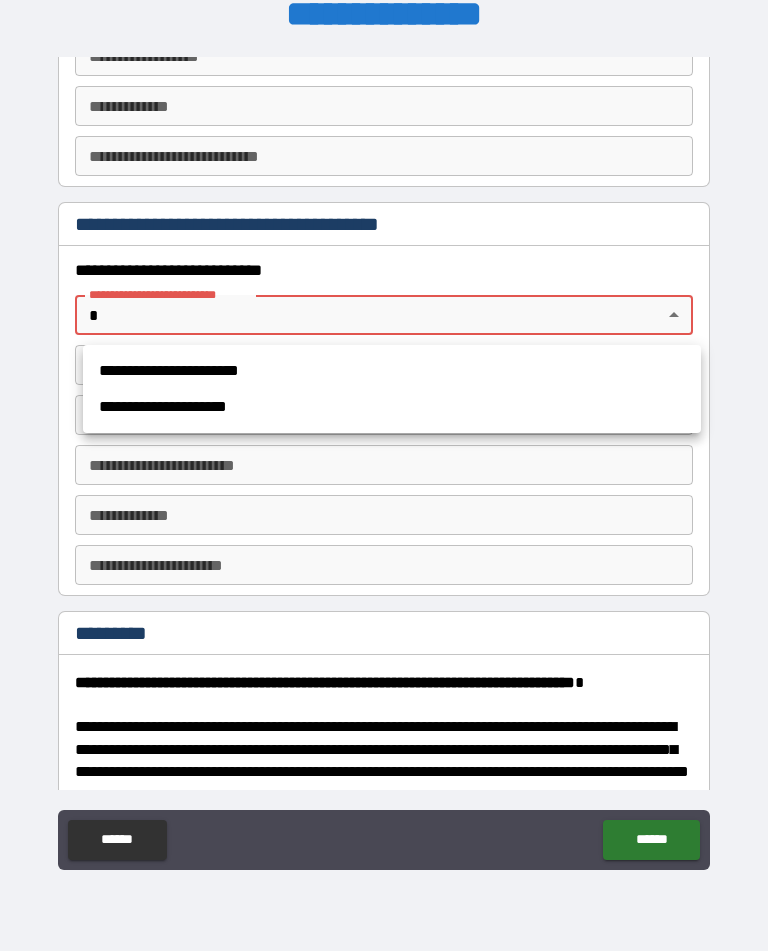 click on "**********" at bounding box center (392, 371) 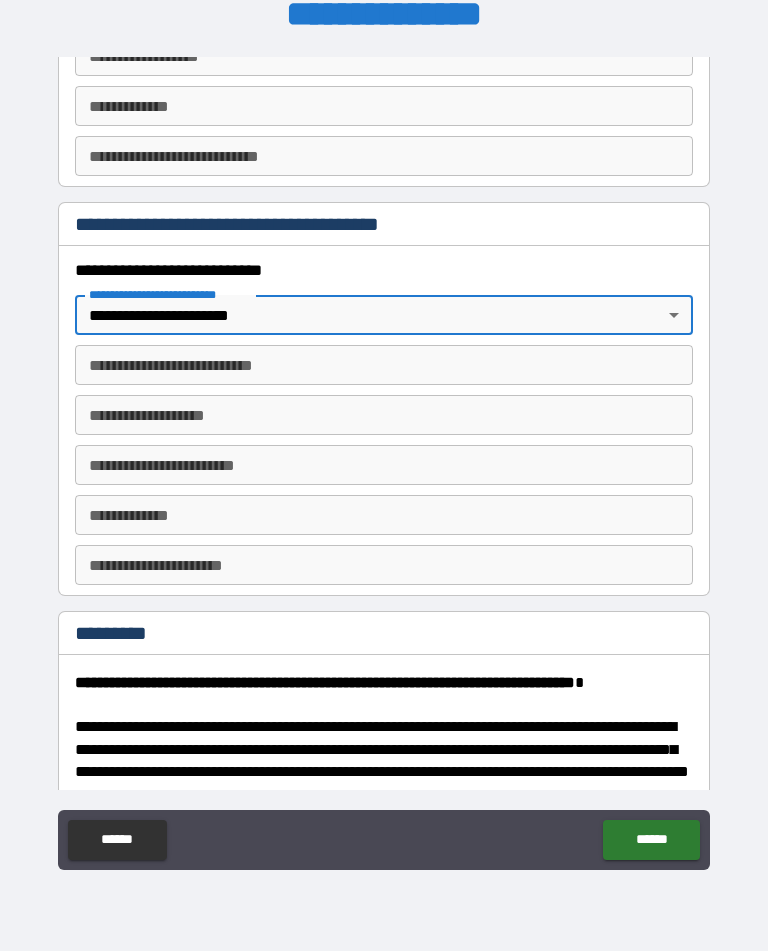 click on "******" at bounding box center (651, 840) 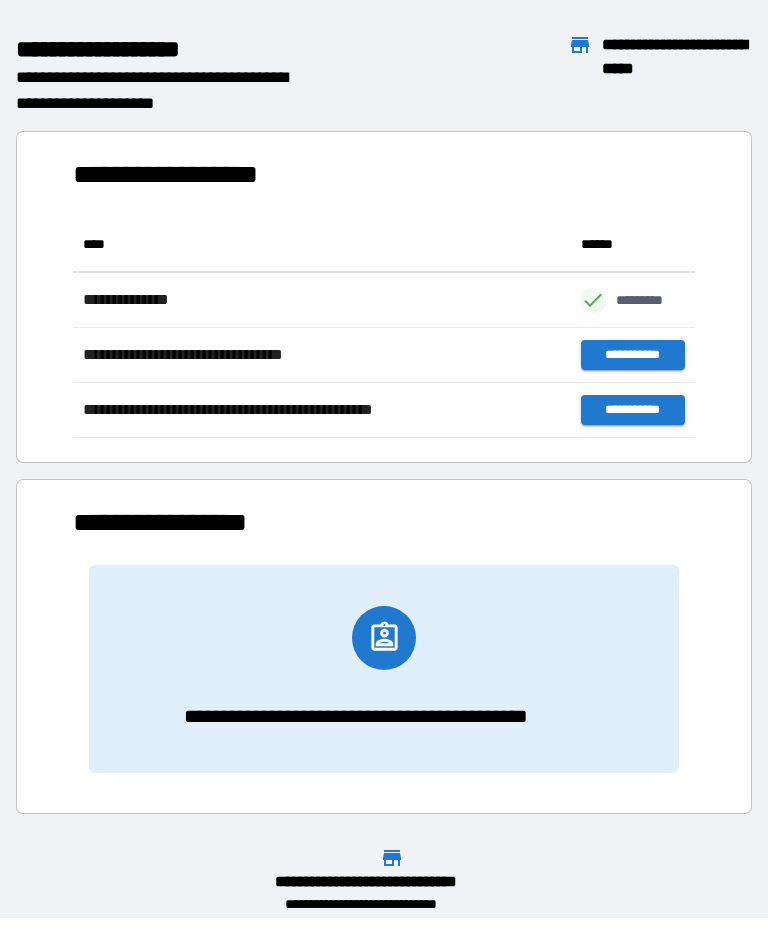 scroll, scrollTop: 221, scrollLeft: 622, axis: both 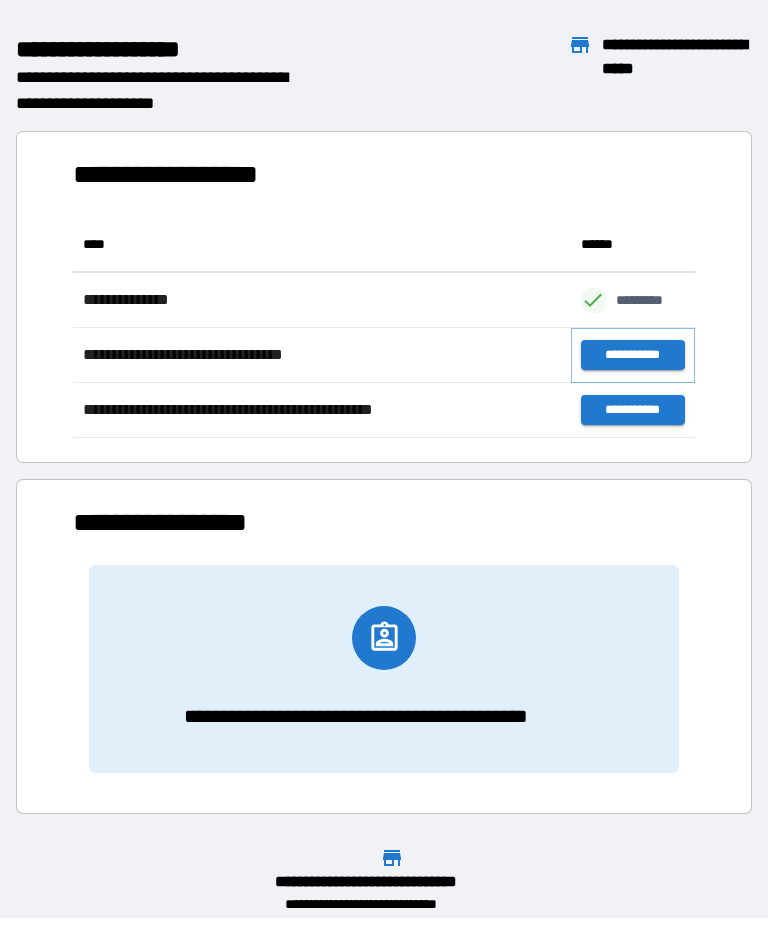 click on "**********" at bounding box center (633, 355) 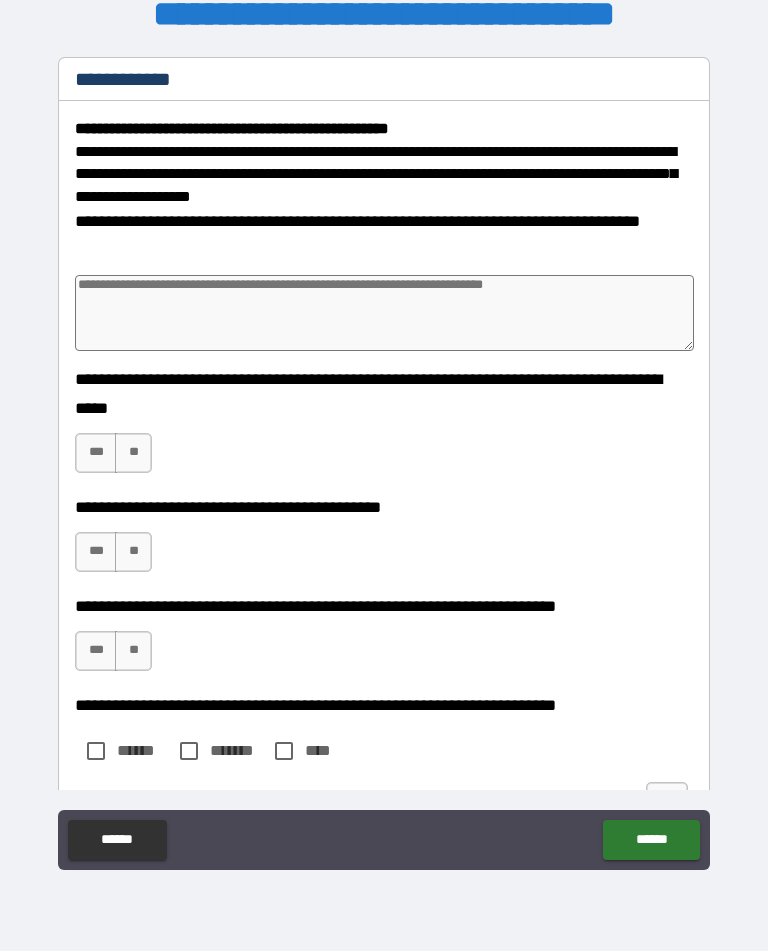 click on "***" at bounding box center (96, 453) 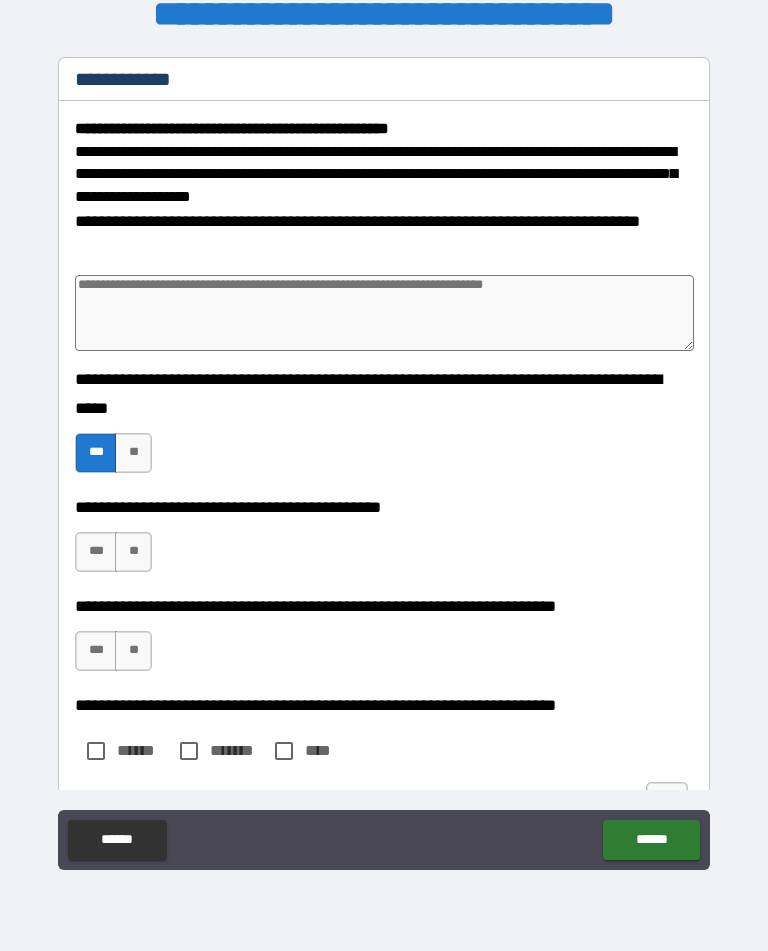 click on "***" at bounding box center [96, 552] 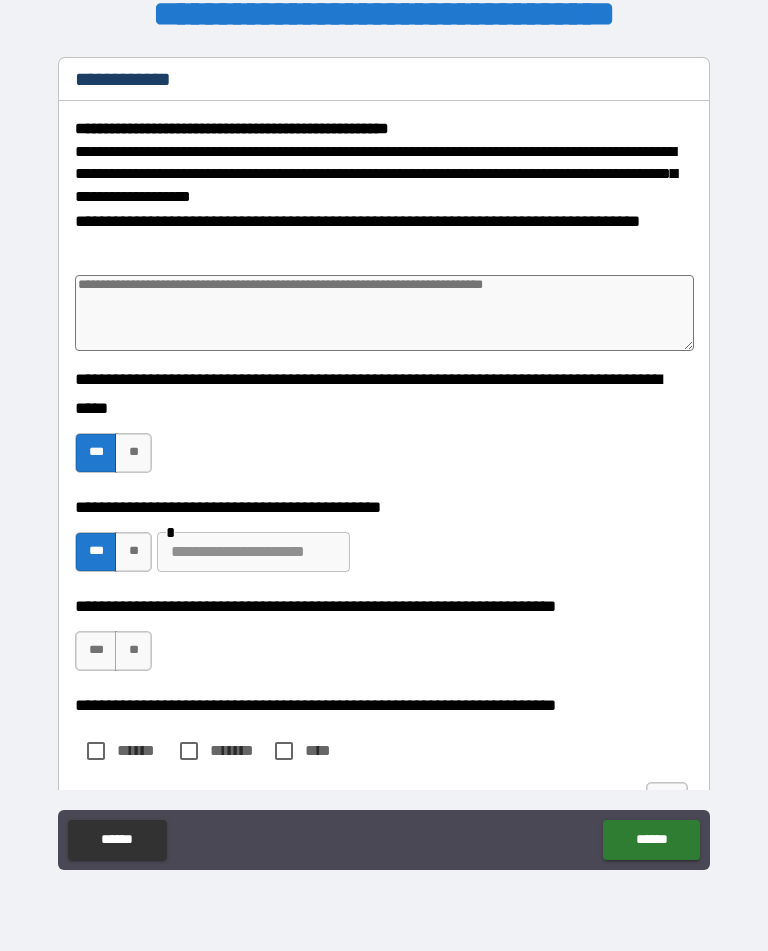 click on "***" at bounding box center (96, 651) 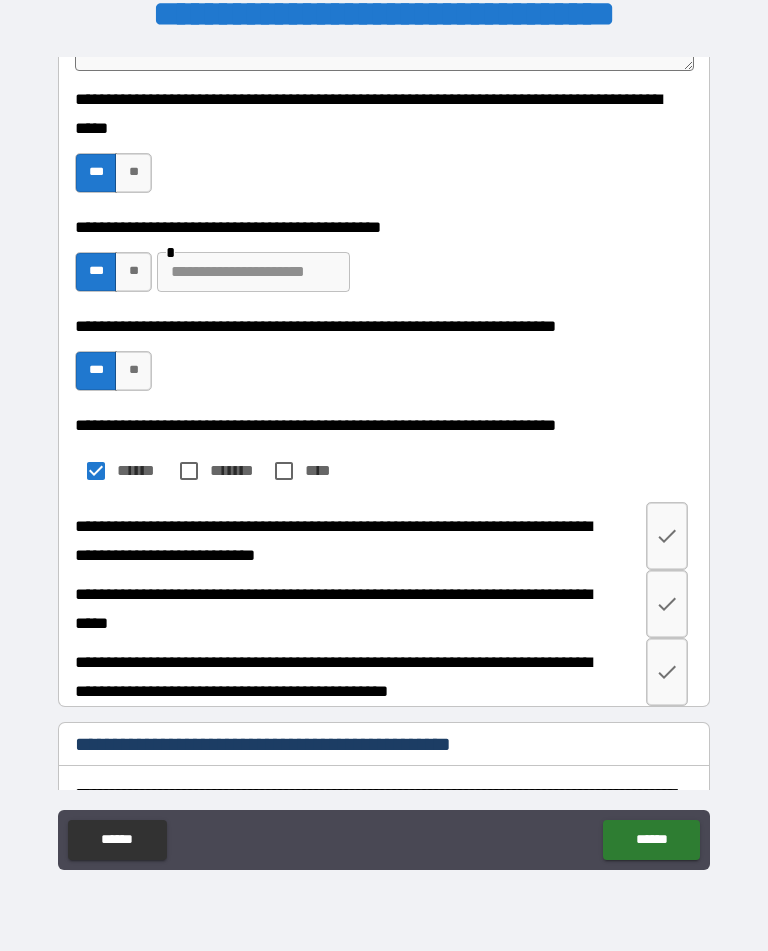 scroll, scrollTop: 292, scrollLeft: 0, axis: vertical 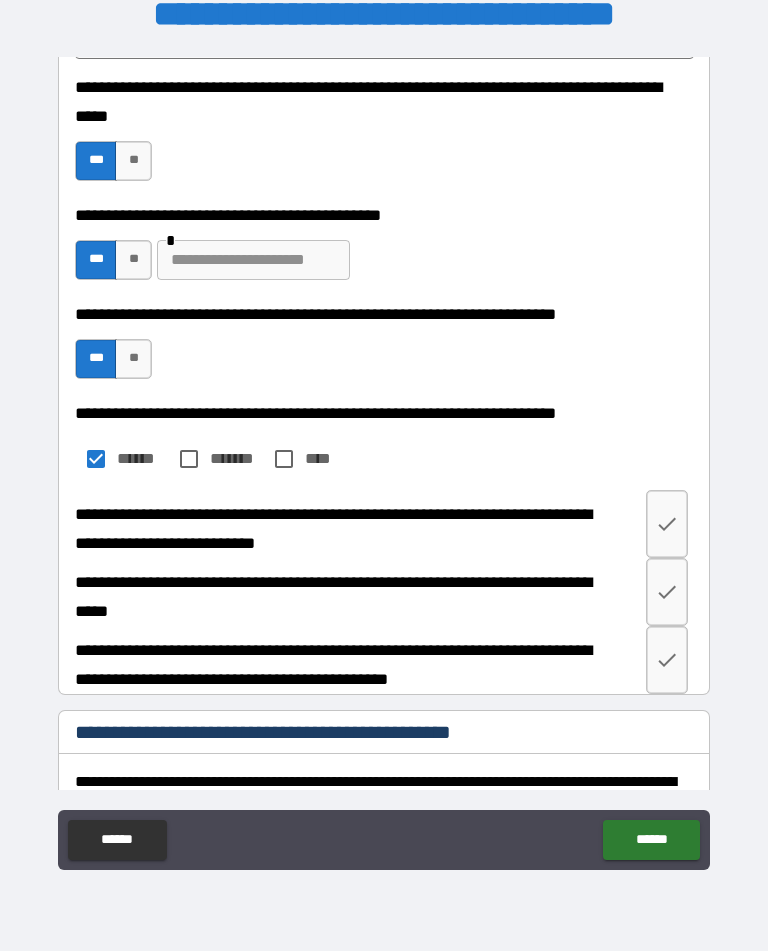 click 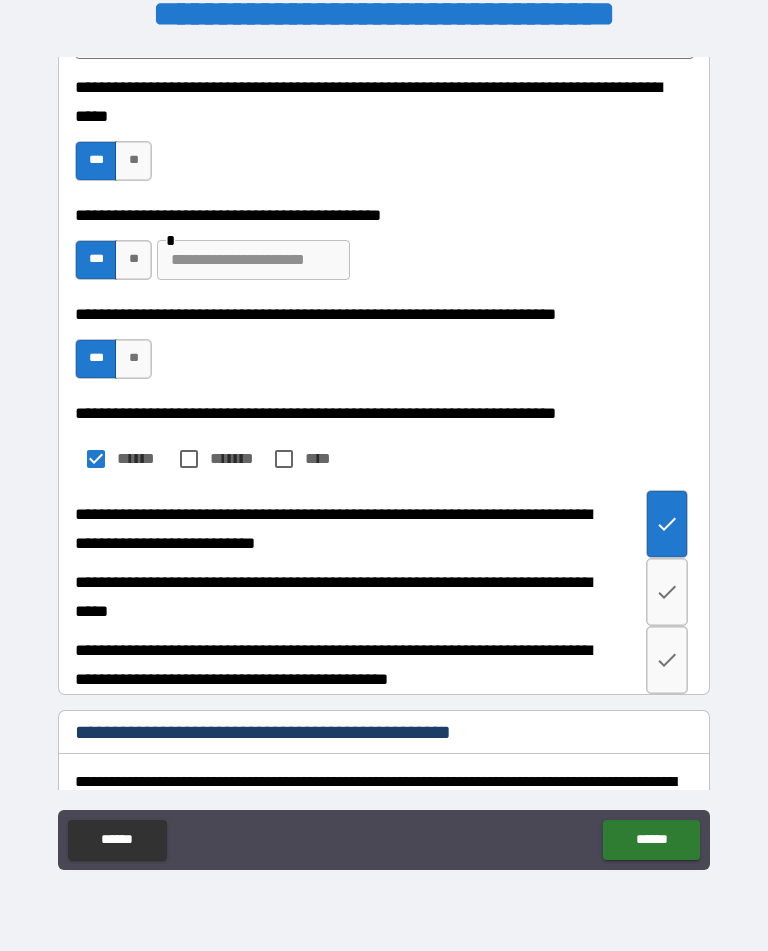 click 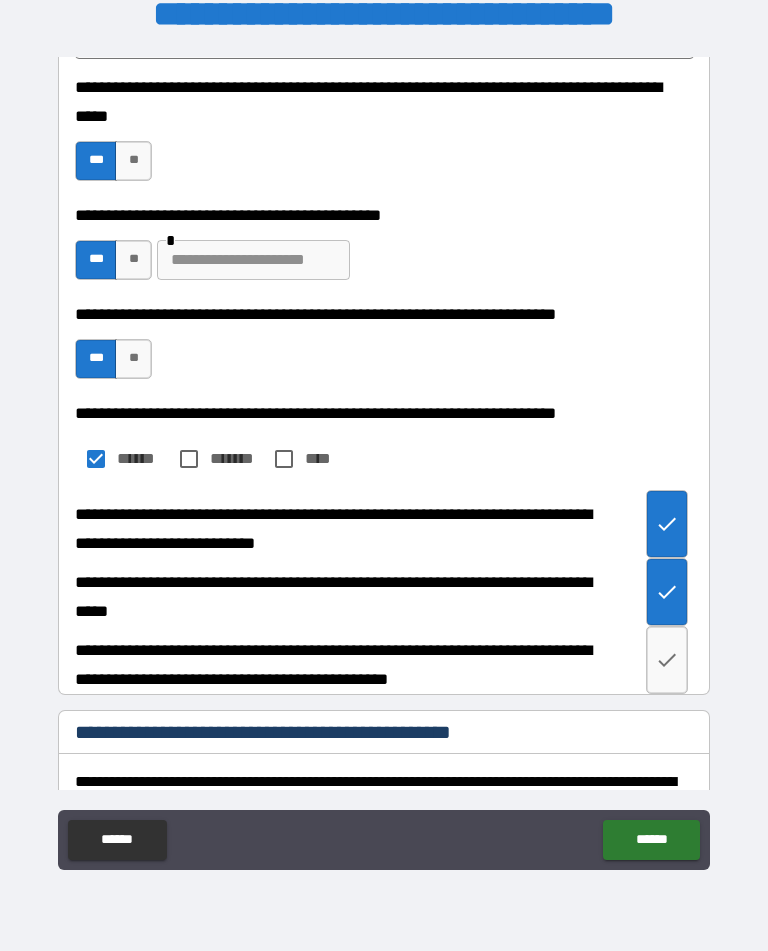 click 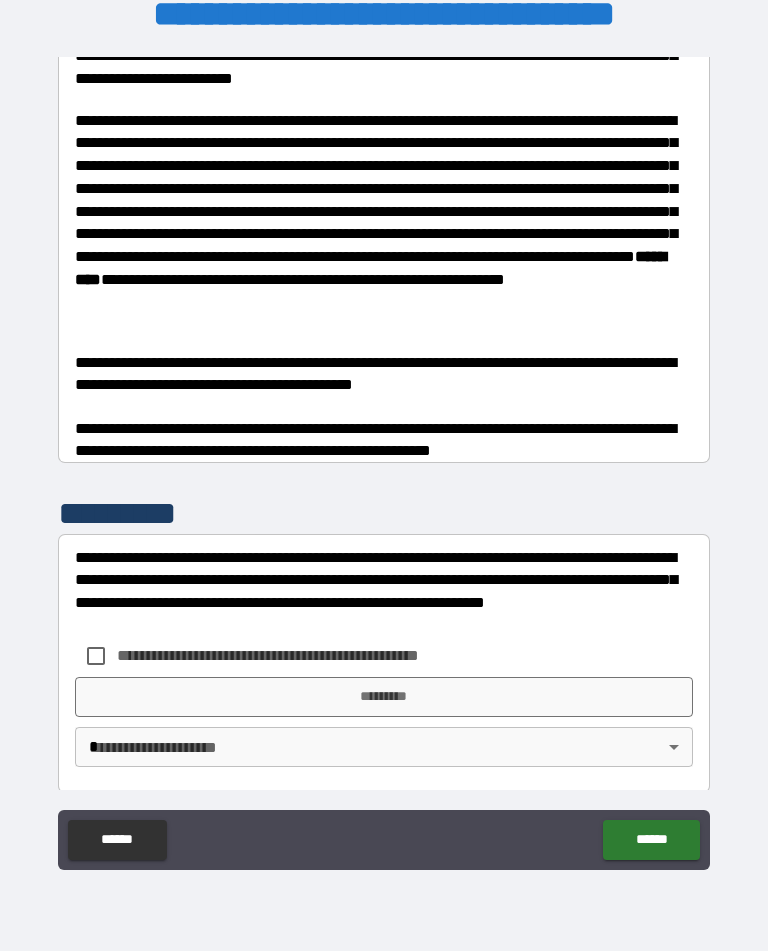 scroll, scrollTop: 1351, scrollLeft: 0, axis: vertical 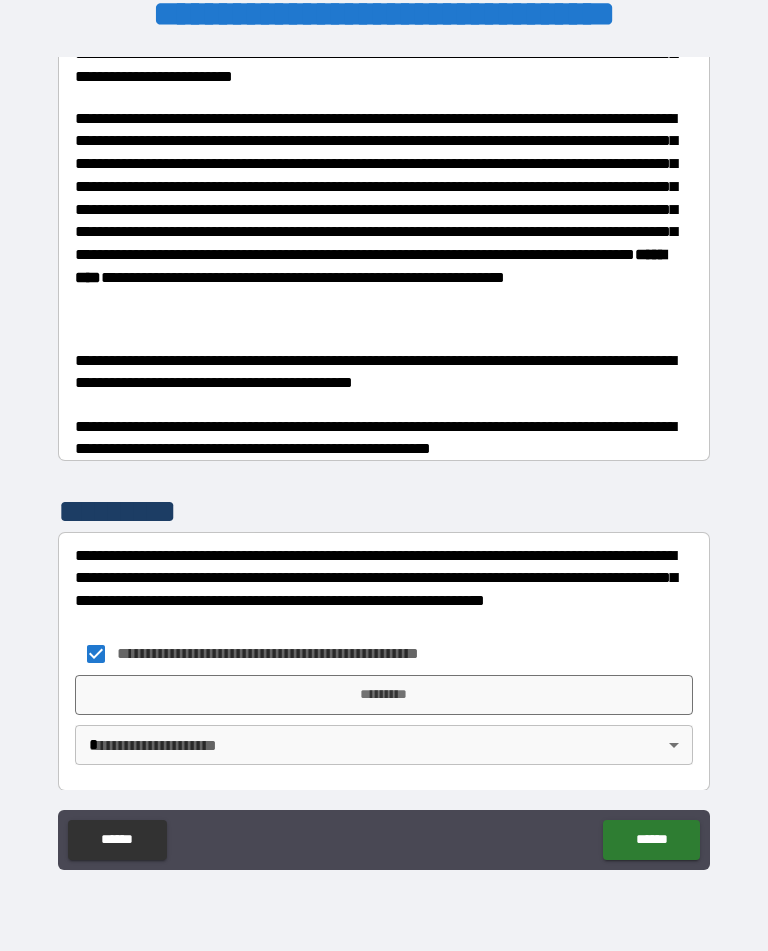 click on "[FIRST] [LAST] [STREET] [CITY], [STATE] [ZIP]" at bounding box center (384, 459) 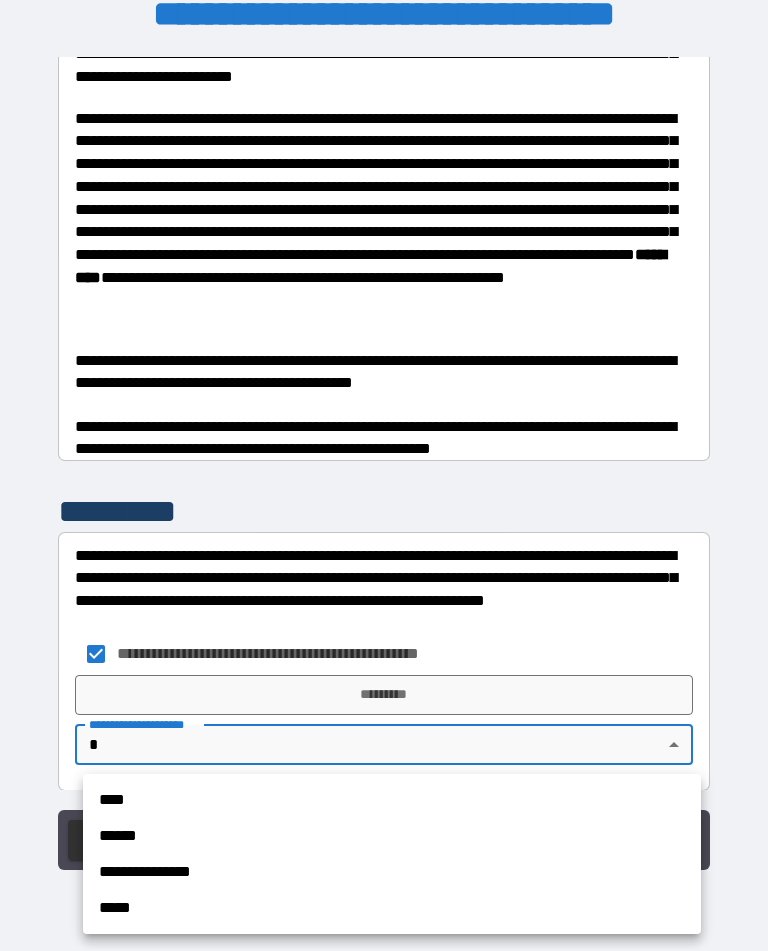 click on "****" at bounding box center [392, 800] 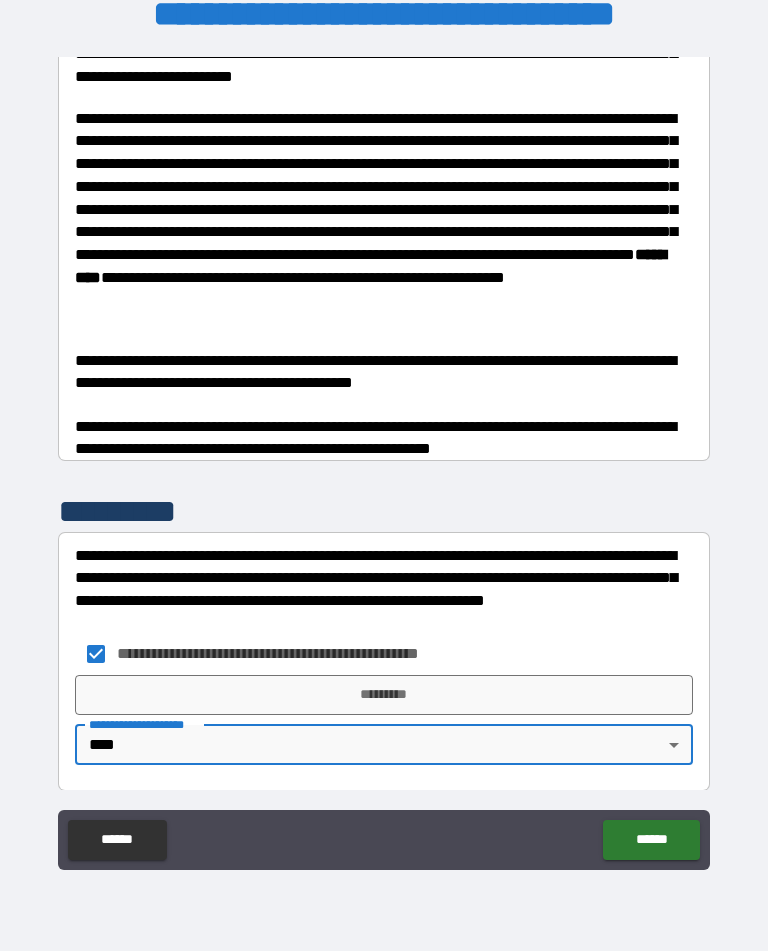 click on "*********" at bounding box center [384, 695] 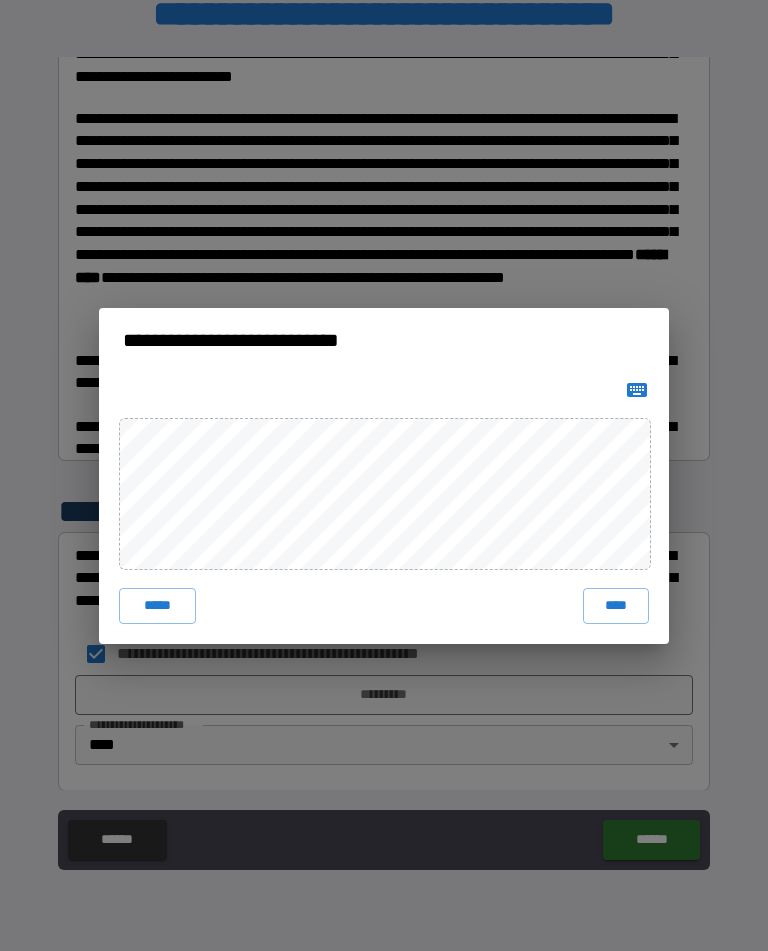 click on "****" at bounding box center [616, 606] 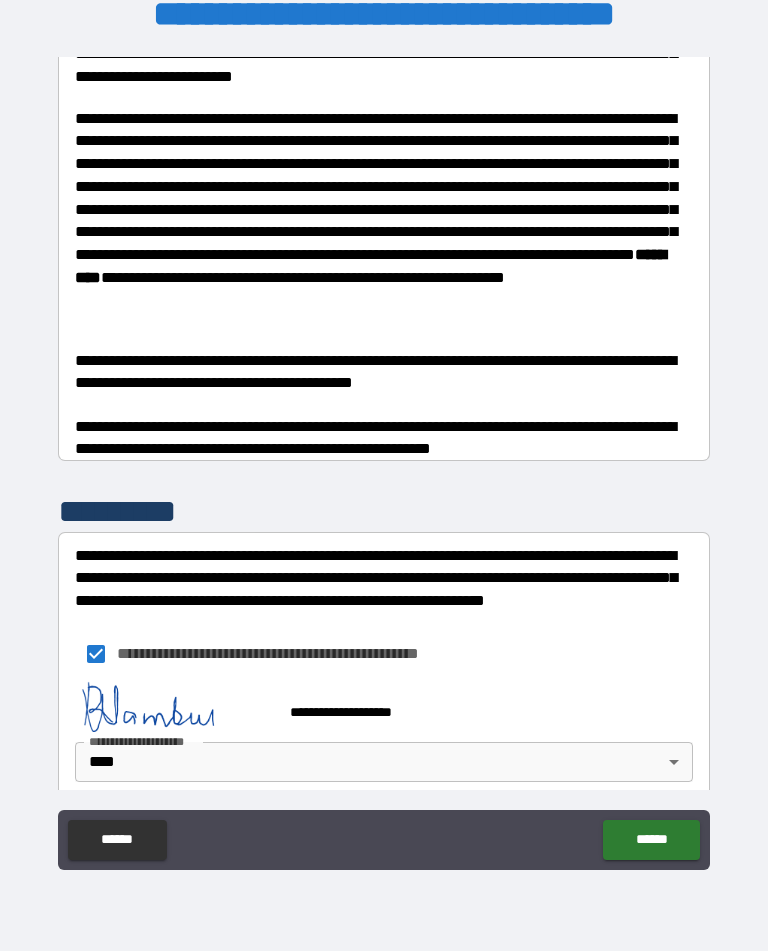 scroll, scrollTop: 1346, scrollLeft: 0, axis: vertical 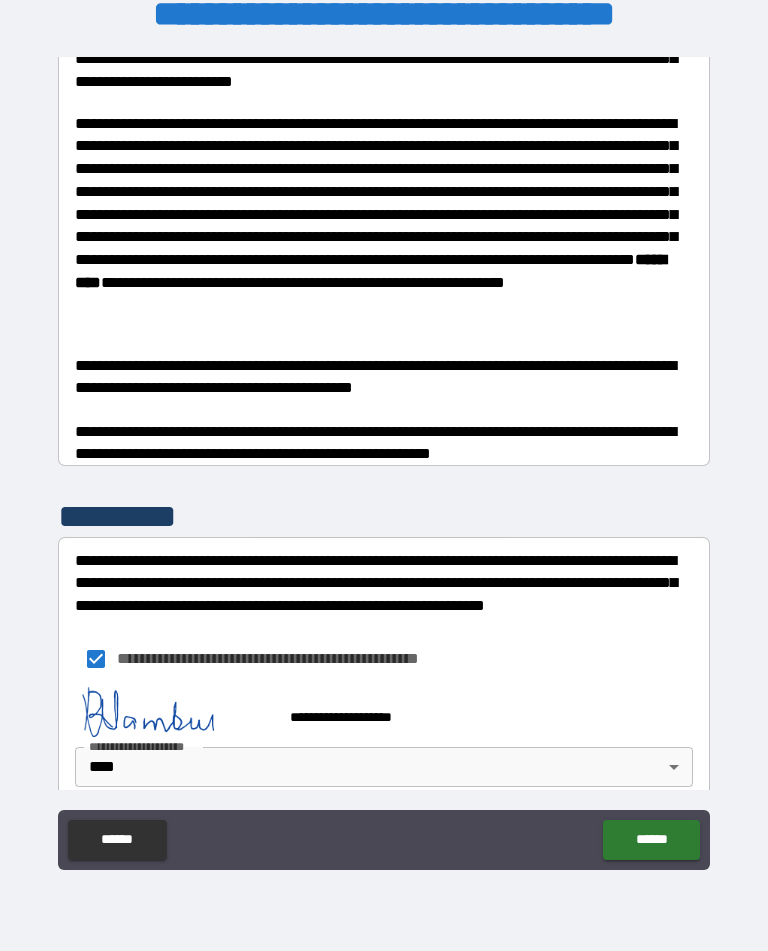 click on "******" at bounding box center (651, 840) 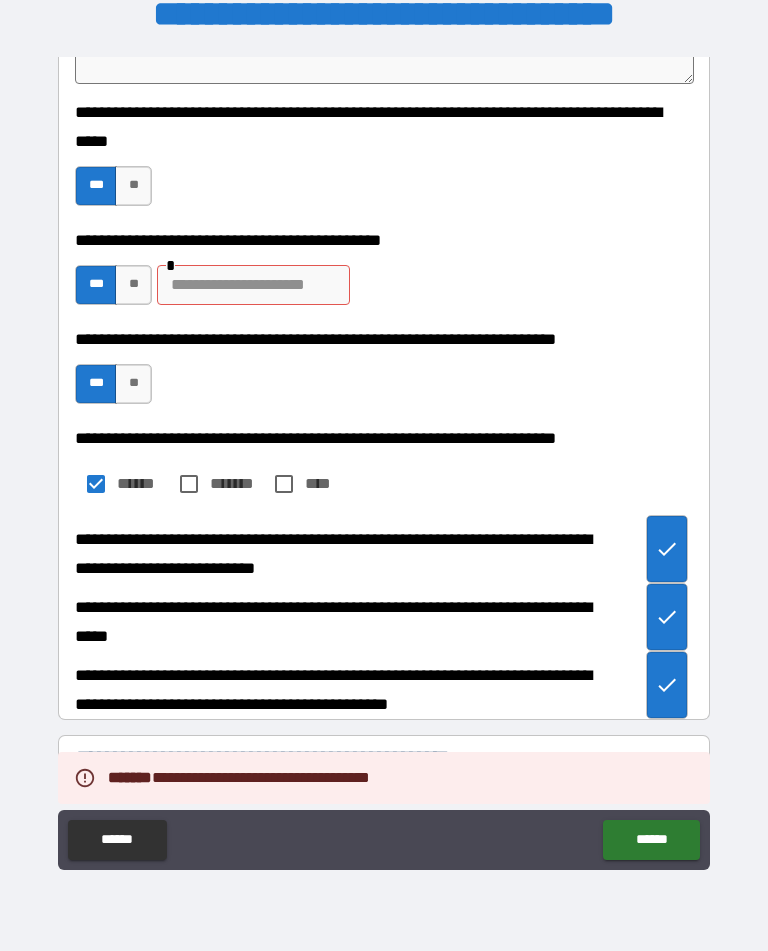 scroll, scrollTop: 254, scrollLeft: 0, axis: vertical 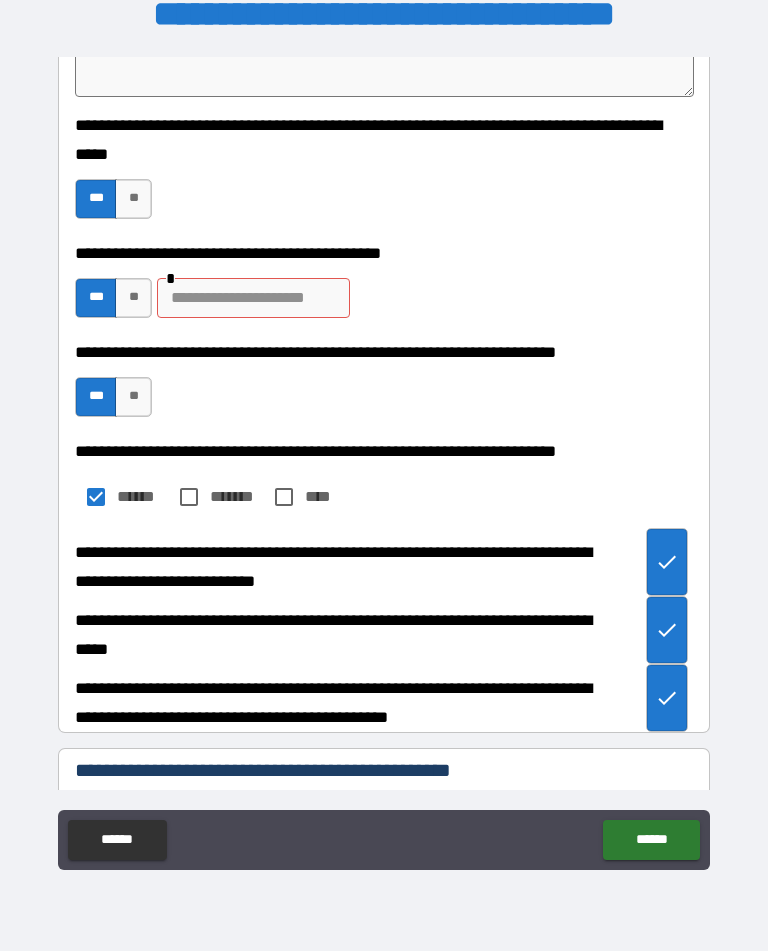 click at bounding box center (253, 298) 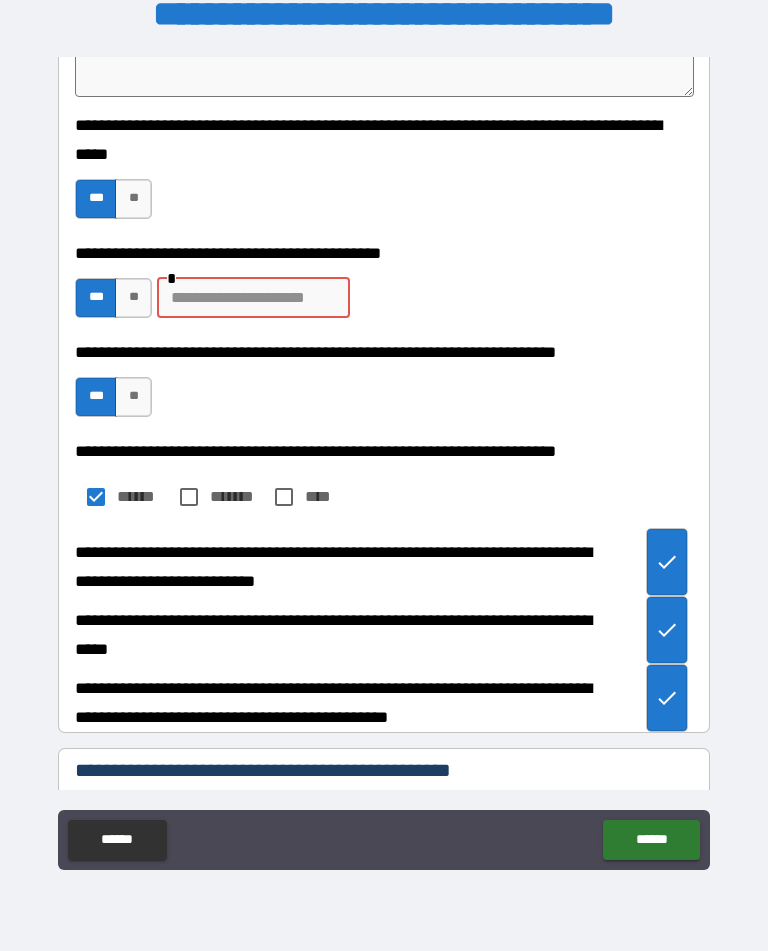 click at bounding box center (253, 298) 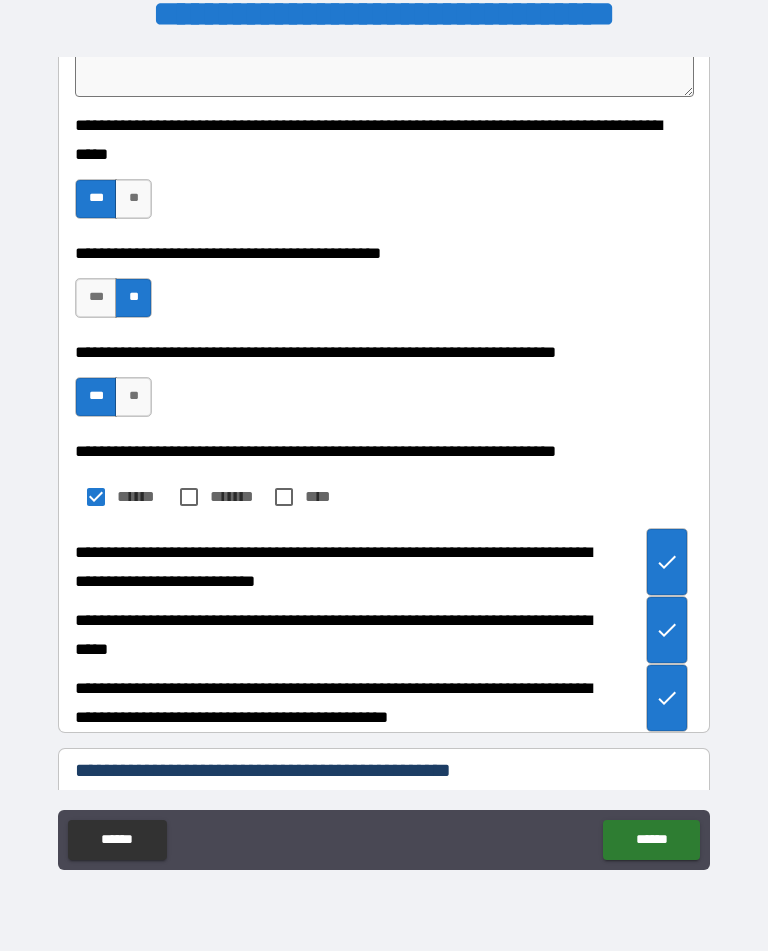 click on "**" at bounding box center (133, 298) 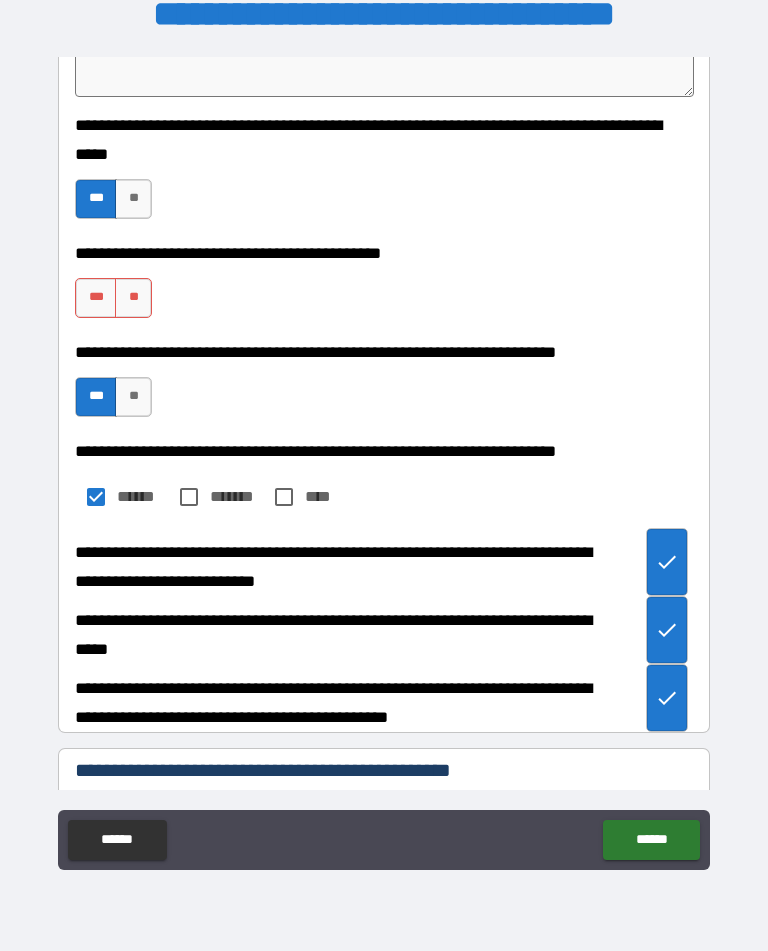 click on "**" at bounding box center (133, 298) 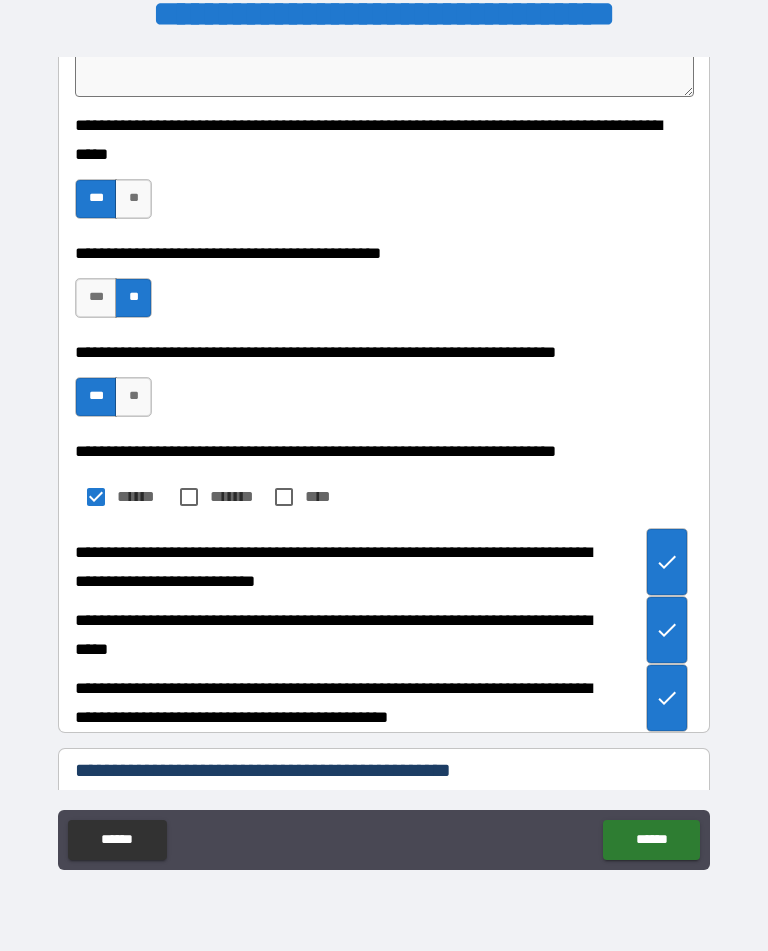 type on "*" 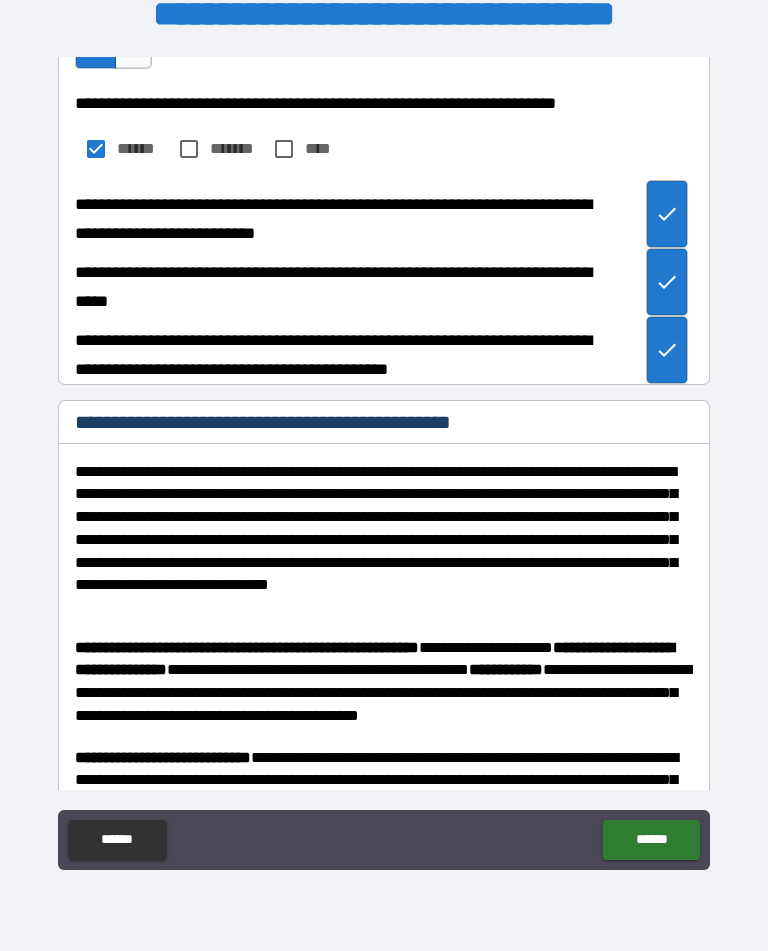 scroll, scrollTop: 623, scrollLeft: 0, axis: vertical 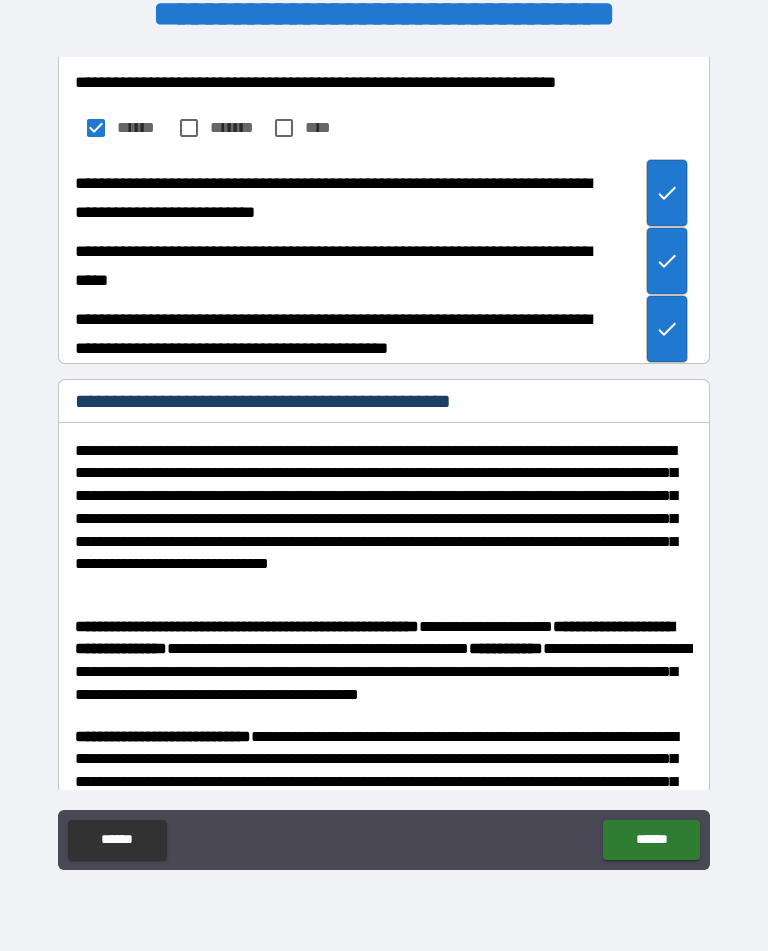 click on "******" at bounding box center [651, 840] 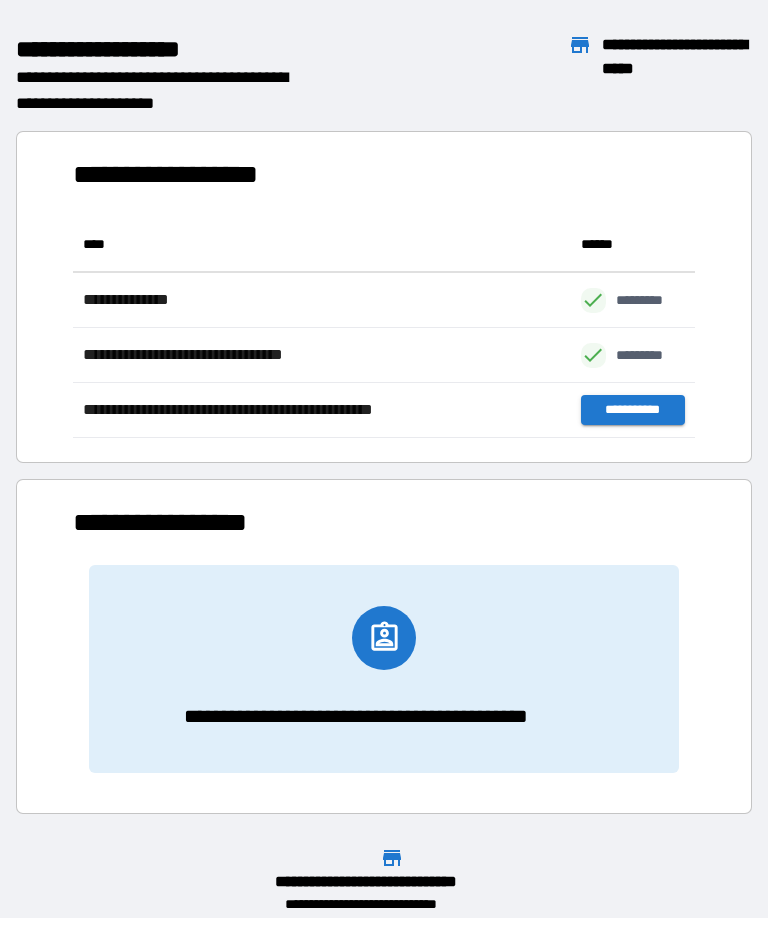 scroll, scrollTop: 221, scrollLeft: 622, axis: both 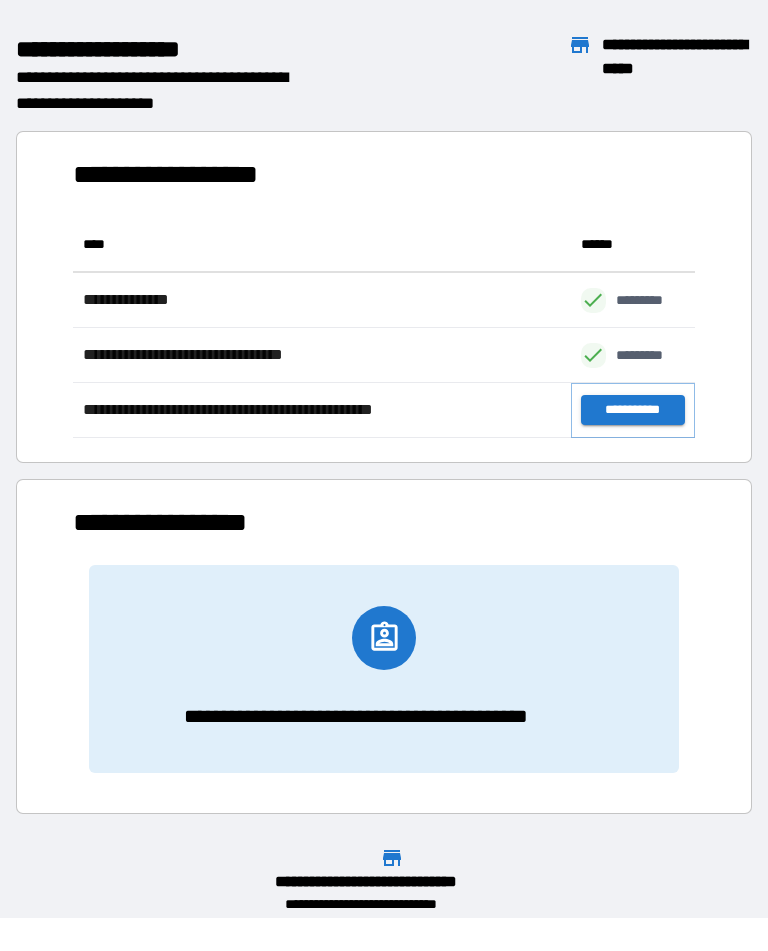 click on "**********" at bounding box center (633, 410) 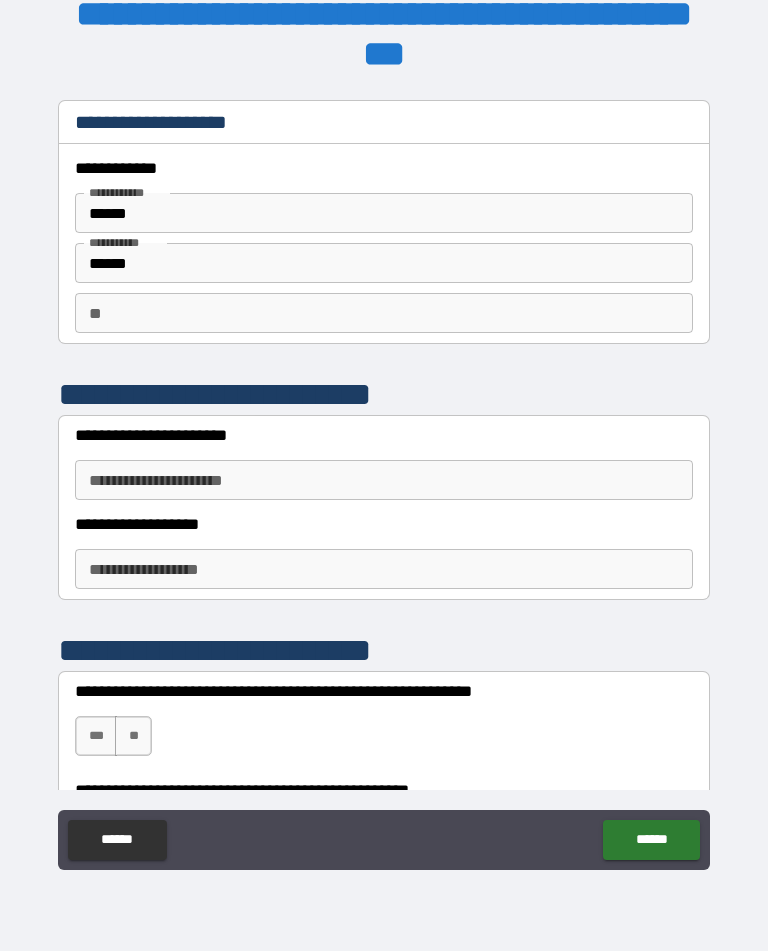 click on "**" at bounding box center (384, 313) 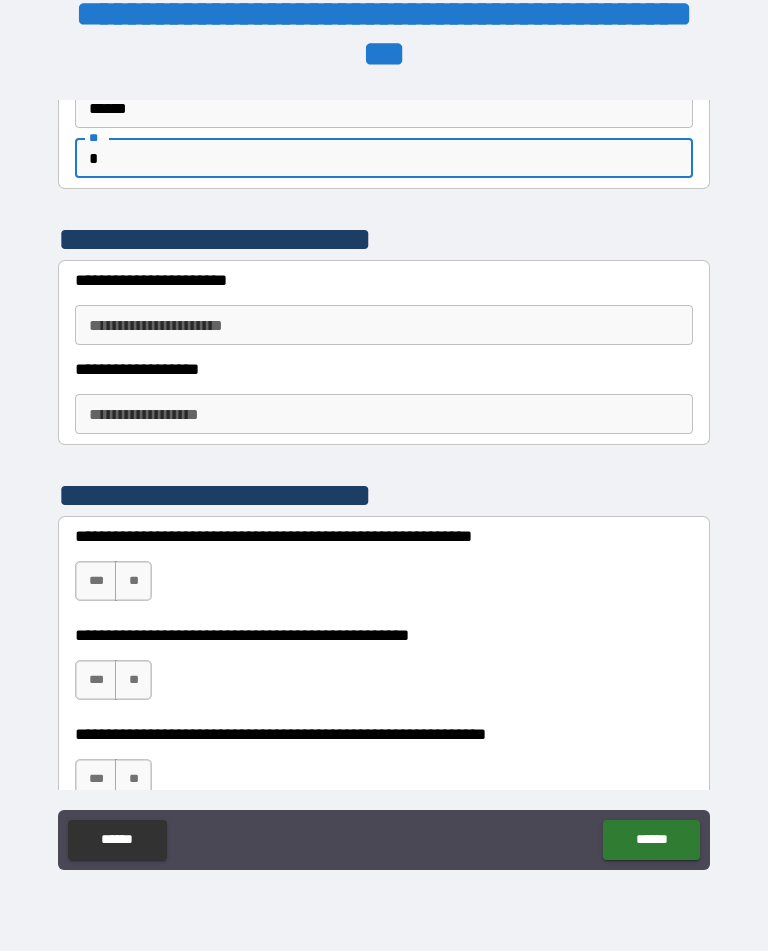 scroll, scrollTop: 160, scrollLeft: 0, axis: vertical 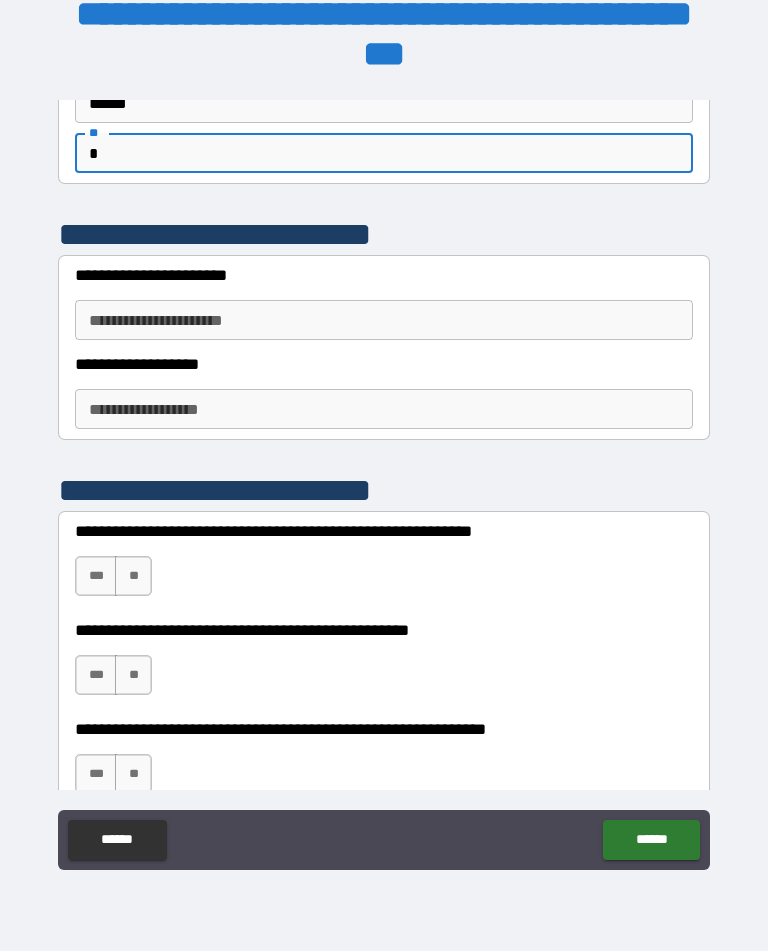 type on "*" 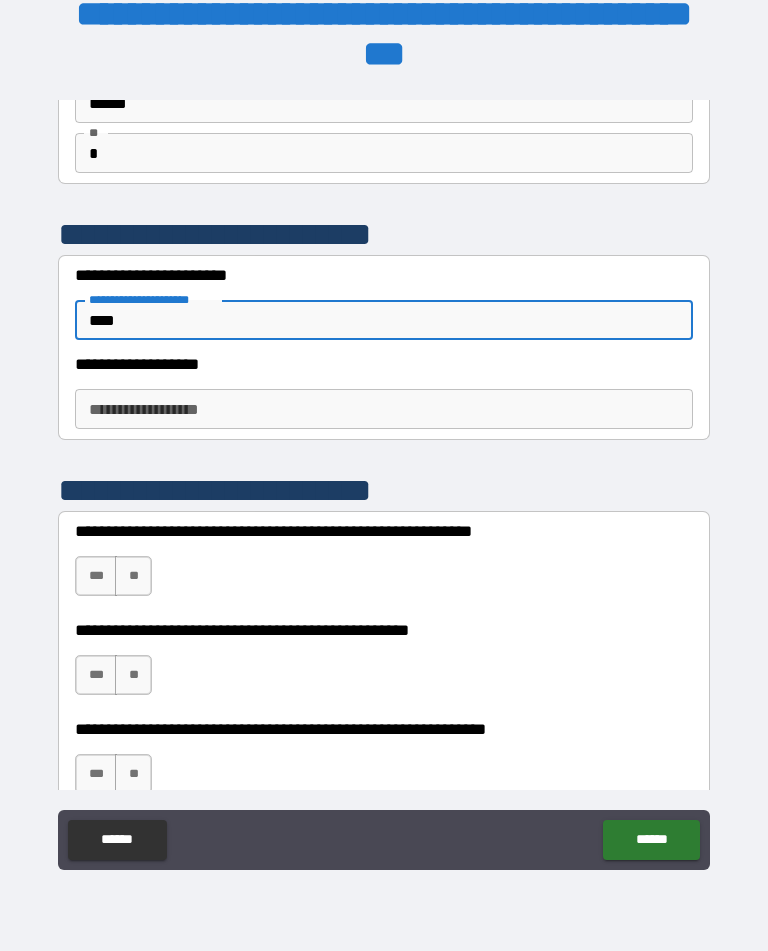 type on "****" 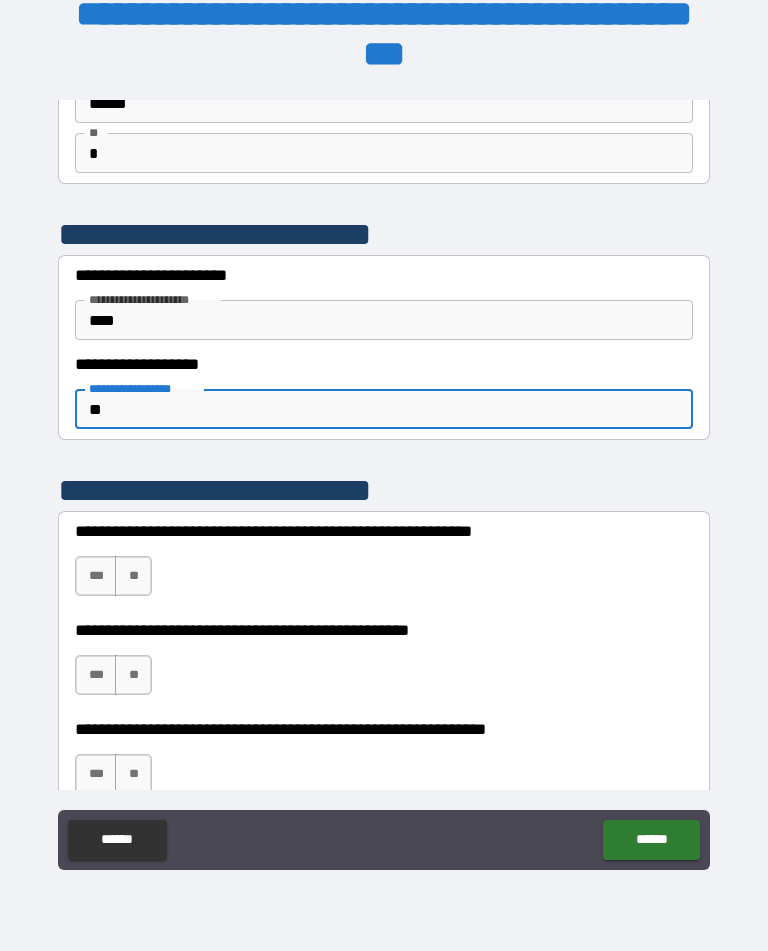 type on "*" 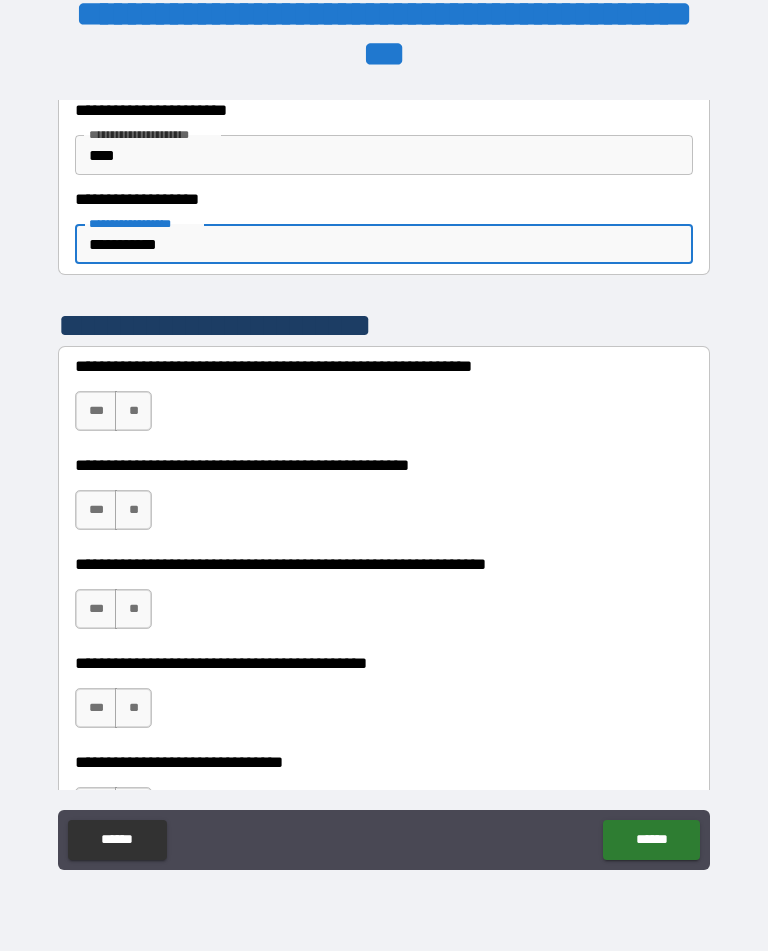 scroll, scrollTop: 326, scrollLeft: 0, axis: vertical 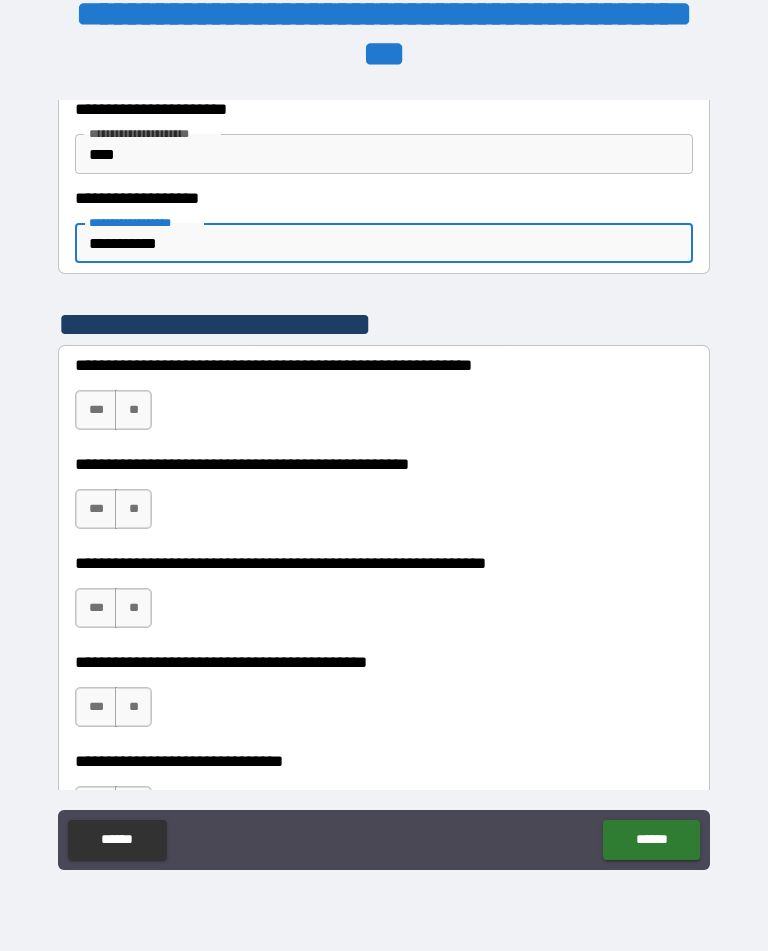 type on "**********" 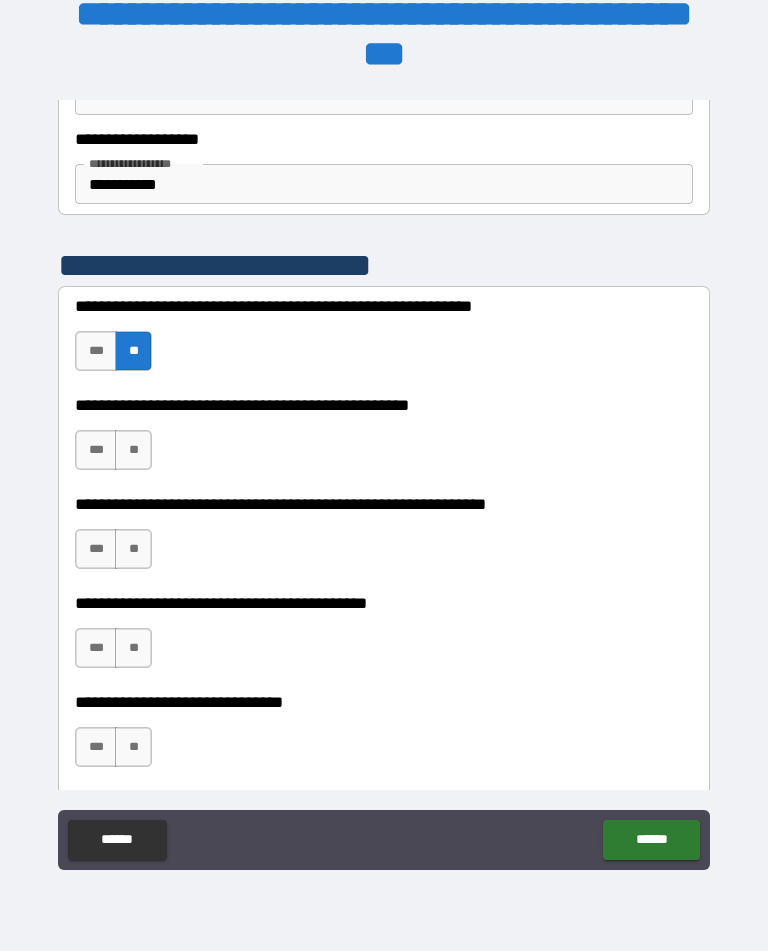 scroll, scrollTop: 386, scrollLeft: 0, axis: vertical 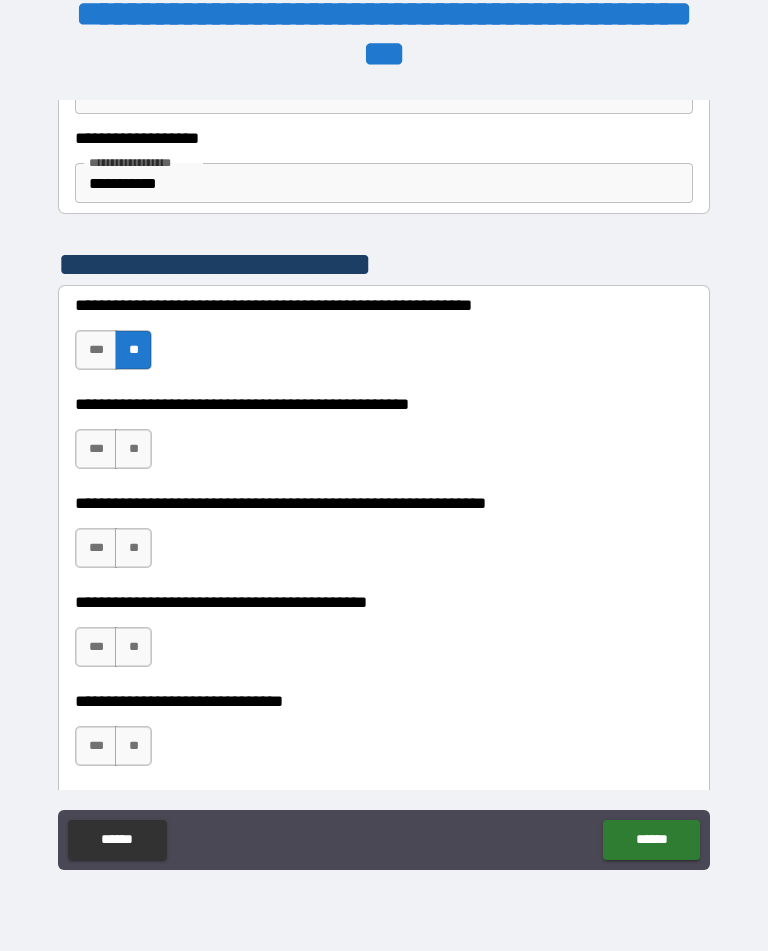 click on "**" at bounding box center (133, 449) 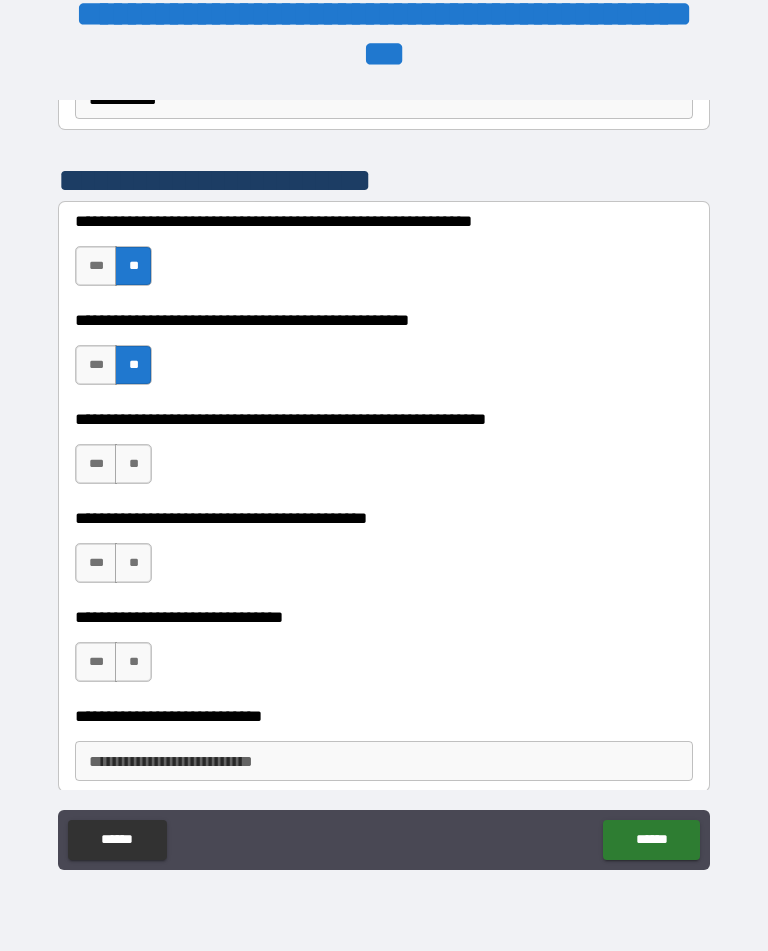 scroll, scrollTop: 471, scrollLeft: 0, axis: vertical 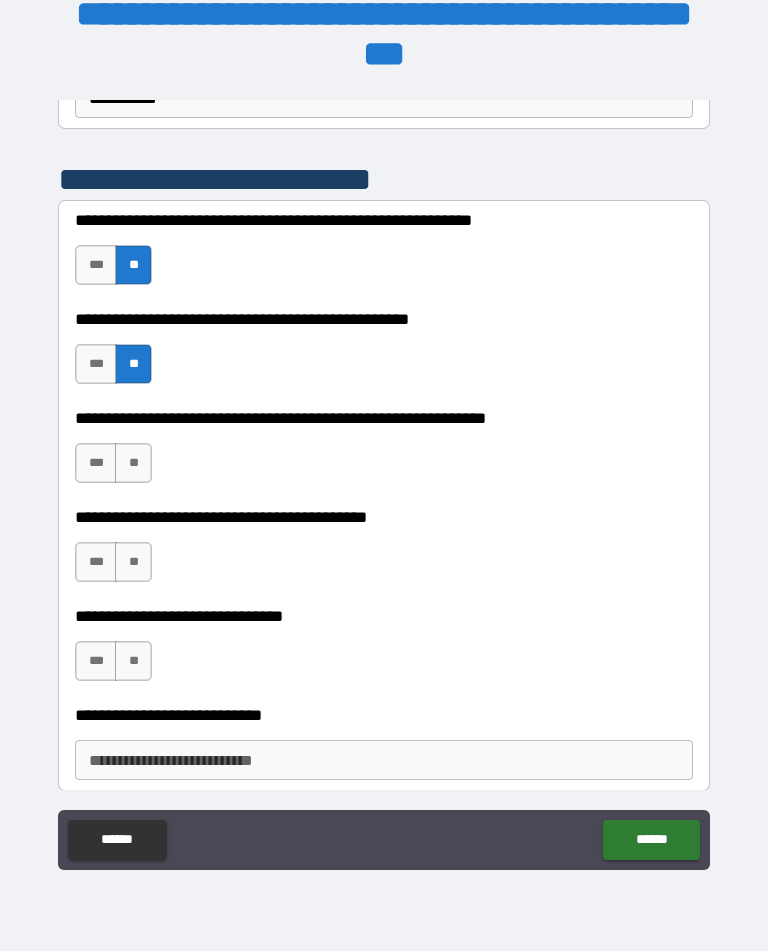 click on "**" at bounding box center [133, 463] 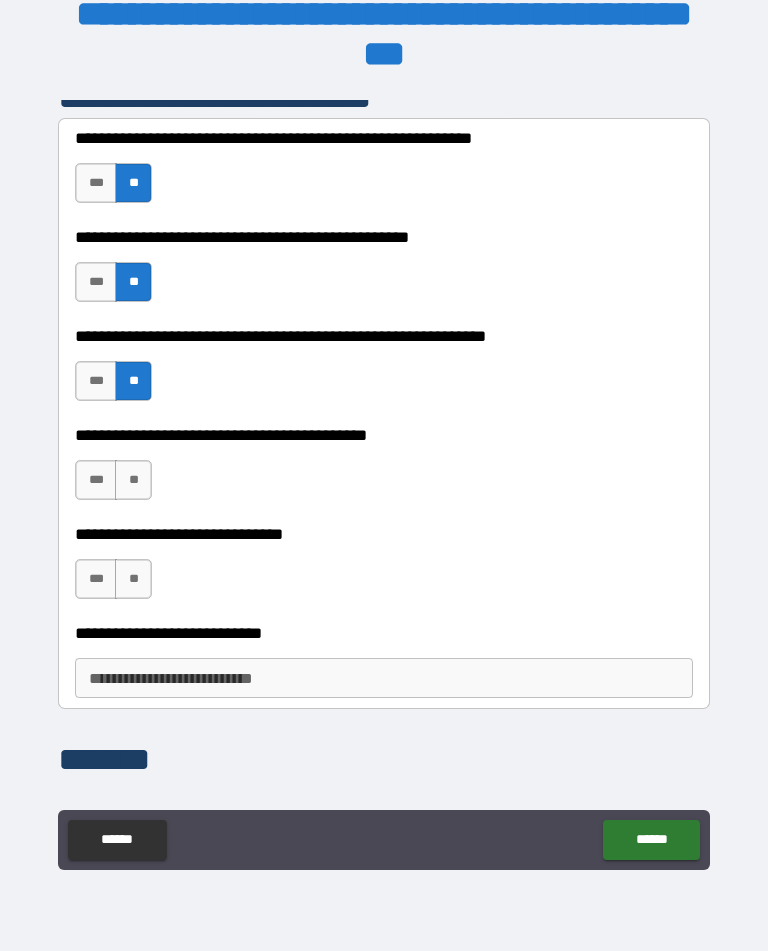 scroll, scrollTop: 558, scrollLeft: 0, axis: vertical 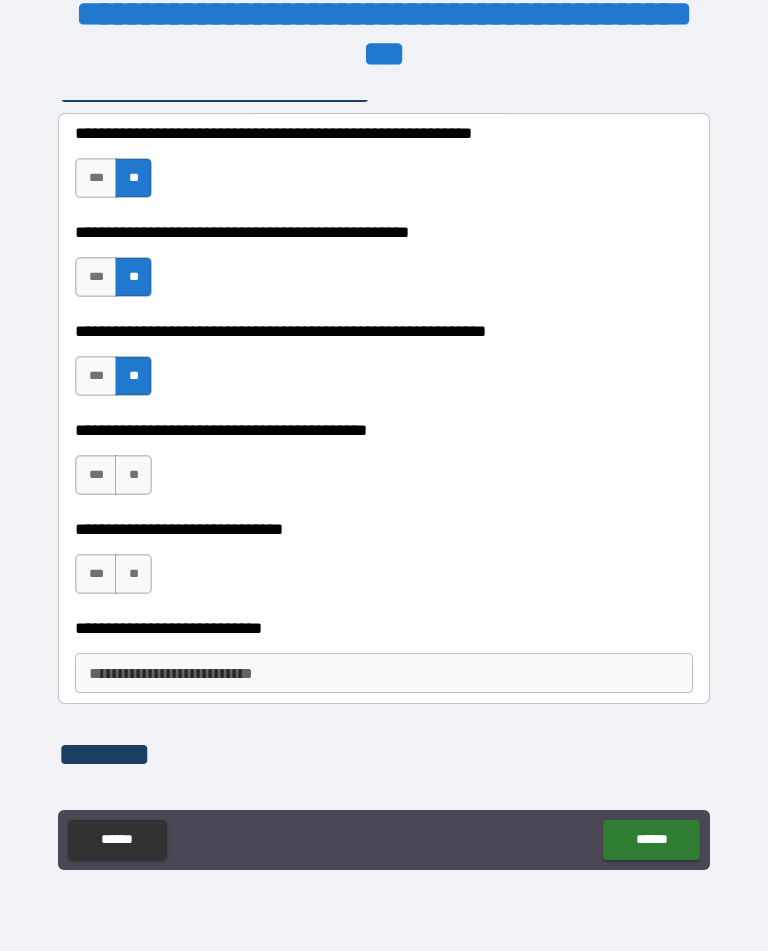 click on "**" at bounding box center (133, 475) 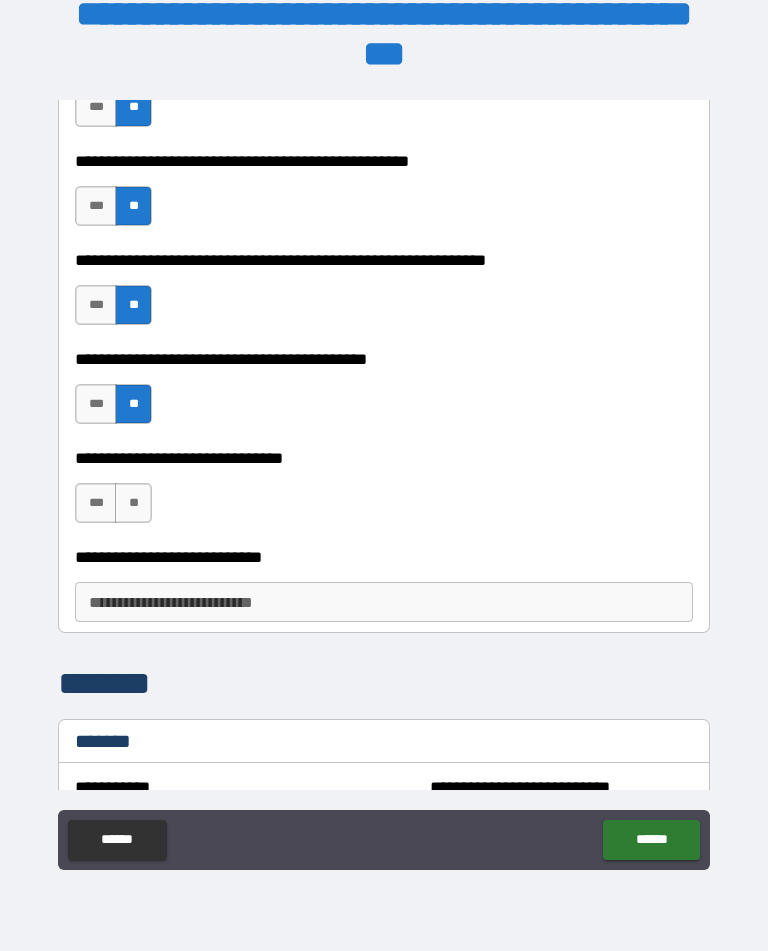 scroll, scrollTop: 635, scrollLeft: 0, axis: vertical 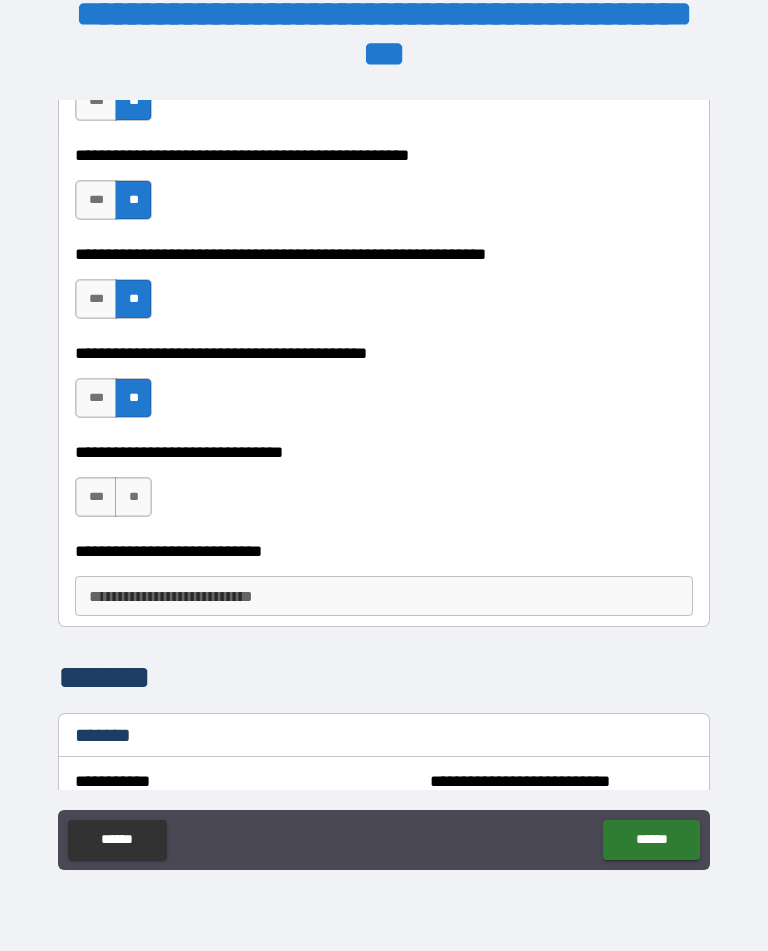 click on "**" at bounding box center [133, 497] 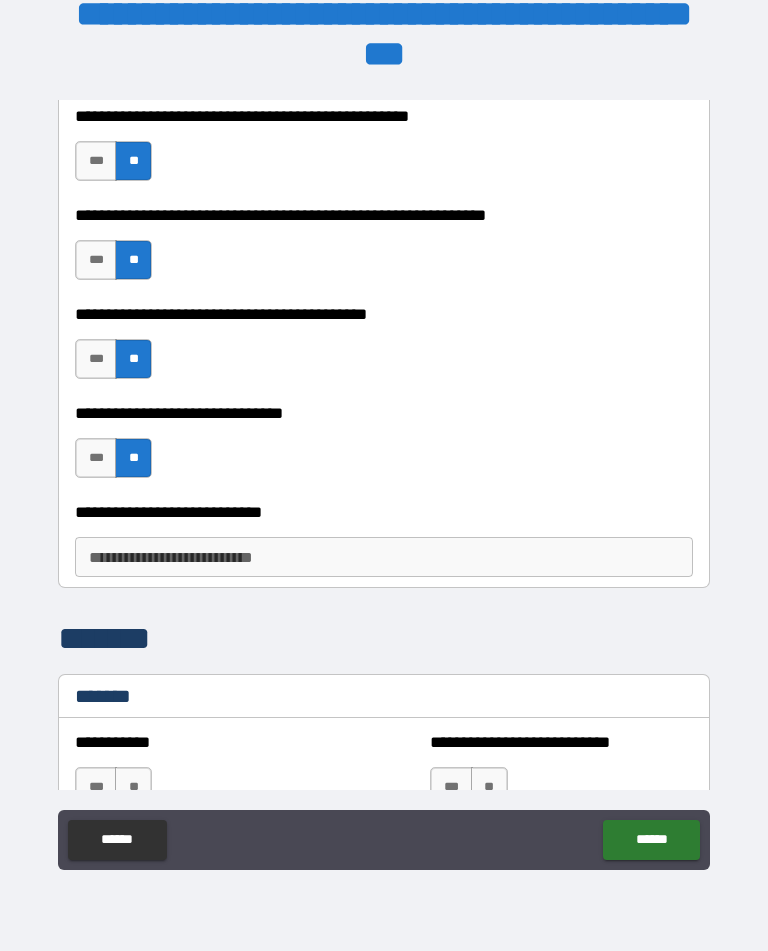 scroll, scrollTop: 676, scrollLeft: 0, axis: vertical 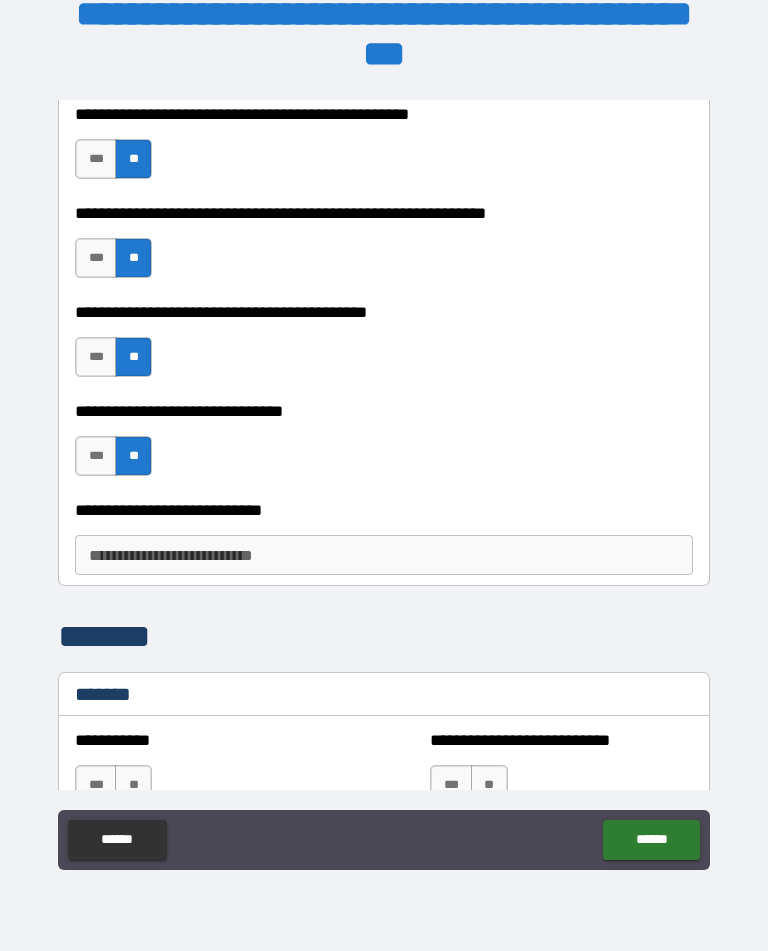 click on "**********" at bounding box center [384, 555] 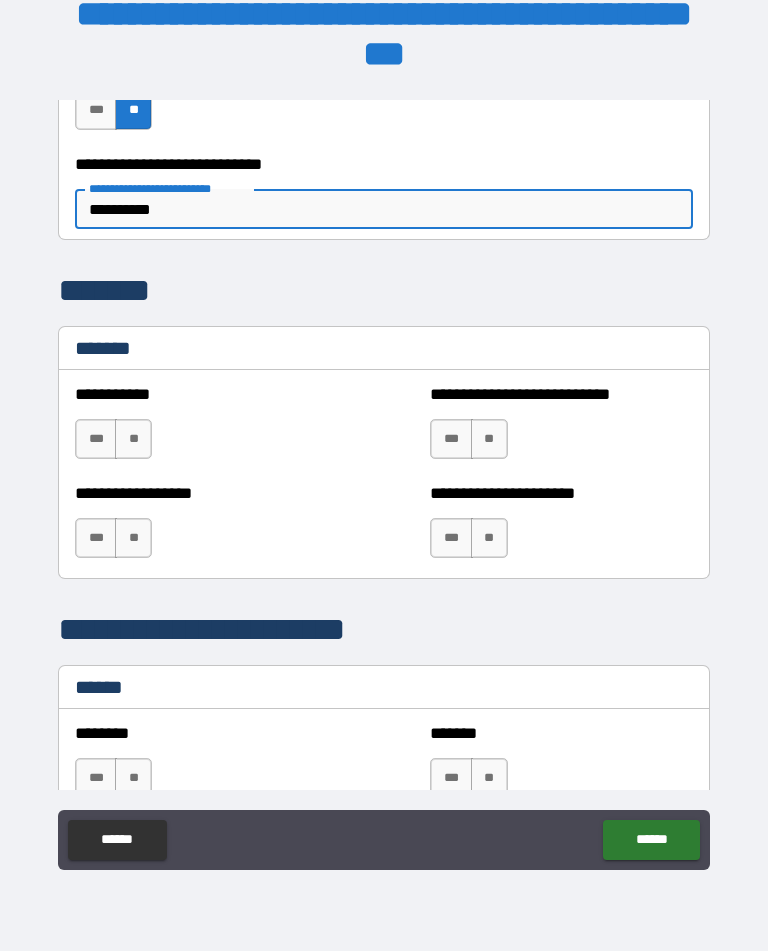 scroll, scrollTop: 1024, scrollLeft: 0, axis: vertical 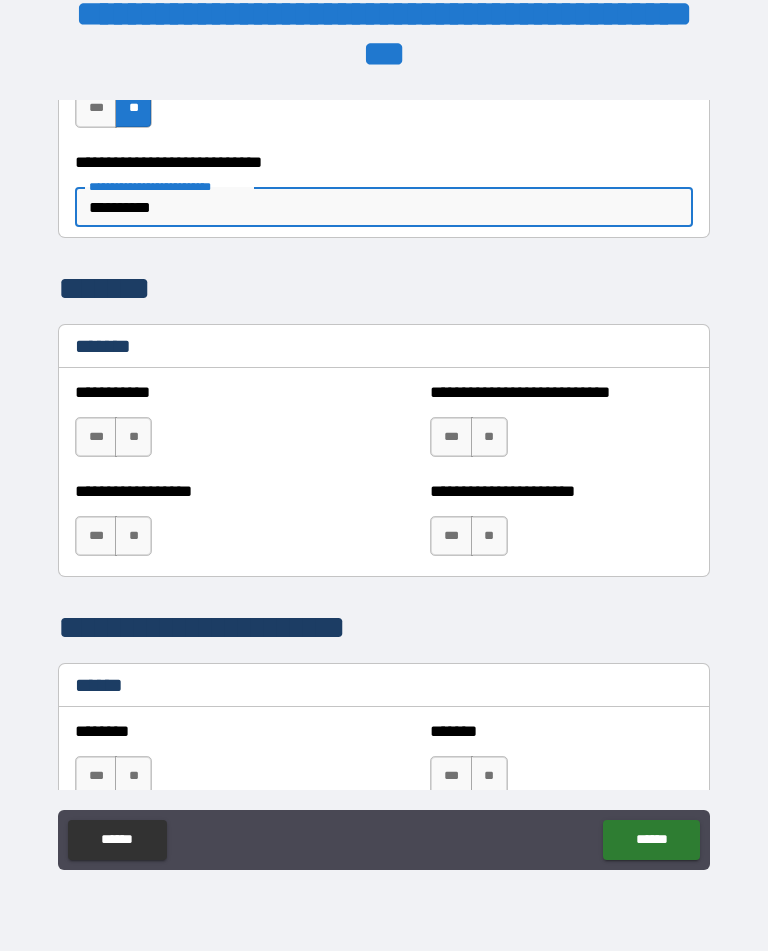 type on "*********" 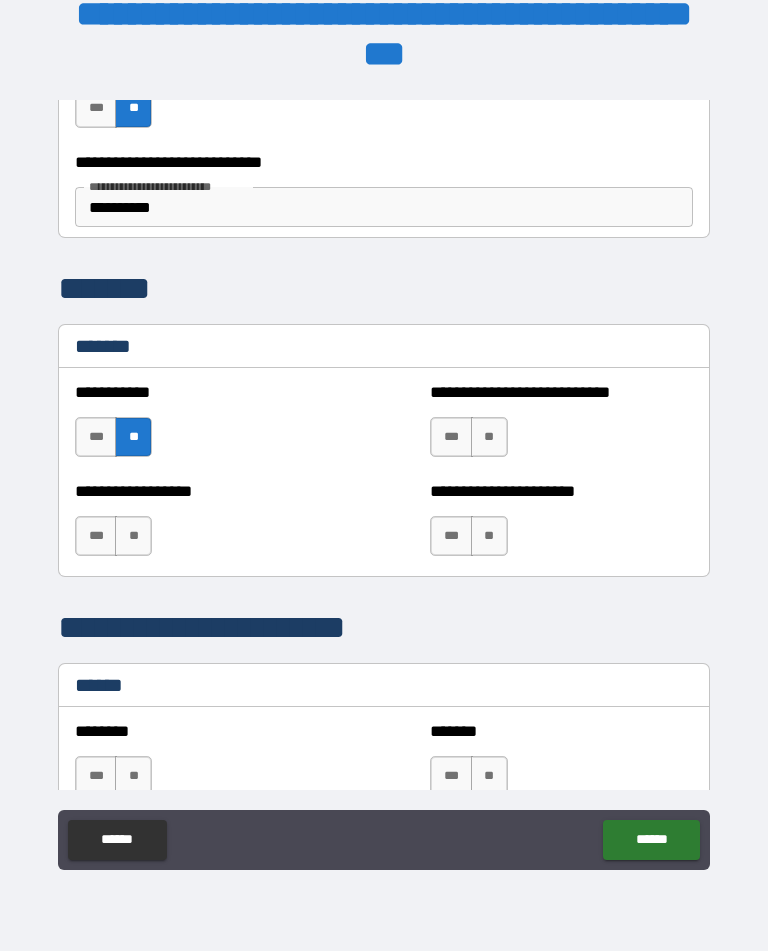 click on "**" at bounding box center (489, 437) 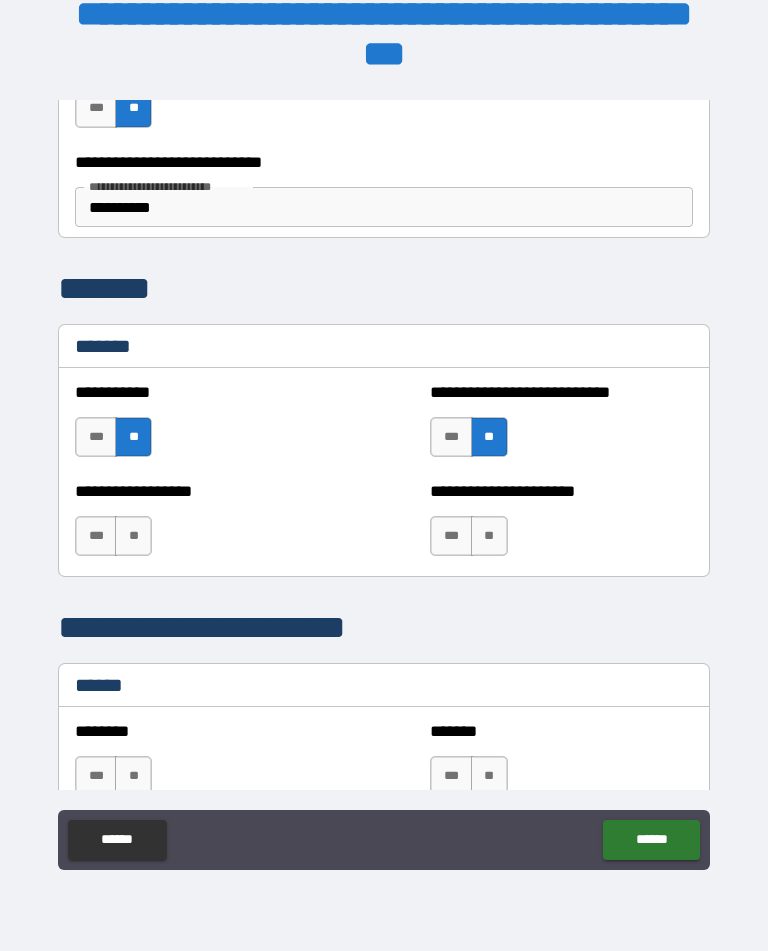 click on "**" at bounding box center (133, 536) 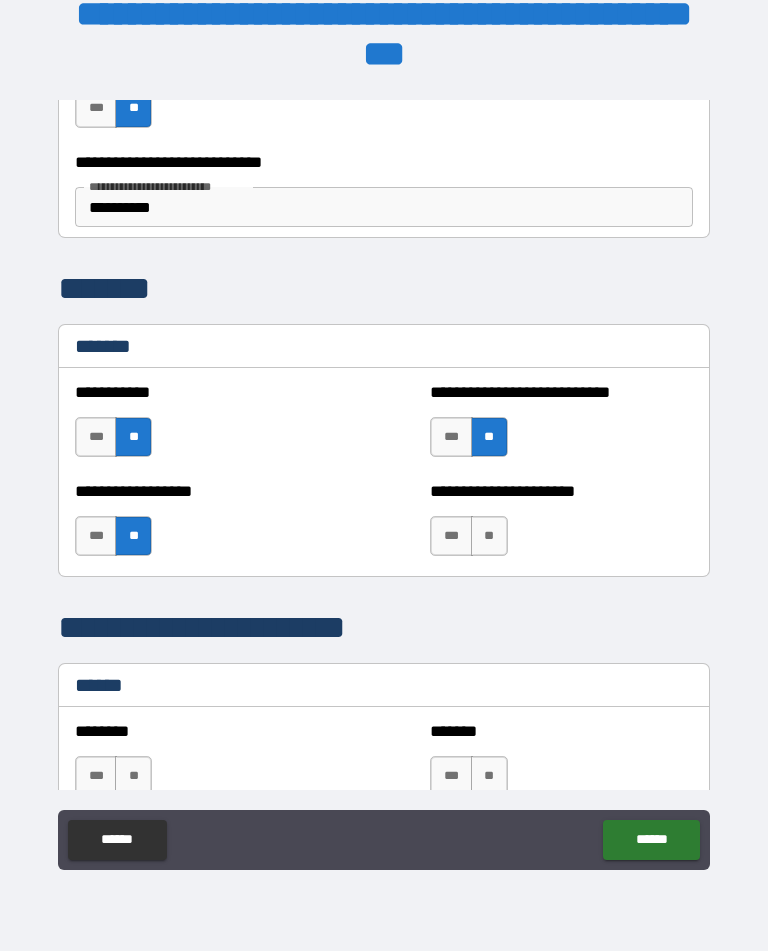 click on "**" at bounding box center (489, 536) 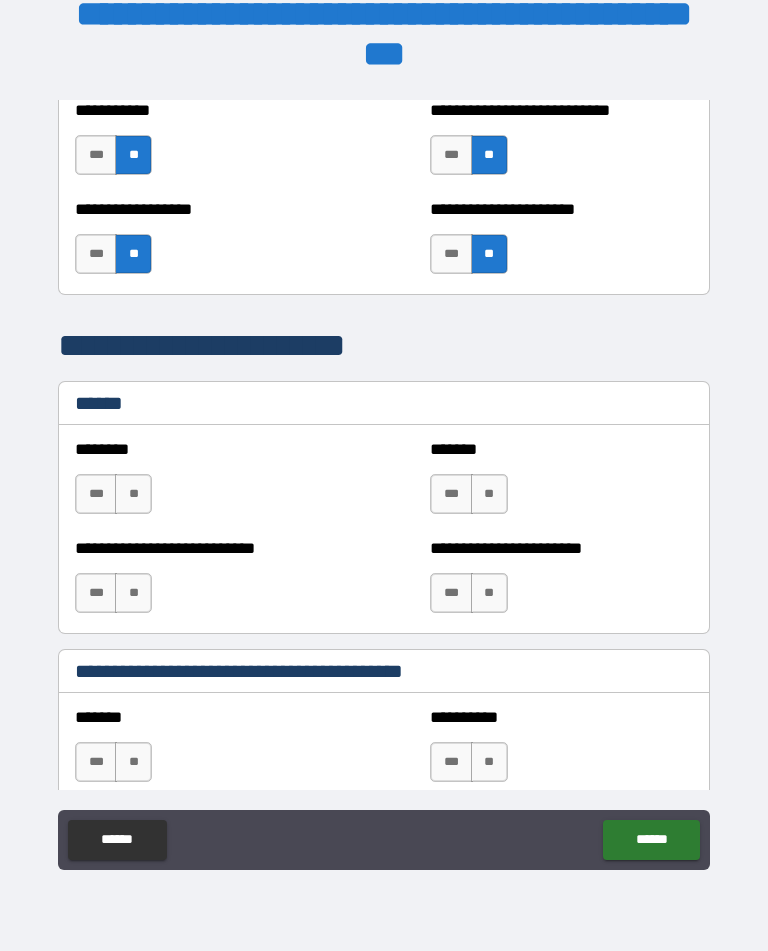 scroll, scrollTop: 1308, scrollLeft: 0, axis: vertical 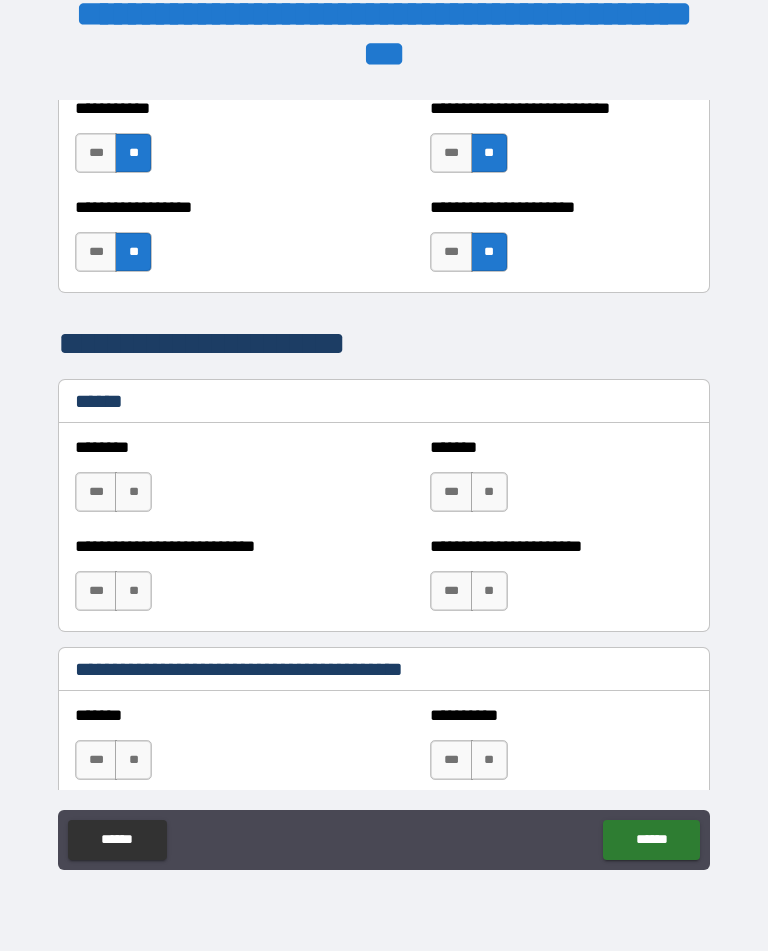click on "**" at bounding box center [133, 492] 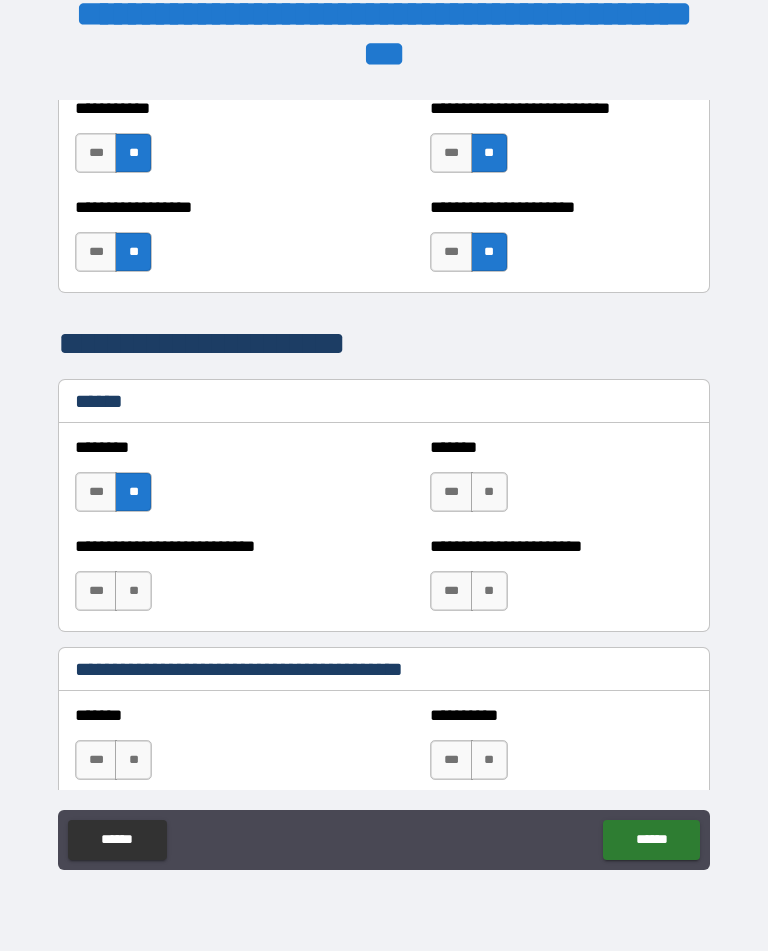 click on "**" at bounding box center (489, 492) 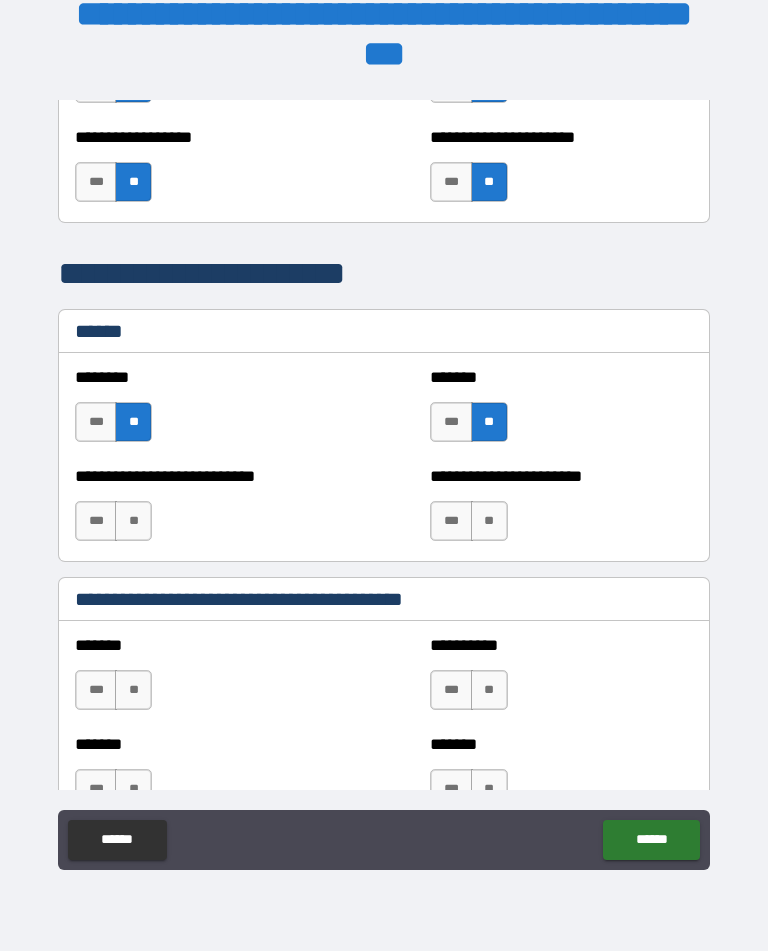 scroll, scrollTop: 1386, scrollLeft: 0, axis: vertical 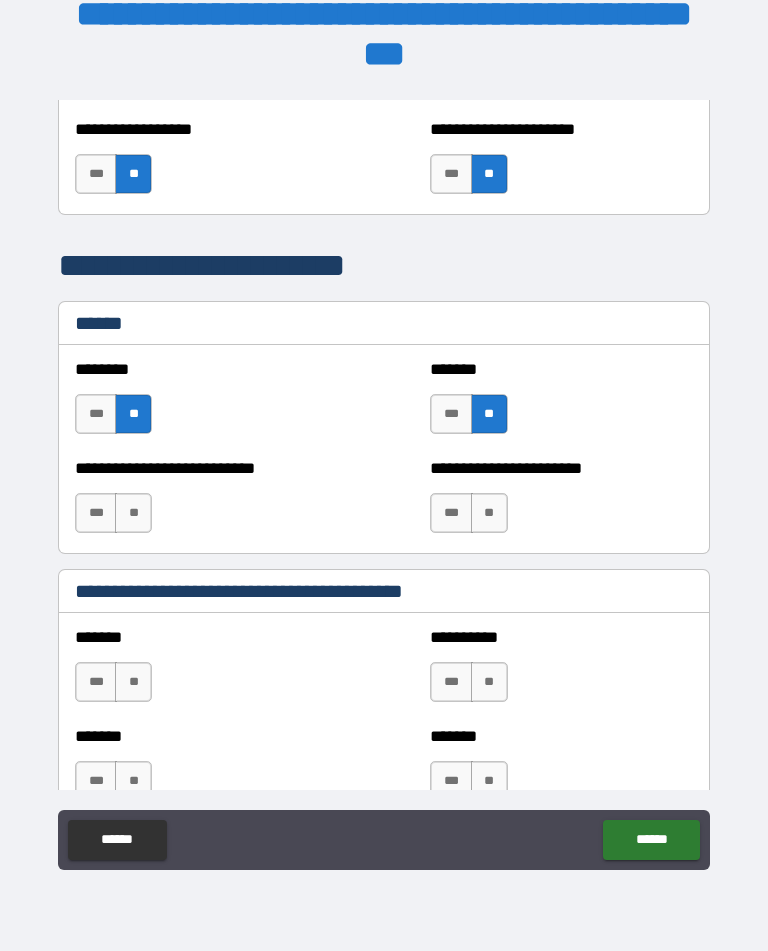 click on "**" at bounding box center (133, 513) 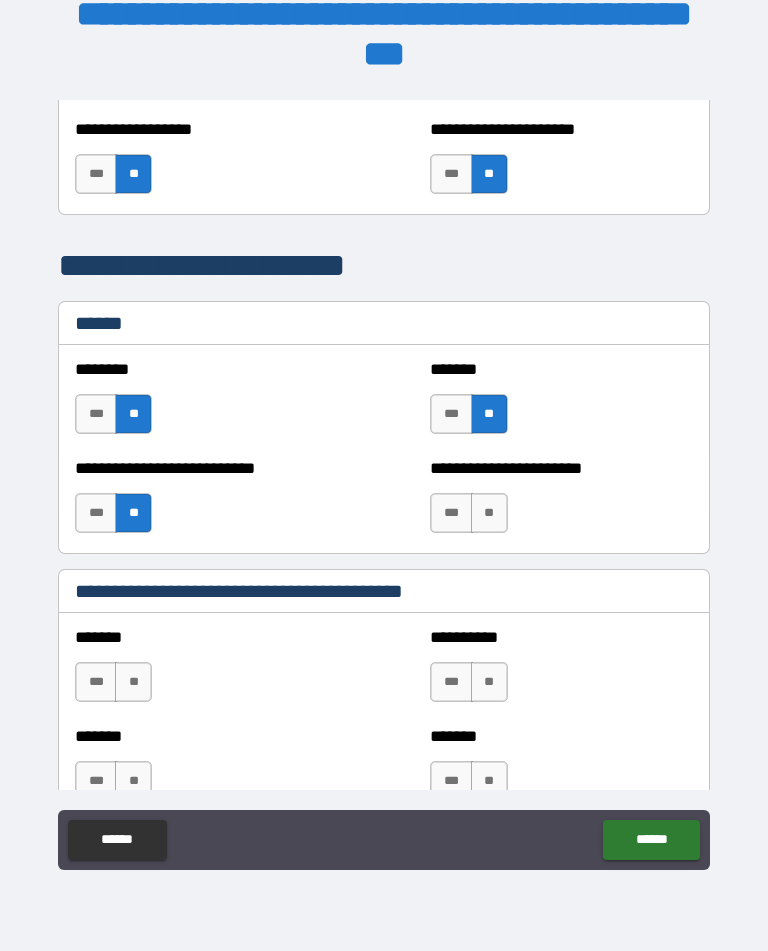 click on "***" at bounding box center (96, 513) 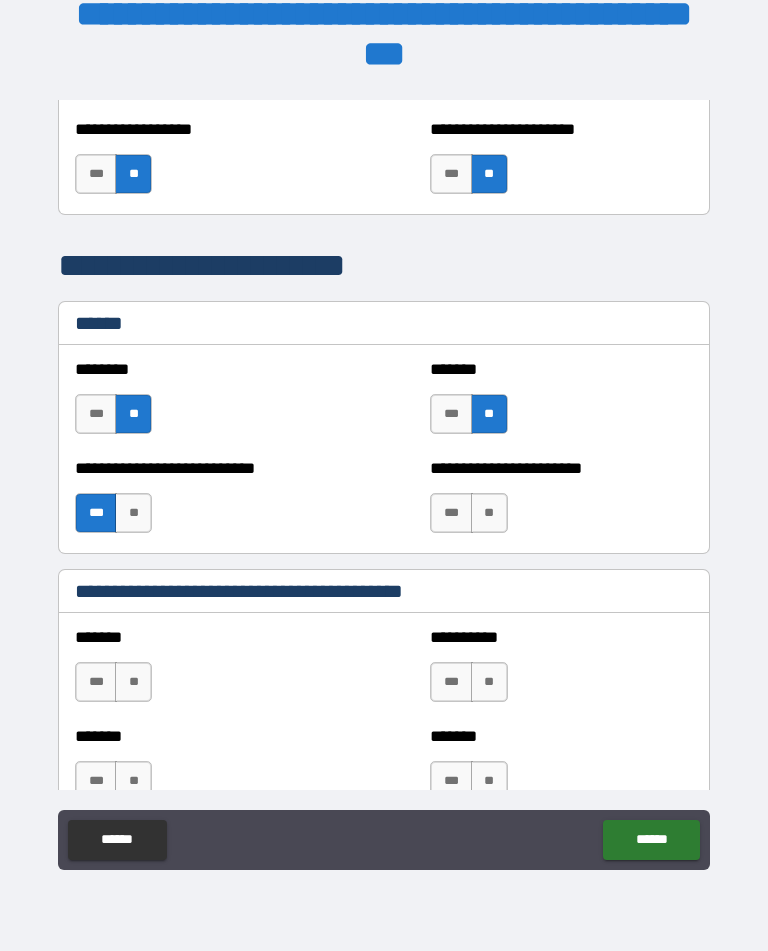 click on "**" at bounding box center [489, 513] 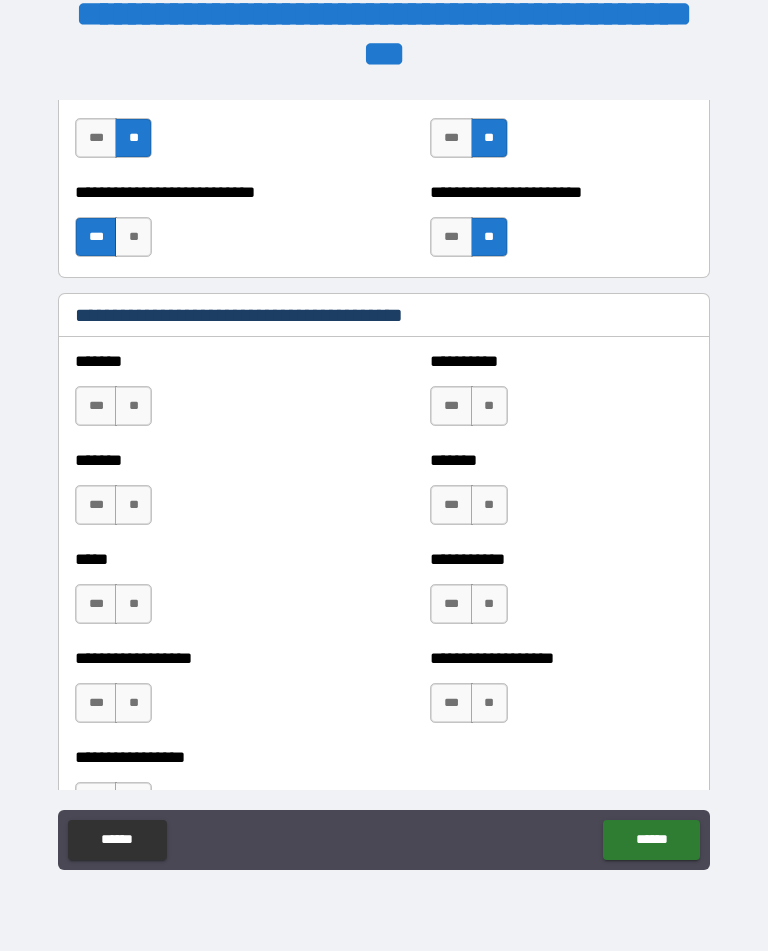 scroll, scrollTop: 1674, scrollLeft: 0, axis: vertical 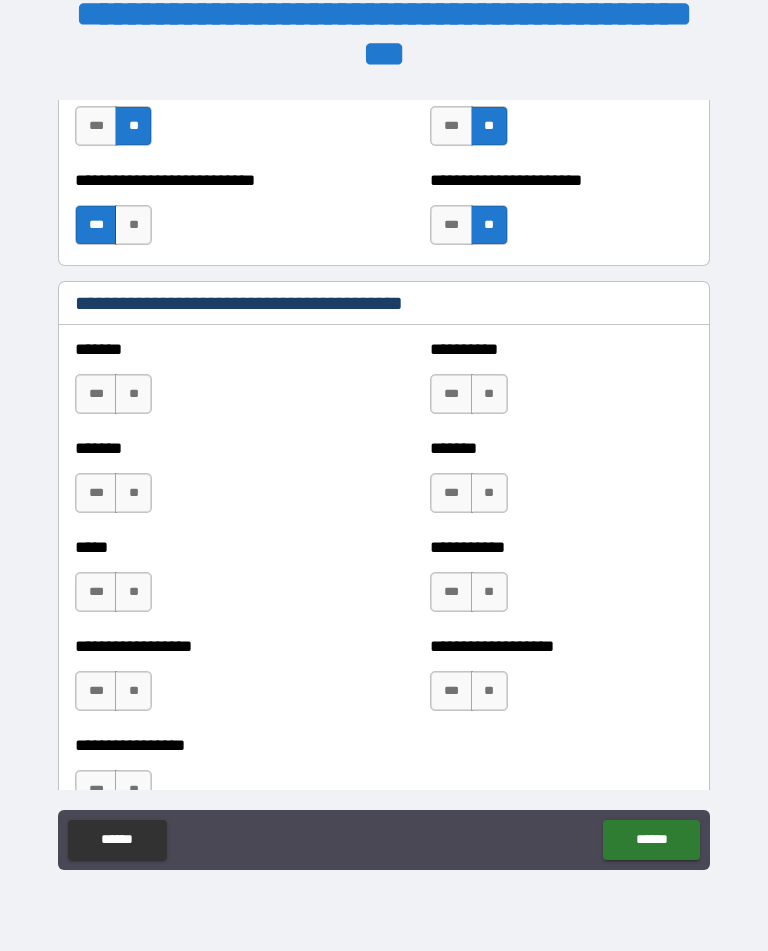 click on "**" at bounding box center [133, 394] 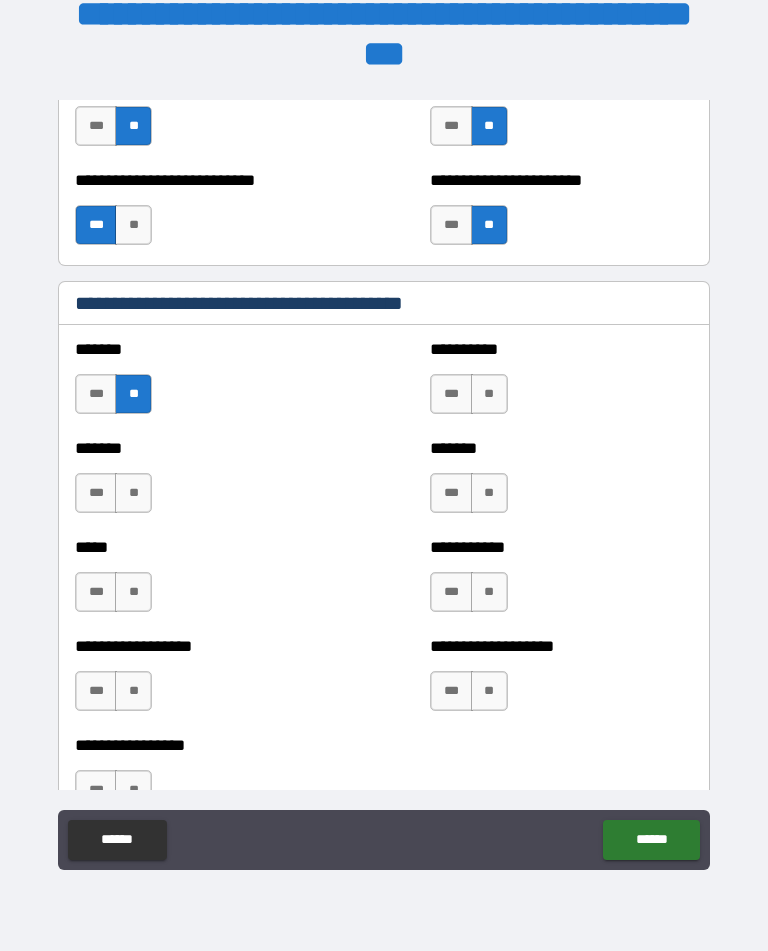 click on "**" at bounding box center (489, 394) 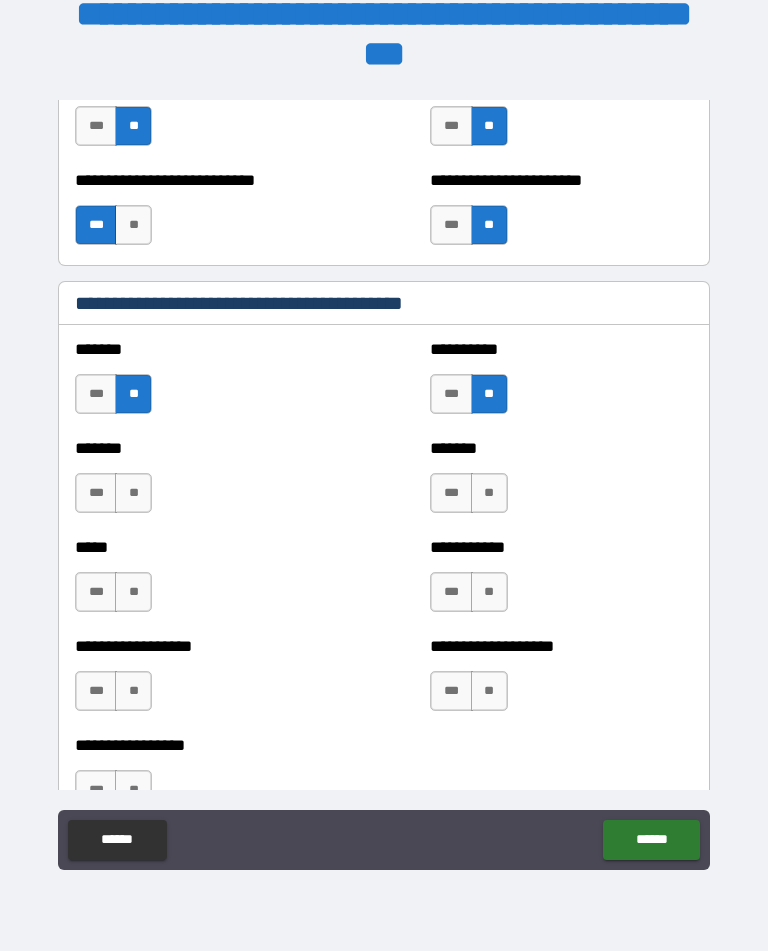 click on "**" at bounding box center (133, 493) 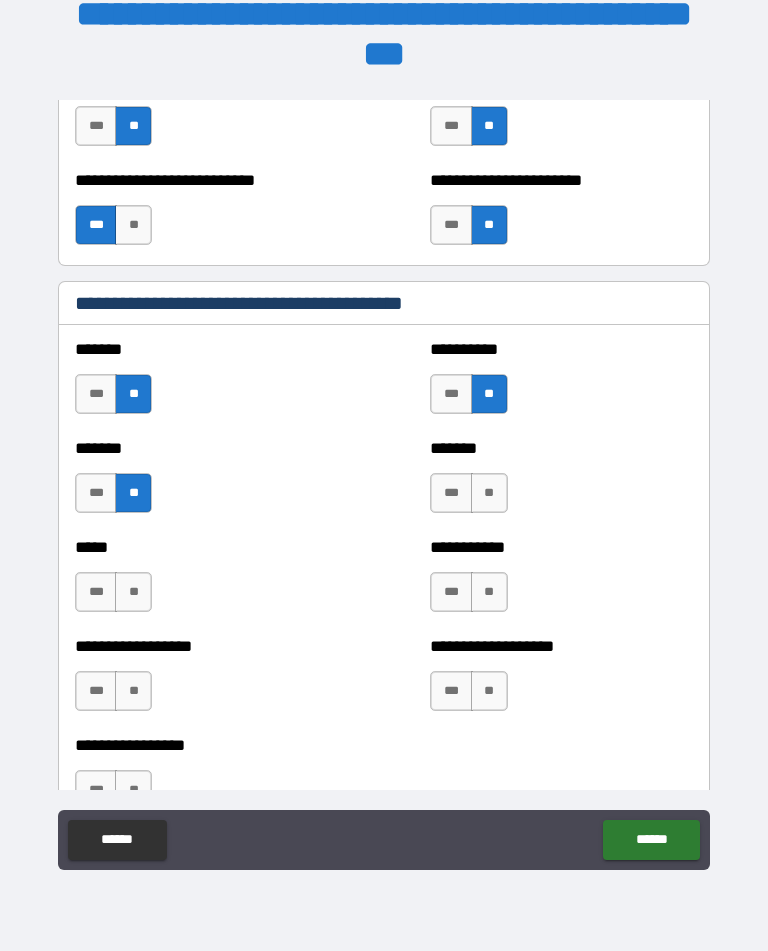 click on "**" at bounding box center (489, 493) 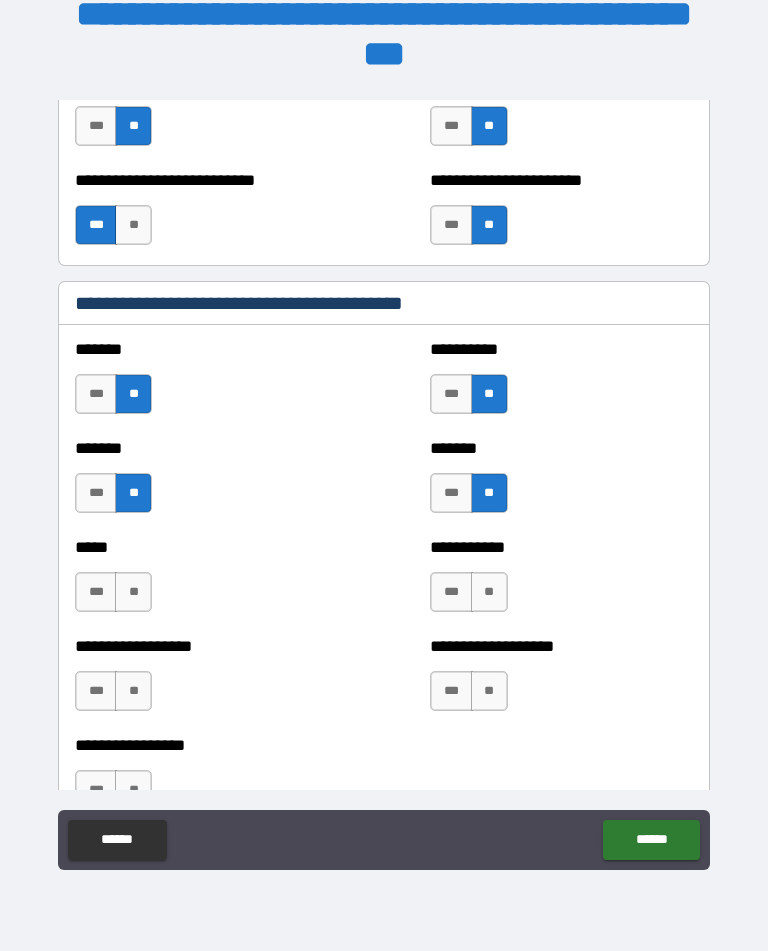 click on "**" at bounding box center (133, 592) 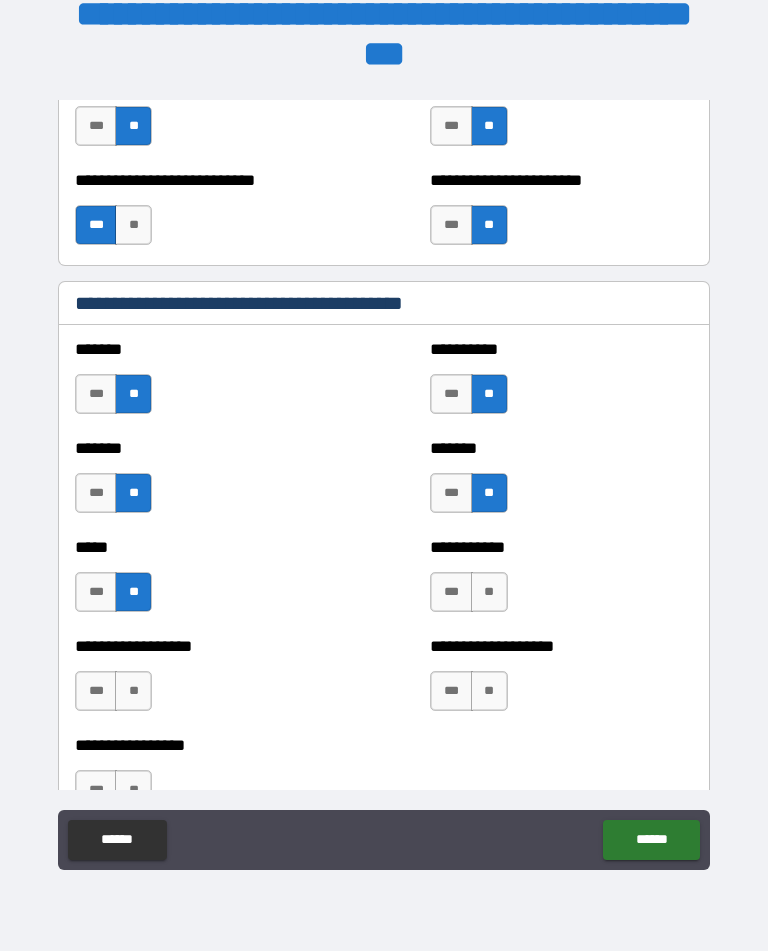 click on "**" at bounding box center (489, 592) 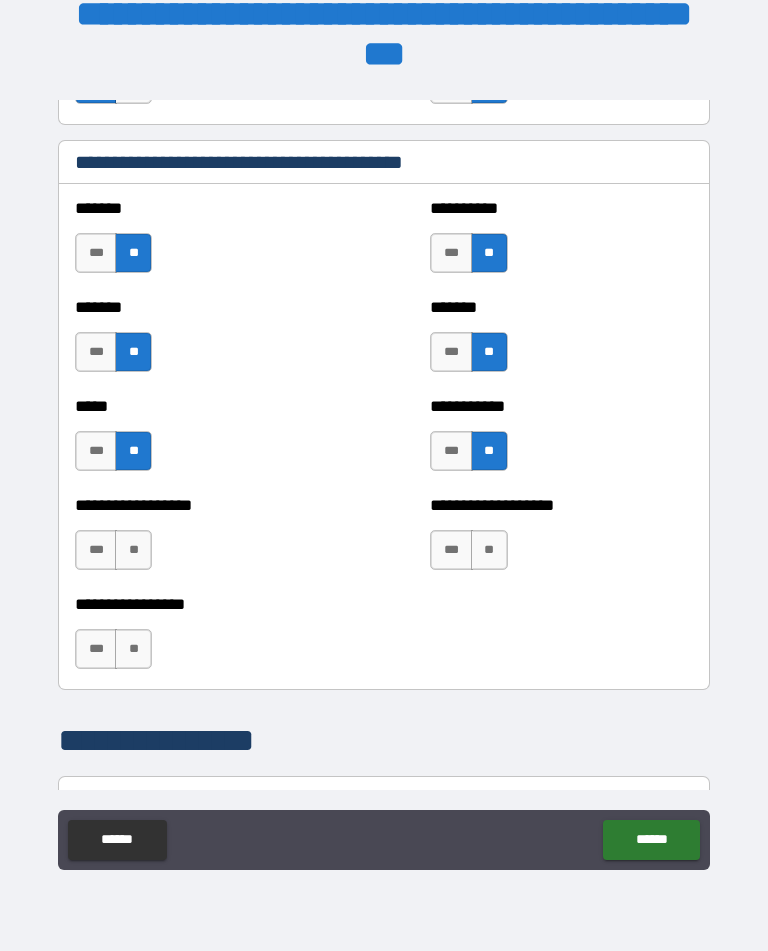 scroll, scrollTop: 1824, scrollLeft: 0, axis: vertical 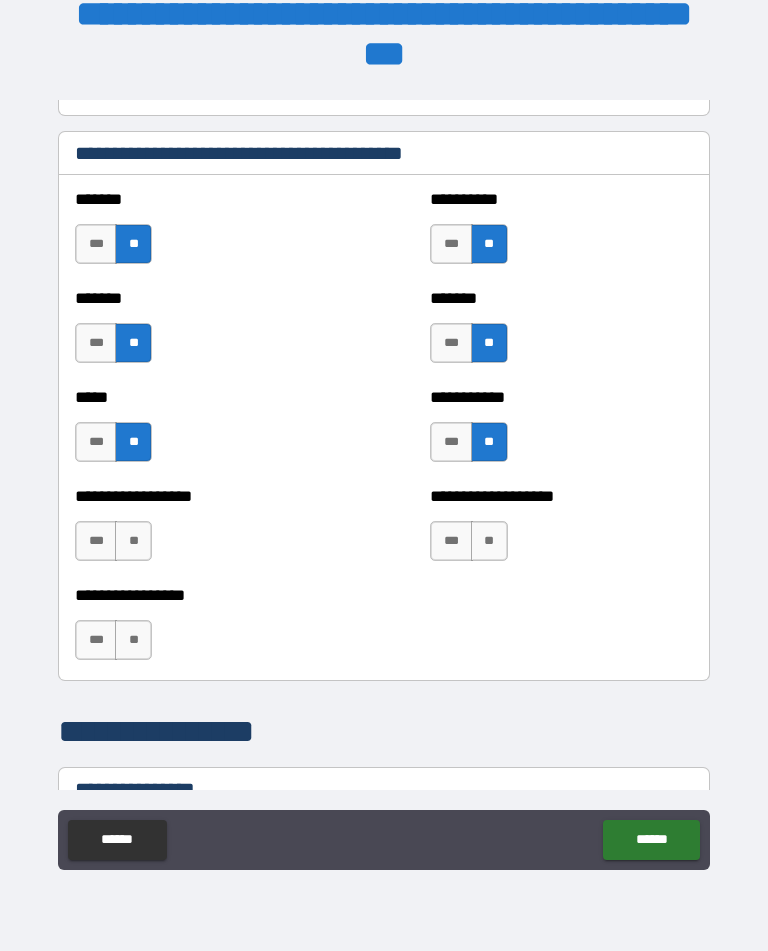 click on "**" at bounding box center [133, 541] 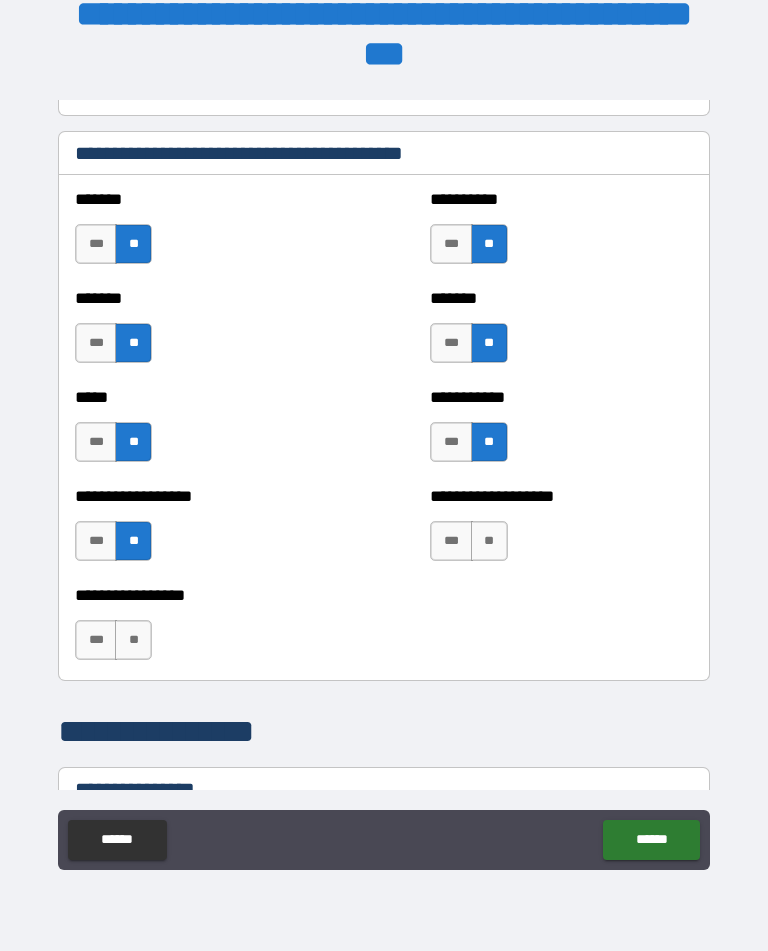 click on "**" at bounding box center [489, 541] 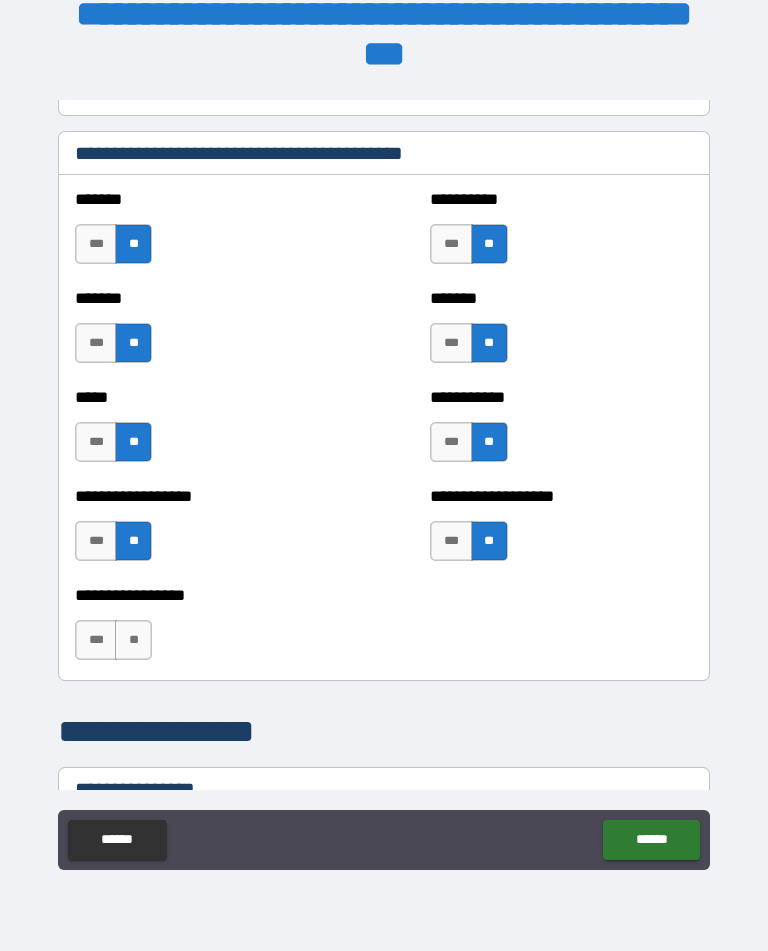click on "**" at bounding box center (133, 640) 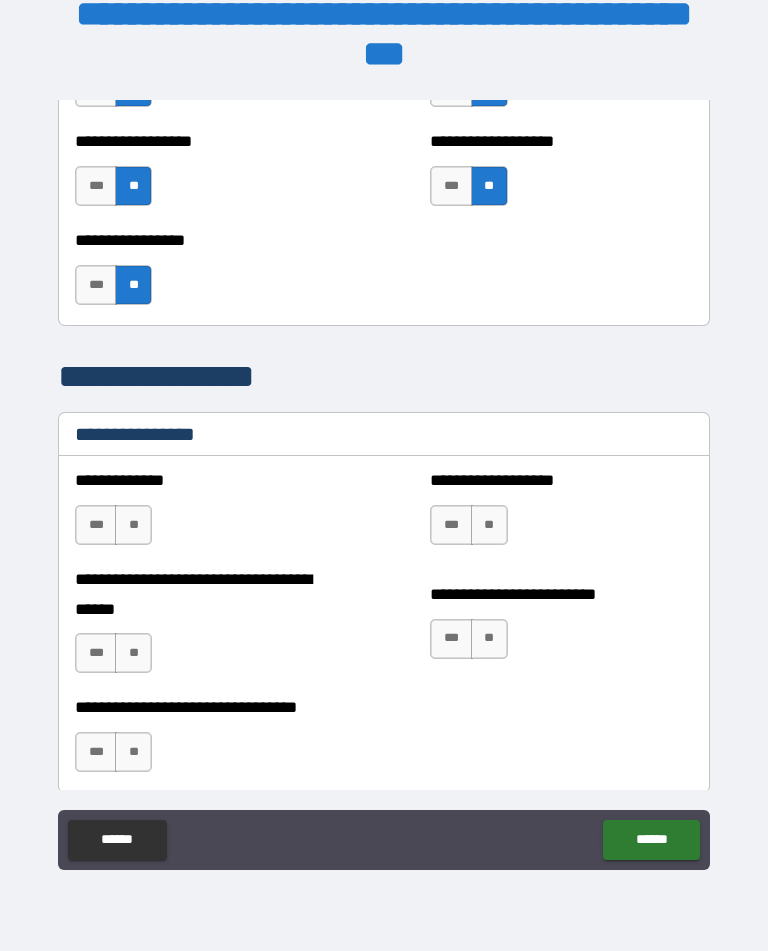 scroll, scrollTop: 2182, scrollLeft: 0, axis: vertical 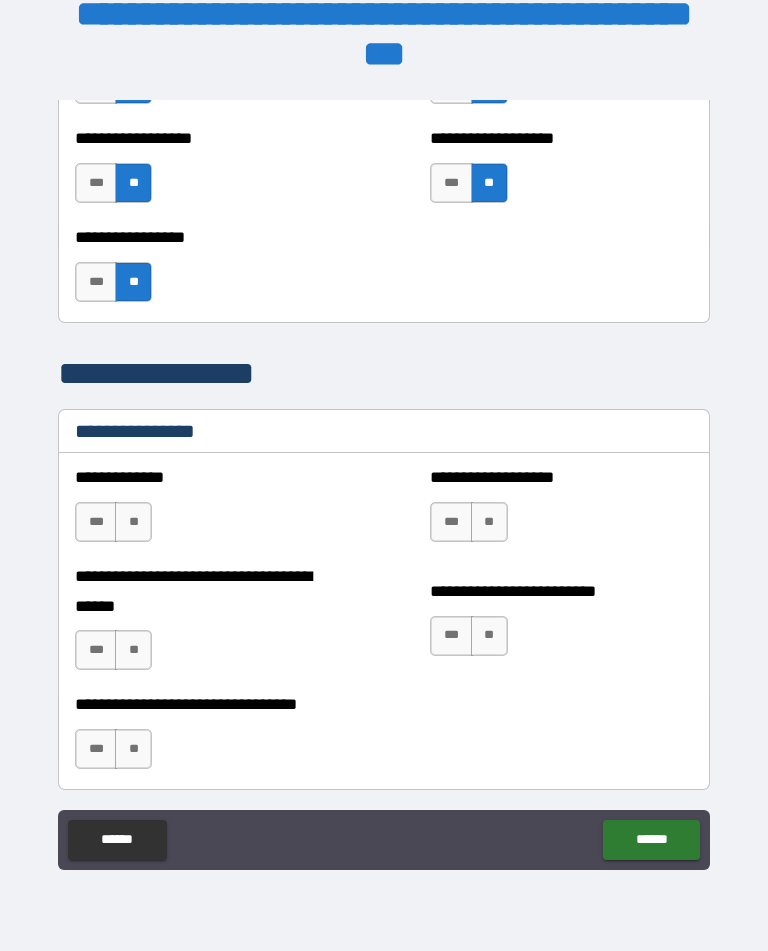 click on "***" at bounding box center [96, 522] 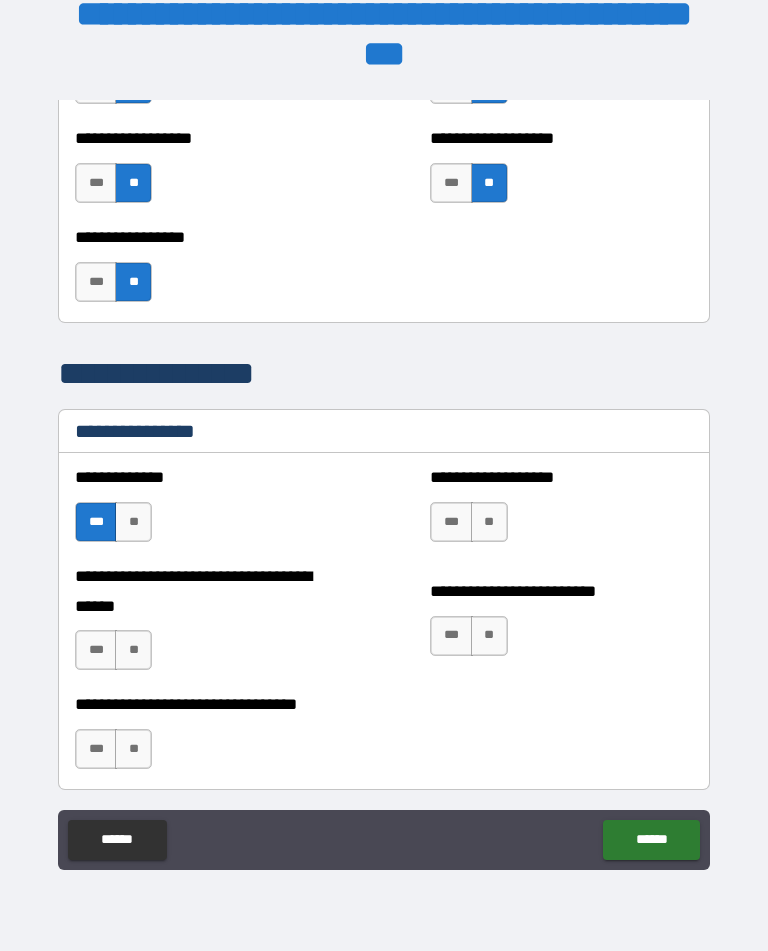 click on "**" at bounding box center [489, 522] 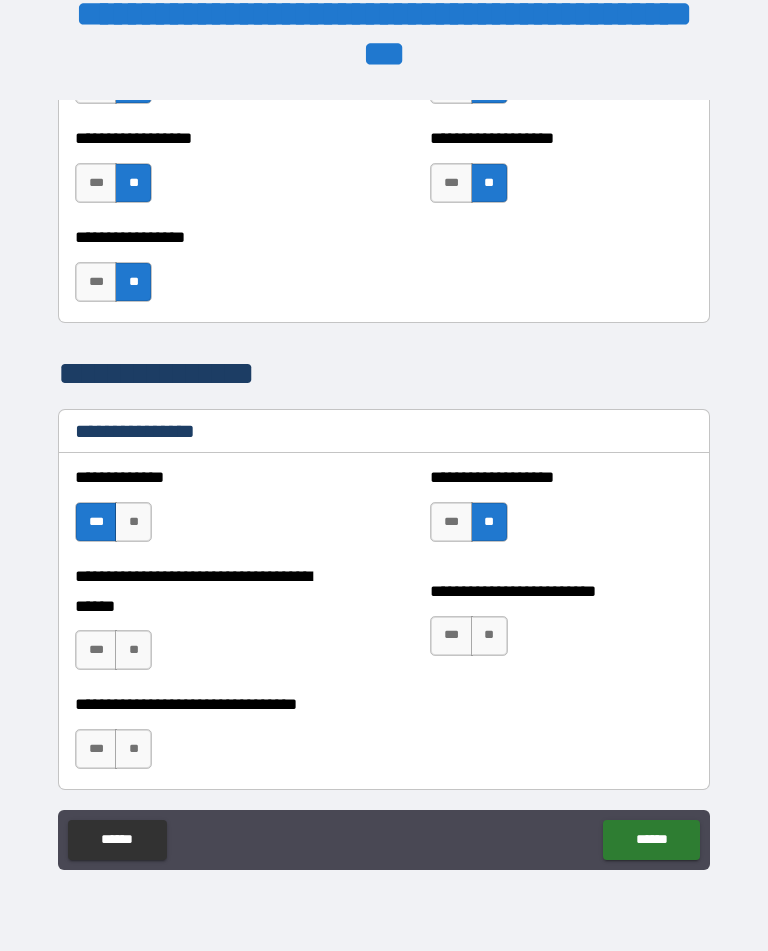 click on "**" at bounding box center (489, 636) 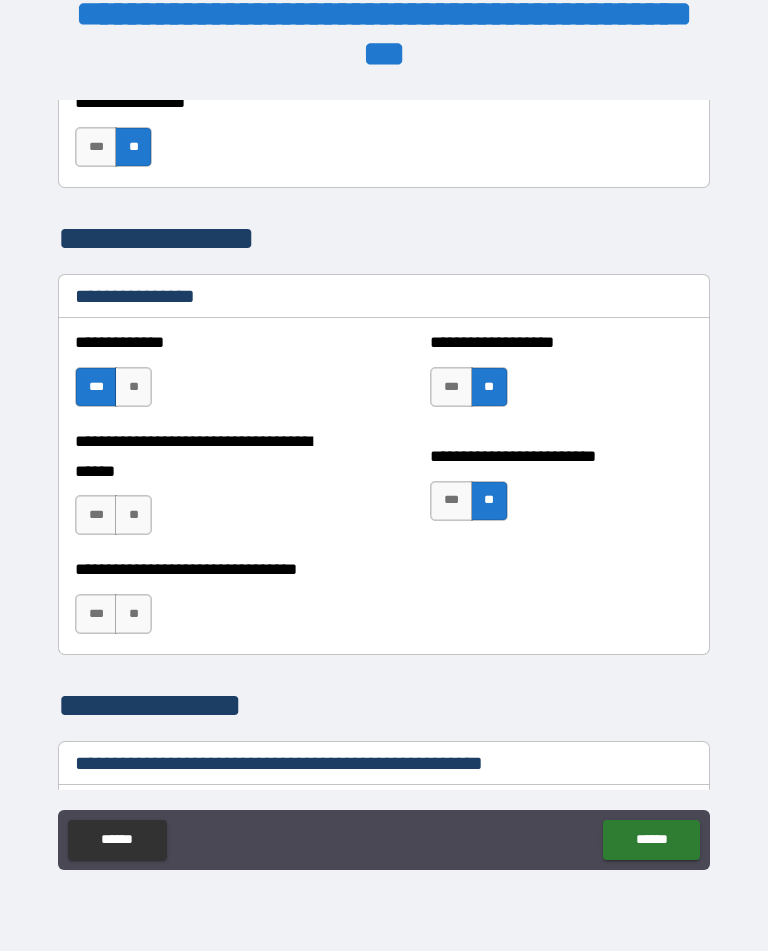 scroll, scrollTop: 2323, scrollLeft: 0, axis: vertical 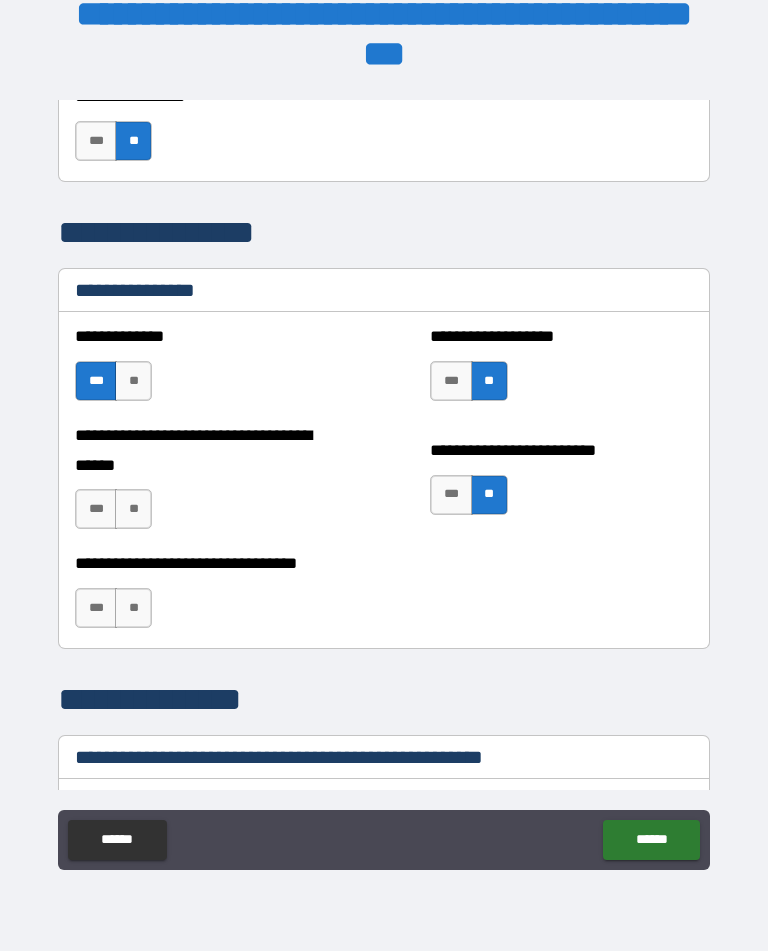click on "**" at bounding box center (133, 509) 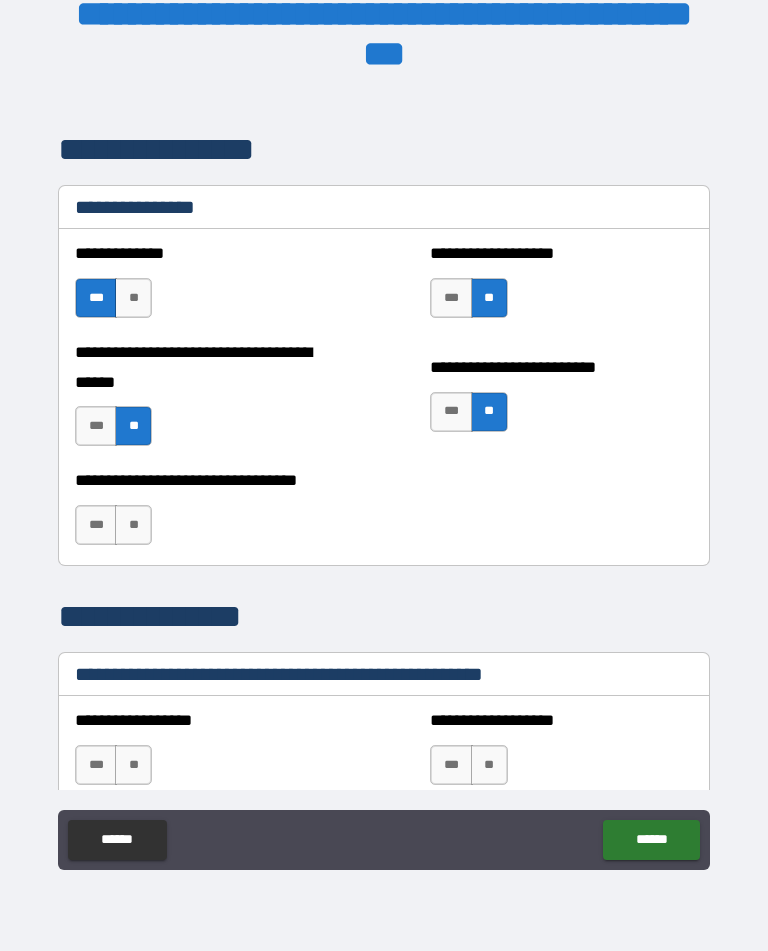 scroll, scrollTop: 2409, scrollLeft: 0, axis: vertical 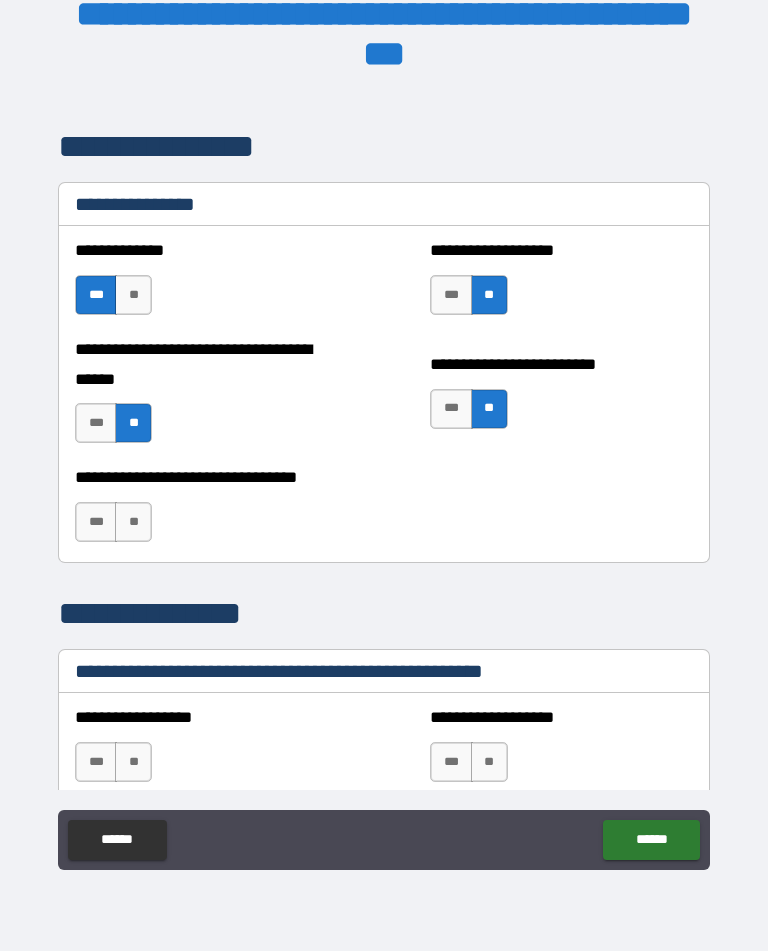 click on "**" at bounding box center (133, 522) 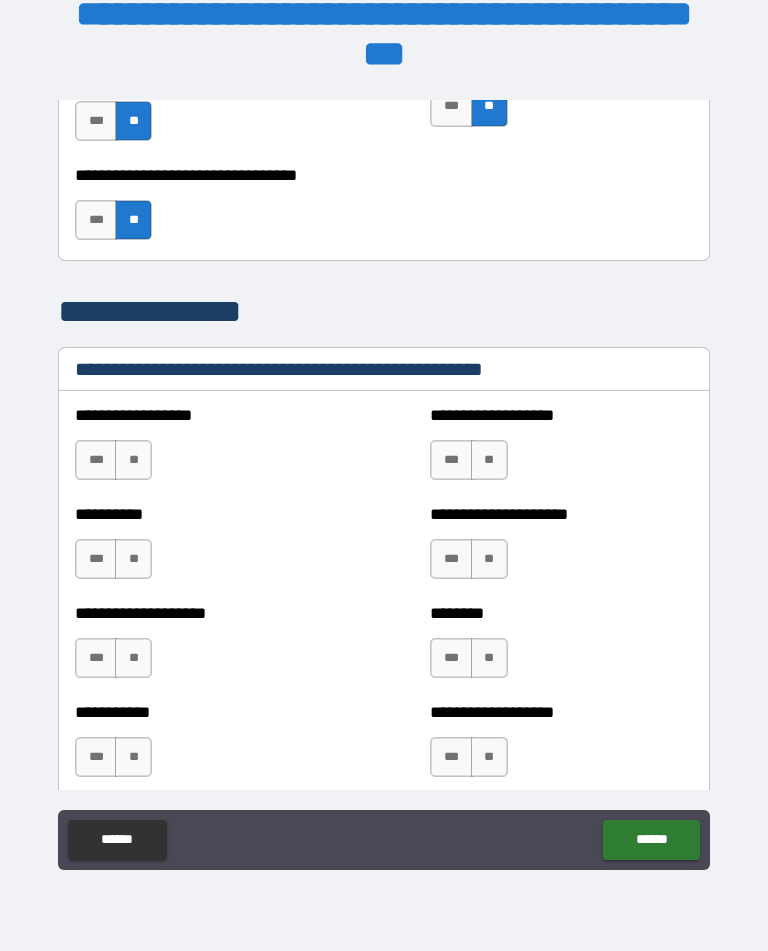 scroll, scrollTop: 2713, scrollLeft: 0, axis: vertical 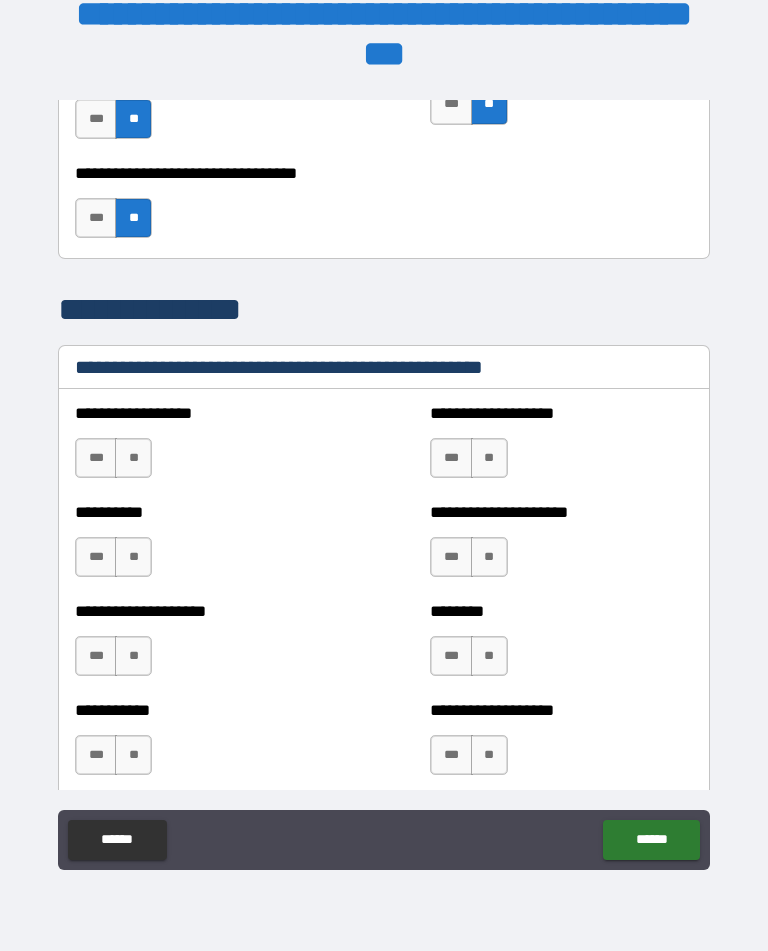 click on "**" at bounding box center [133, 458] 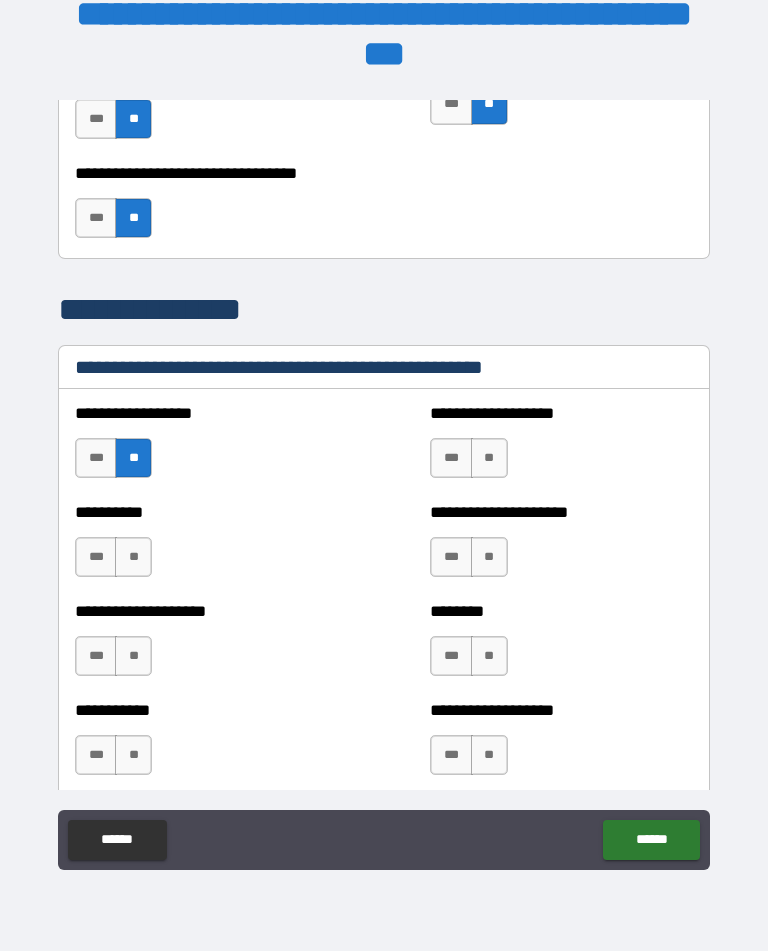 click on "**" at bounding box center (489, 458) 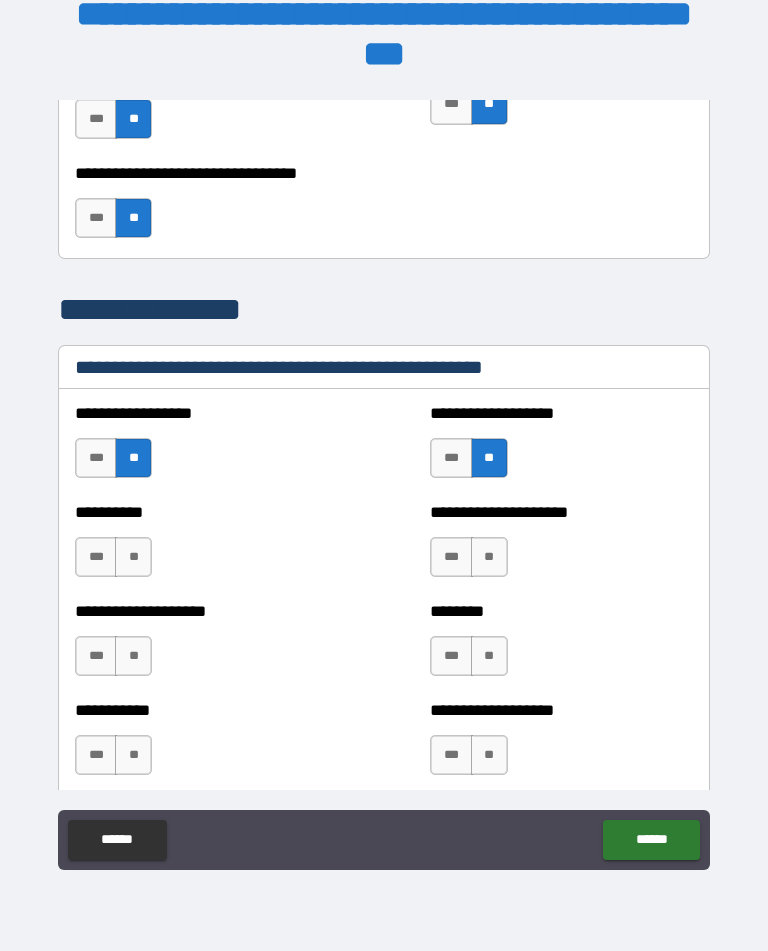 click on "**" at bounding box center [133, 557] 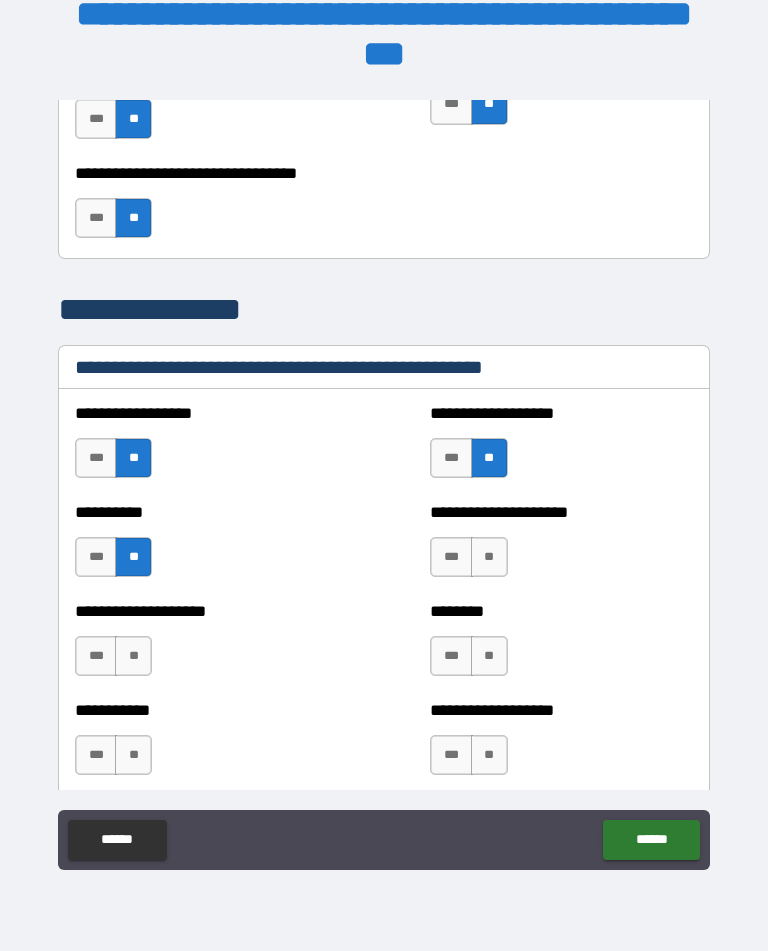 click on "**" at bounding box center [489, 557] 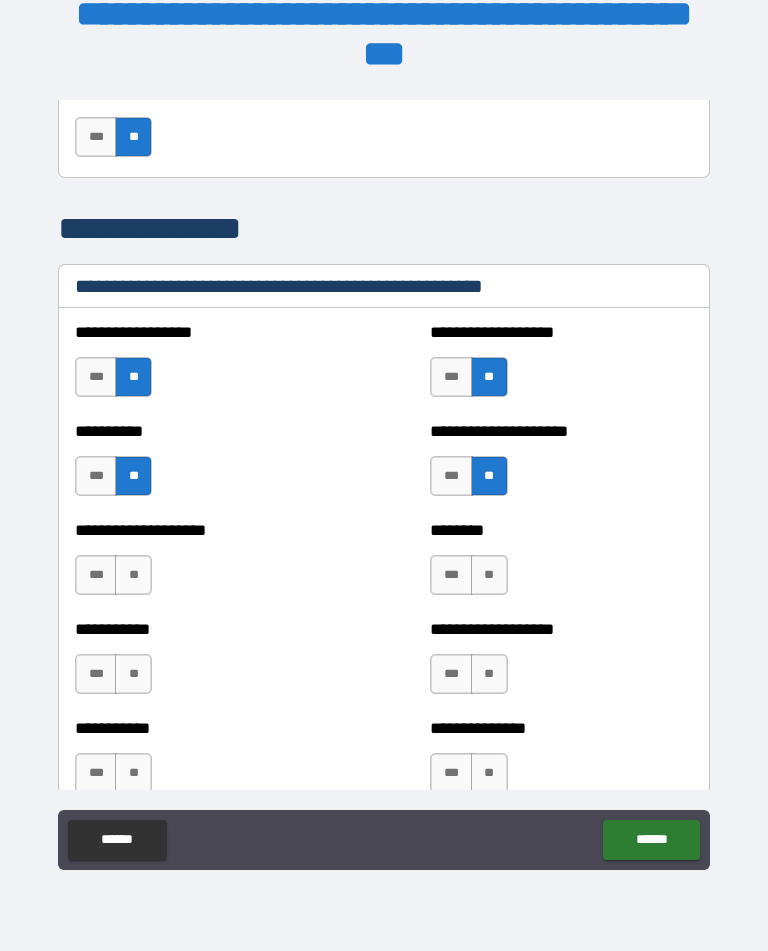 scroll, scrollTop: 2816, scrollLeft: 0, axis: vertical 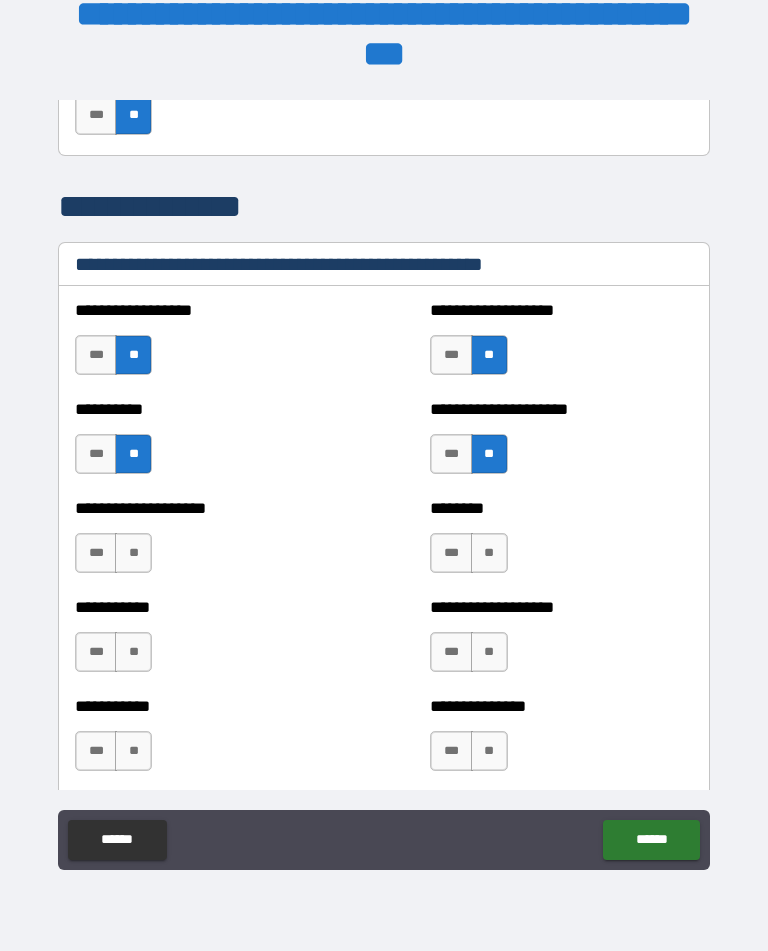 click on "**" at bounding box center (489, 553) 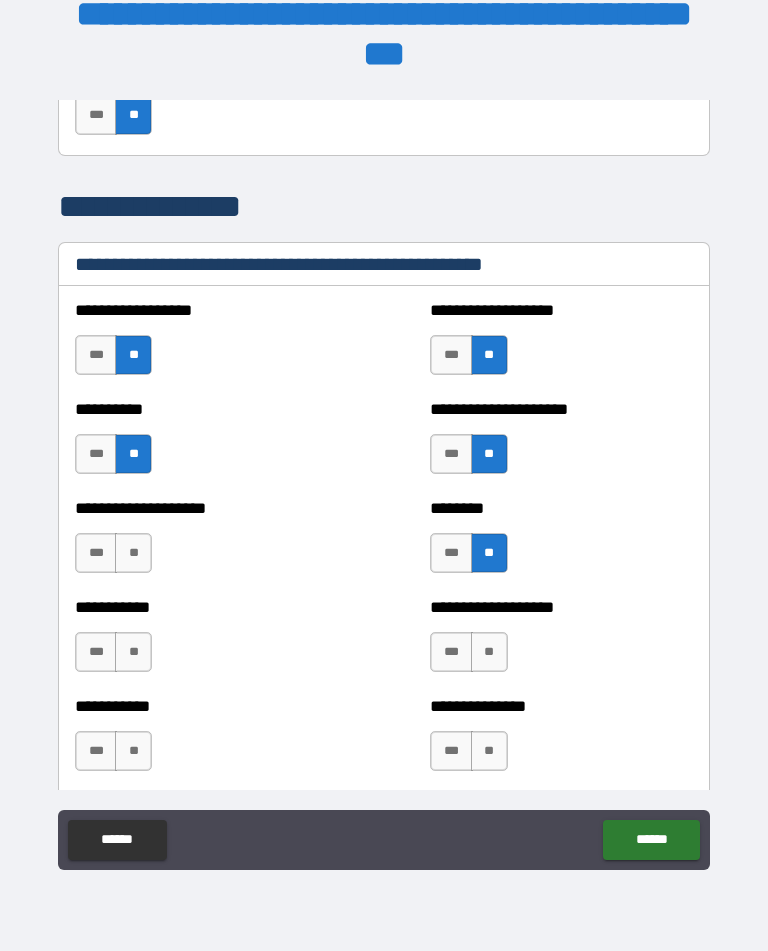 click on "**" at bounding box center [133, 553] 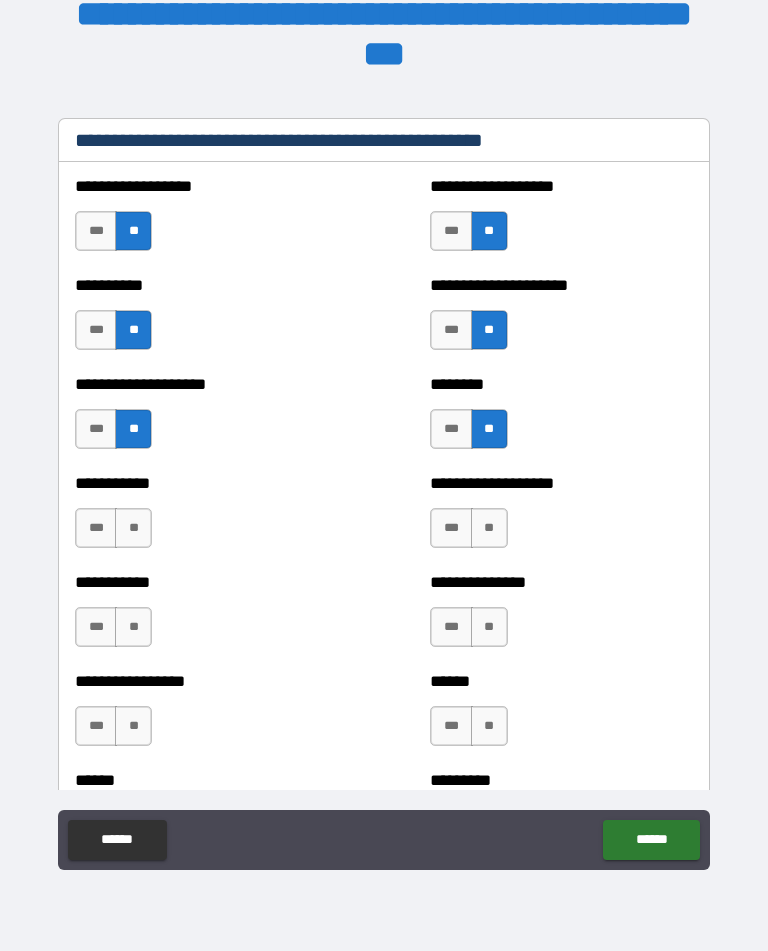 scroll, scrollTop: 2941, scrollLeft: 0, axis: vertical 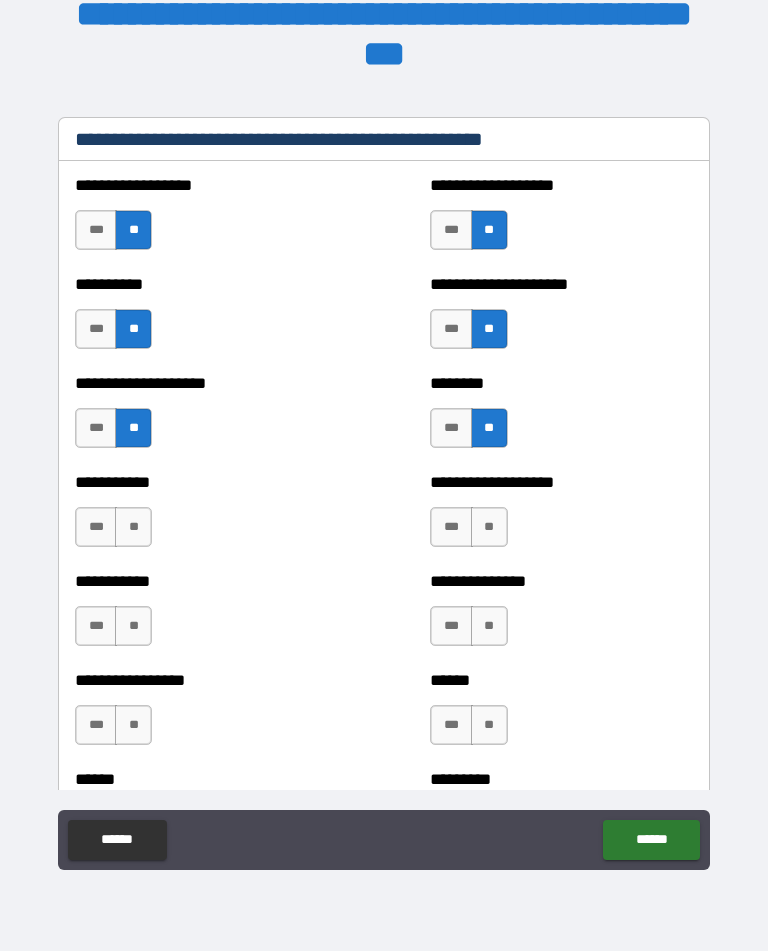 click on "**" at bounding box center [133, 527] 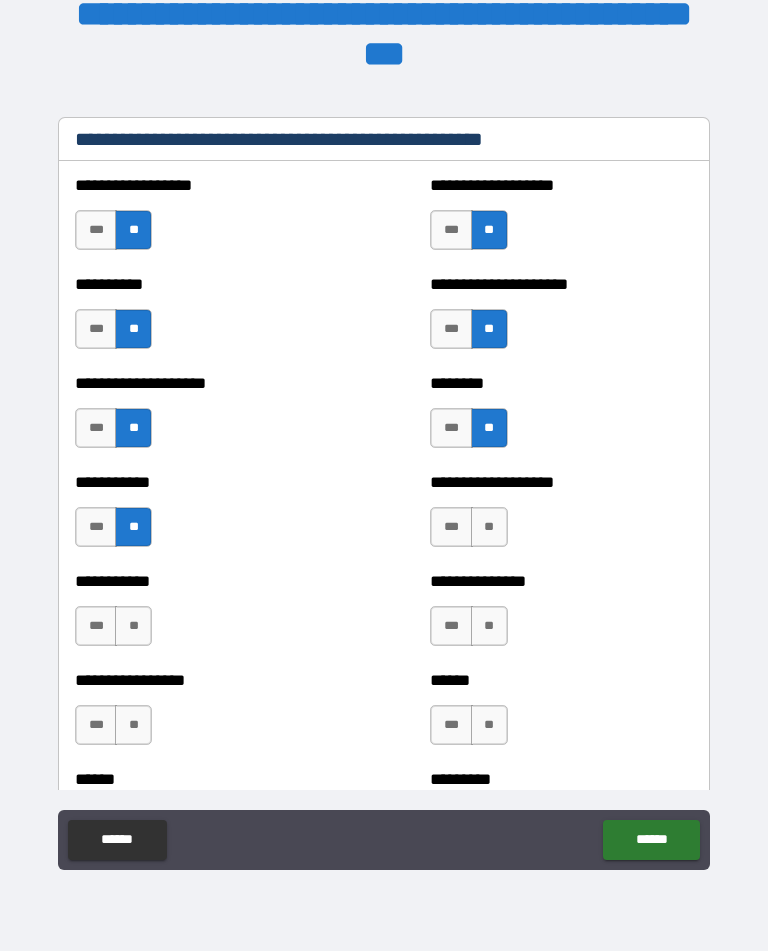 click on "**" at bounding box center (489, 527) 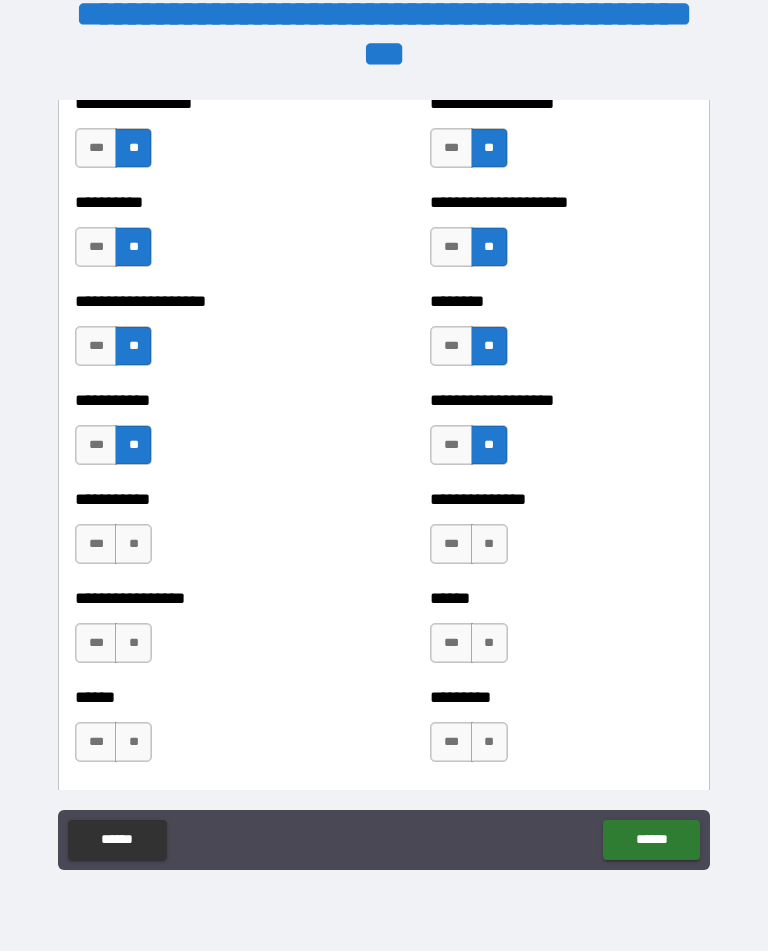scroll, scrollTop: 3029, scrollLeft: 0, axis: vertical 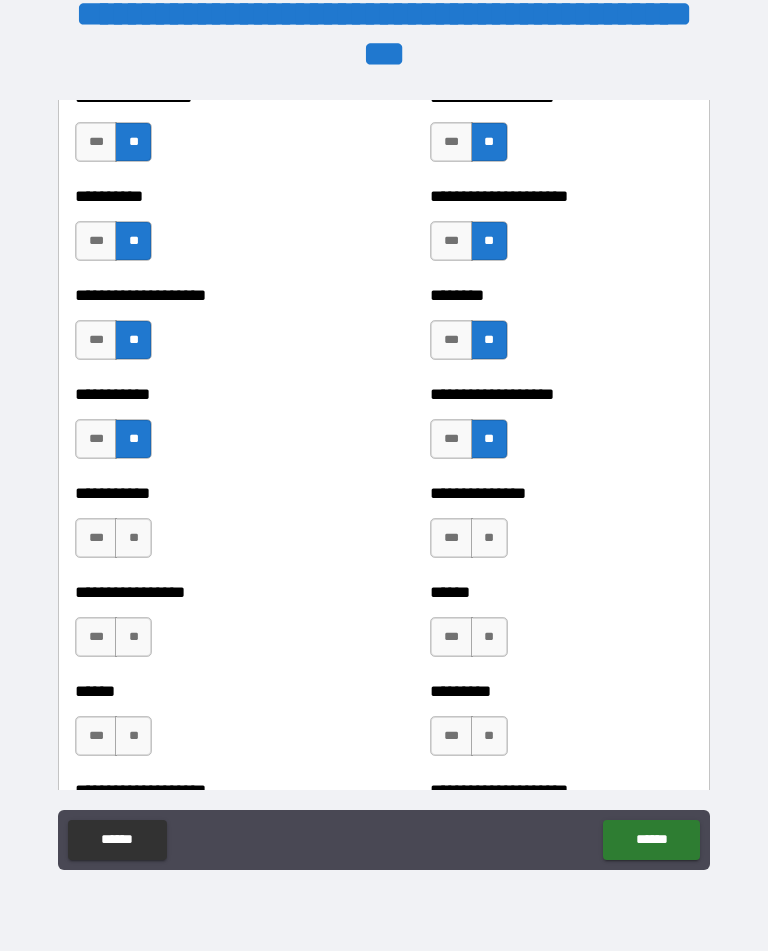 click on "**" at bounding box center [133, 538] 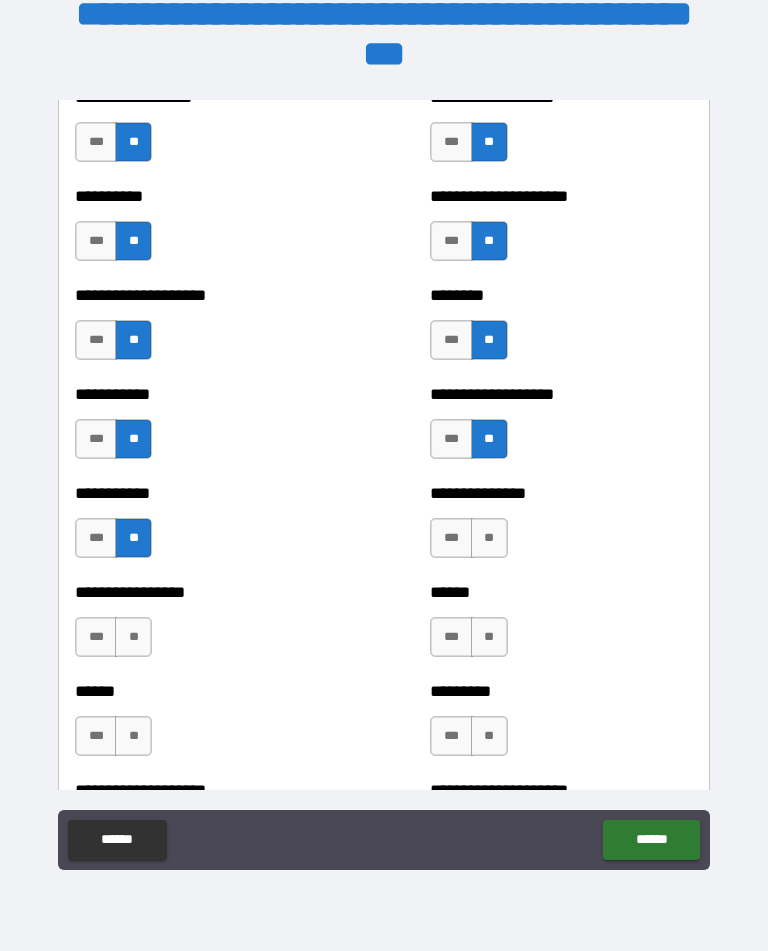 click on "**" at bounding box center [489, 538] 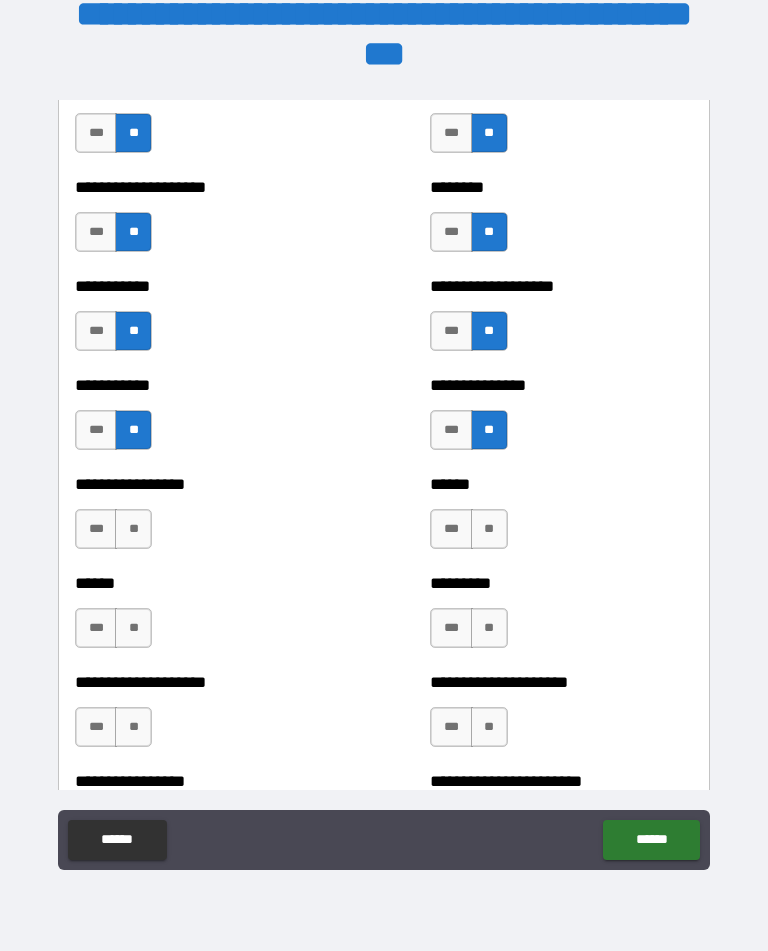 scroll, scrollTop: 3144, scrollLeft: 0, axis: vertical 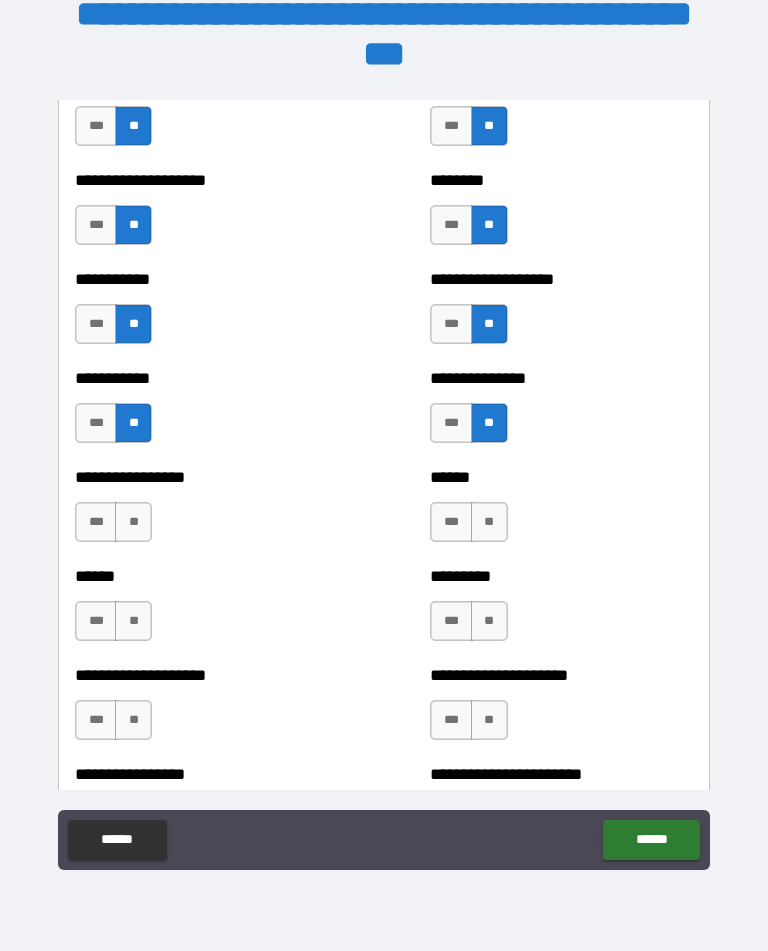 click on "**" at bounding box center (133, 522) 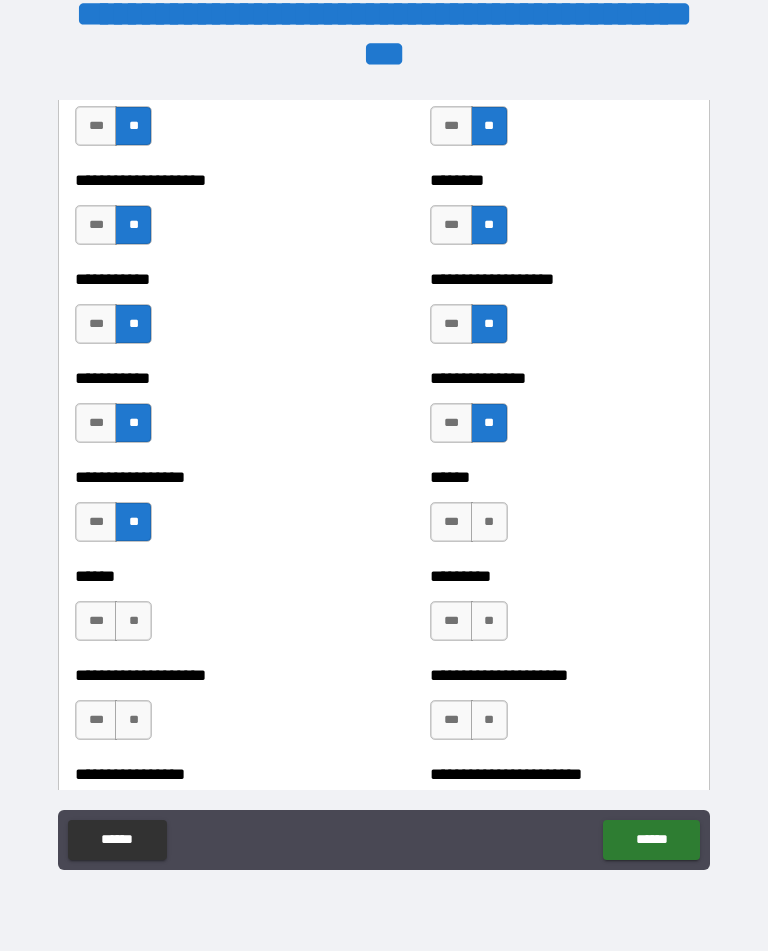 click on "**" at bounding box center (489, 522) 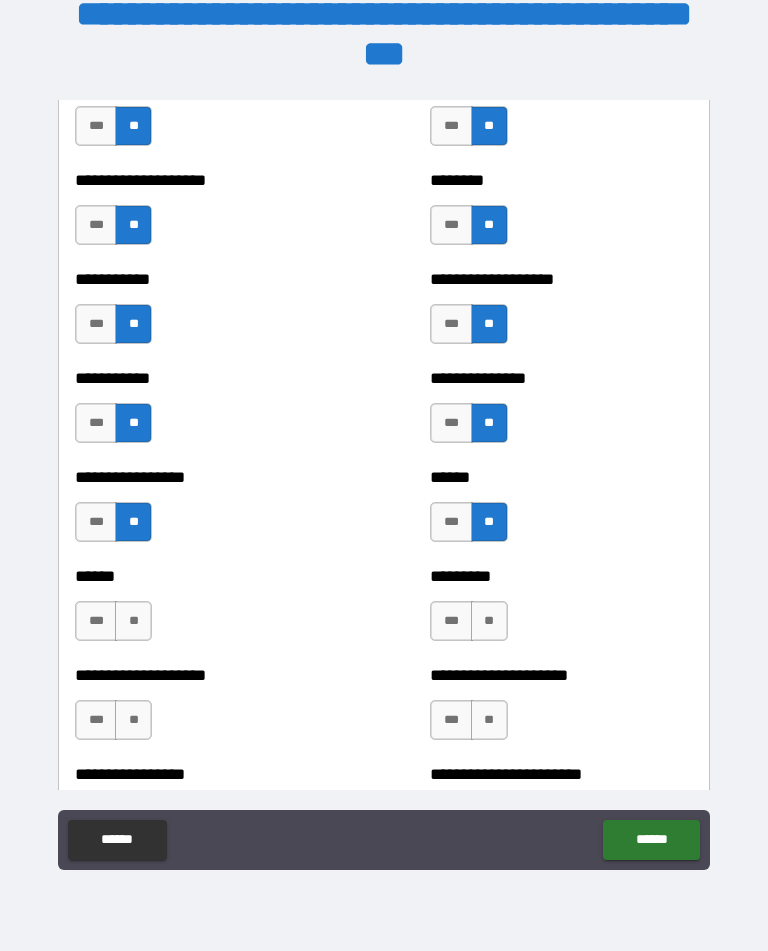 scroll, scrollTop: 3228, scrollLeft: 0, axis: vertical 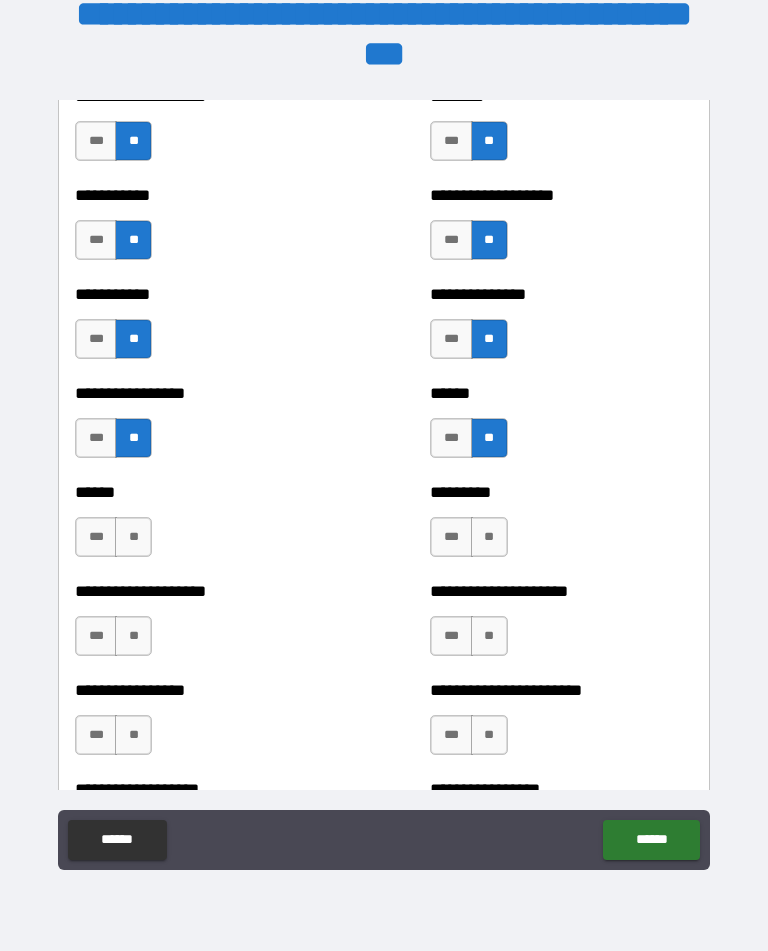 click on "**" at bounding box center (133, 537) 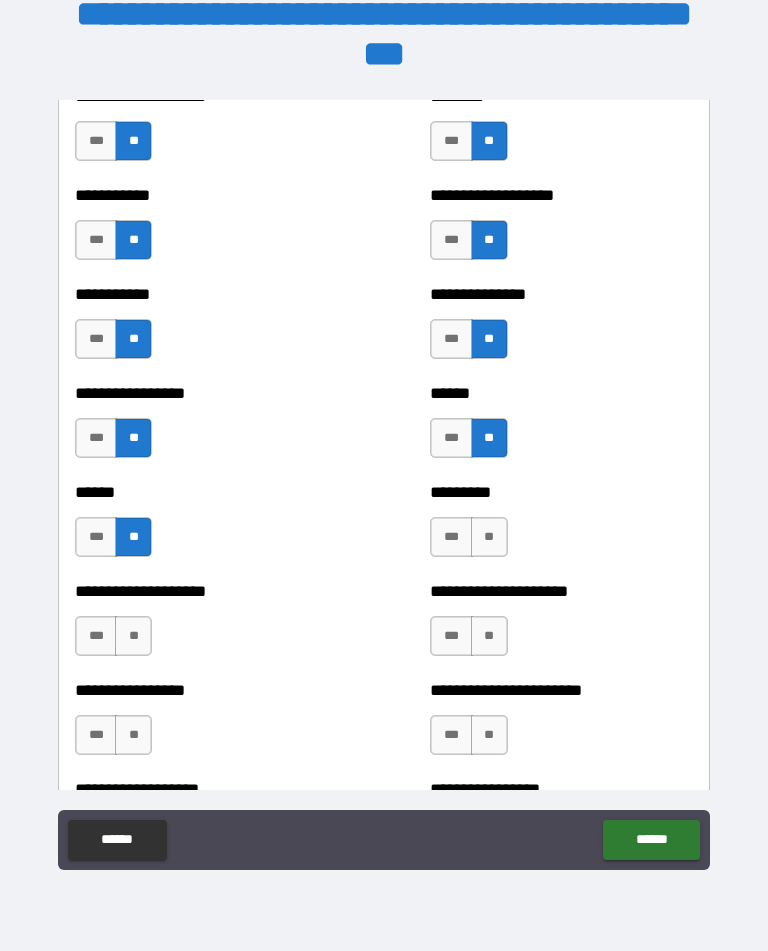 click on "**" at bounding box center [489, 537] 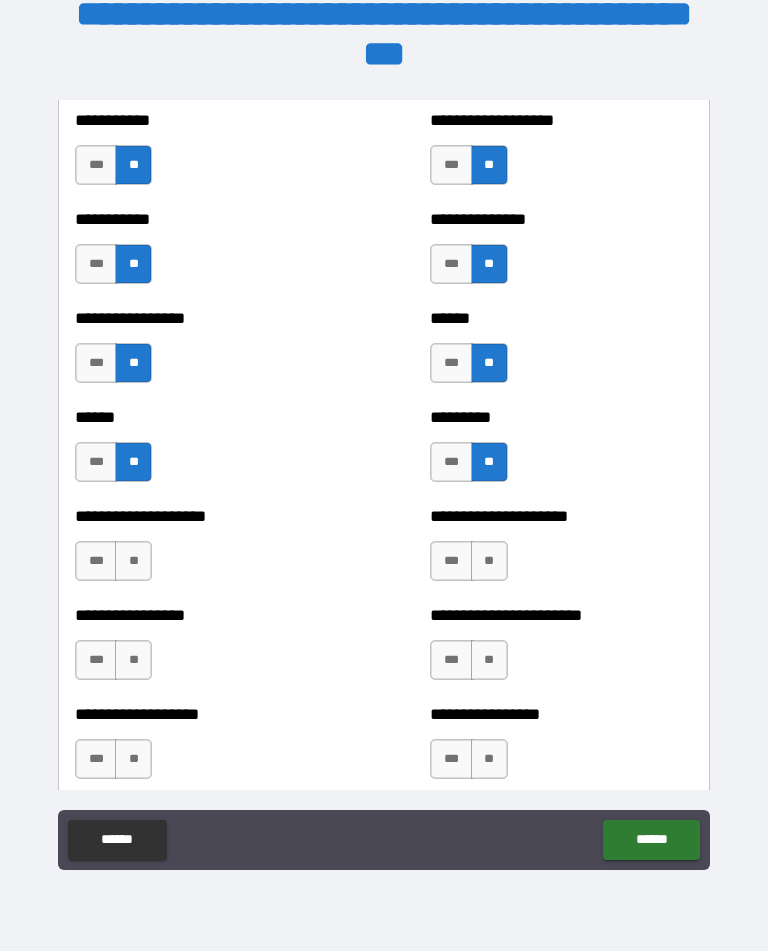 scroll, scrollTop: 3324, scrollLeft: 0, axis: vertical 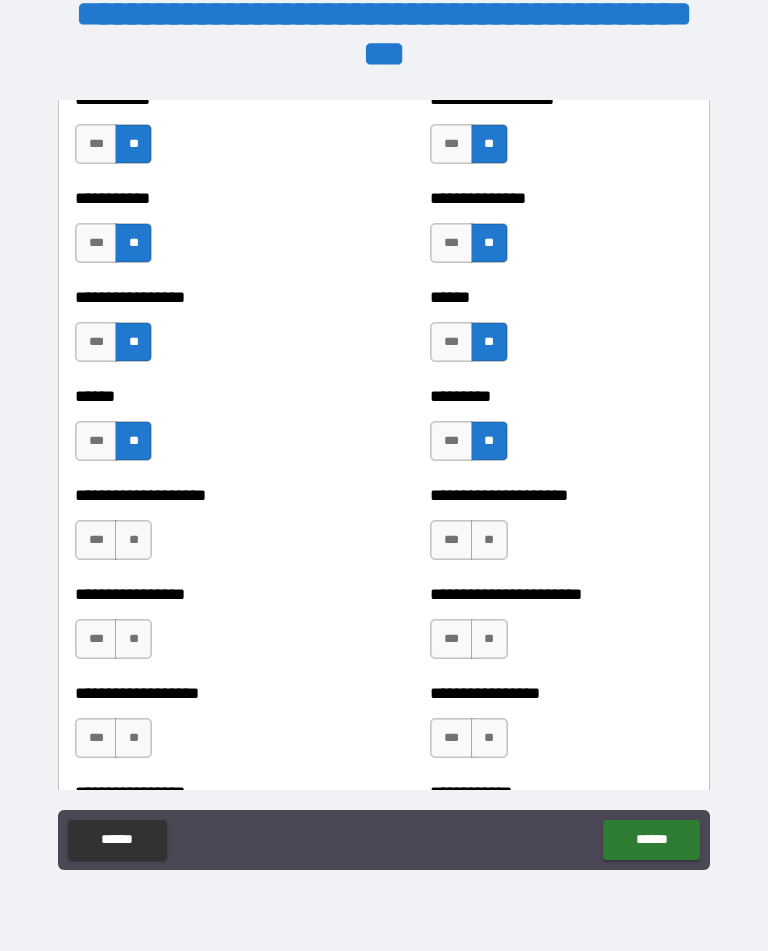 click on "**" at bounding box center (133, 540) 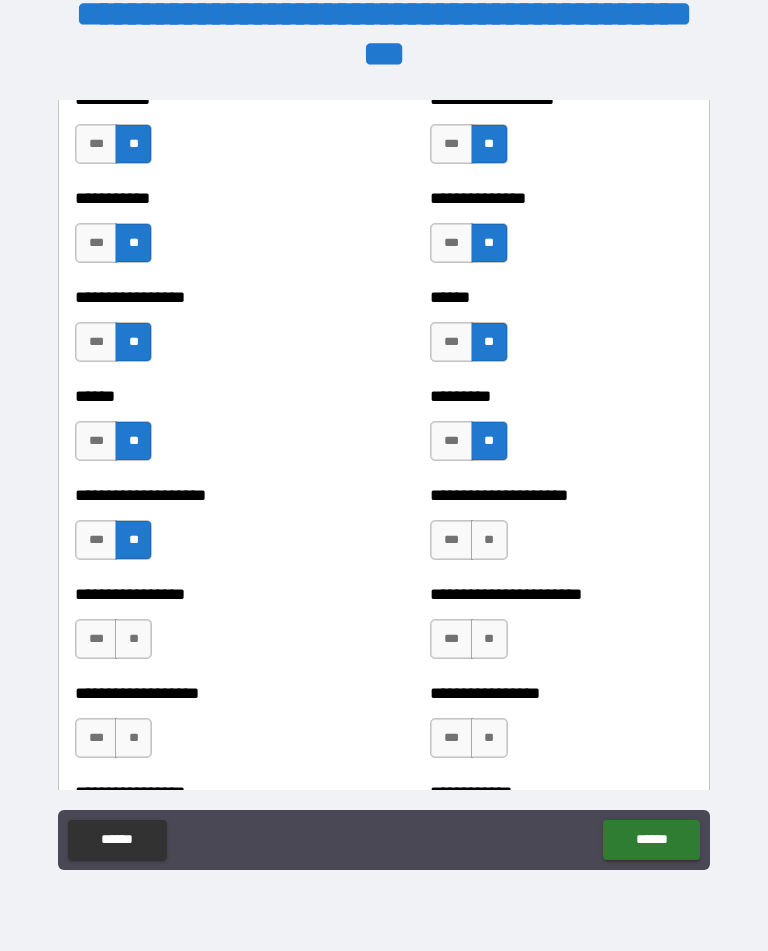 click on "**" at bounding box center (489, 540) 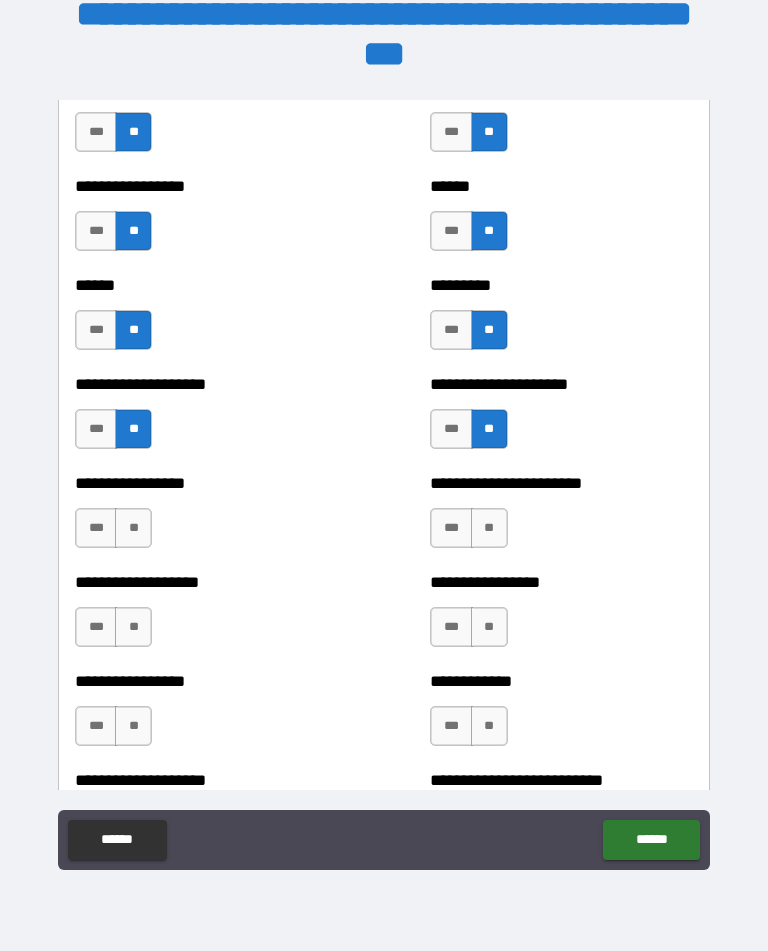 click on "**" at bounding box center (133, 528) 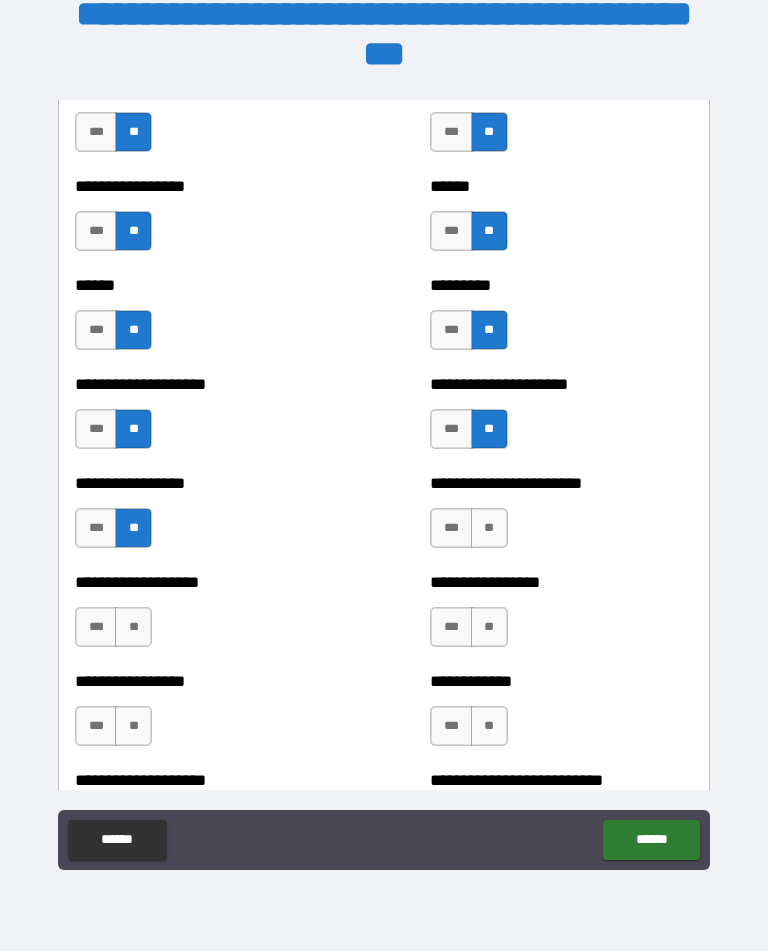 click on "**" at bounding box center (489, 528) 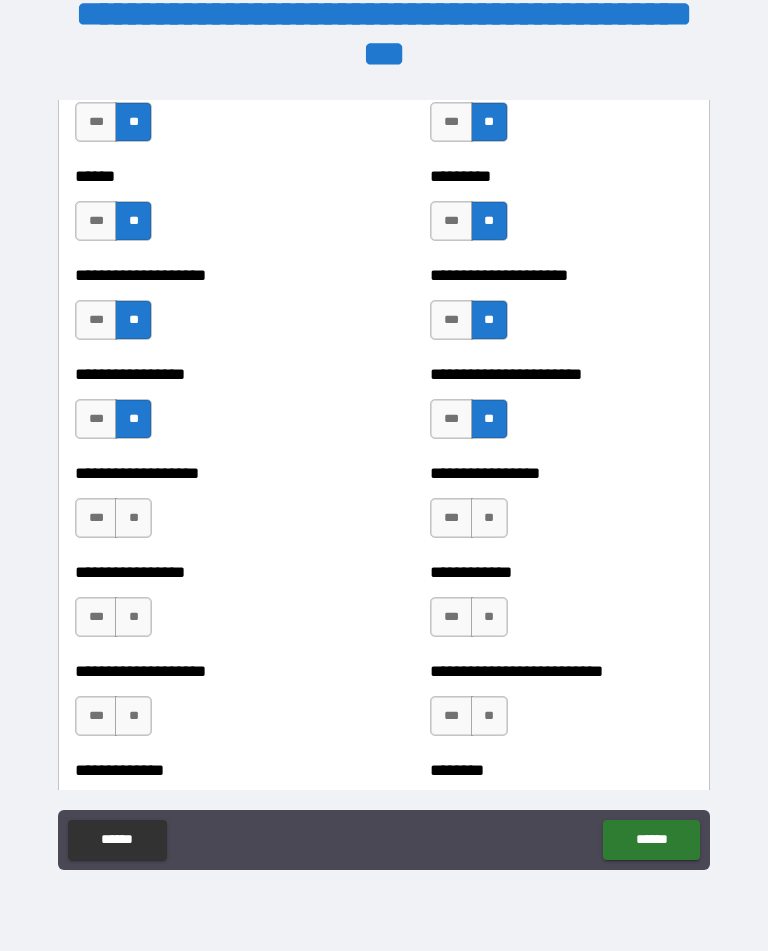 scroll, scrollTop: 3547, scrollLeft: 0, axis: vertical 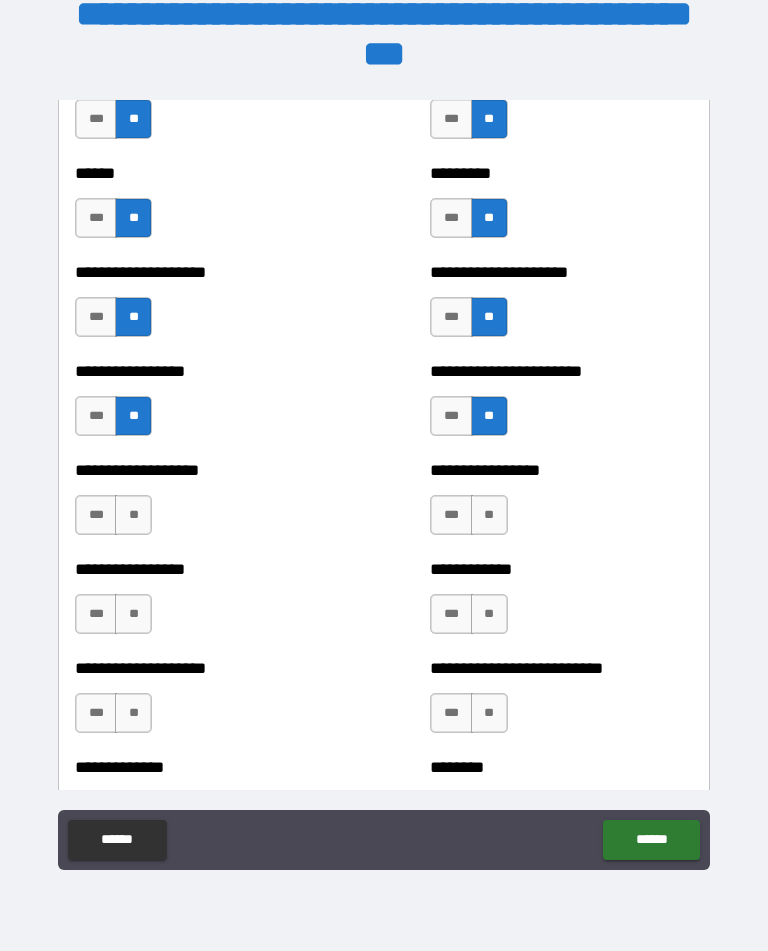 click on "**" at bounding box center [133, 515] 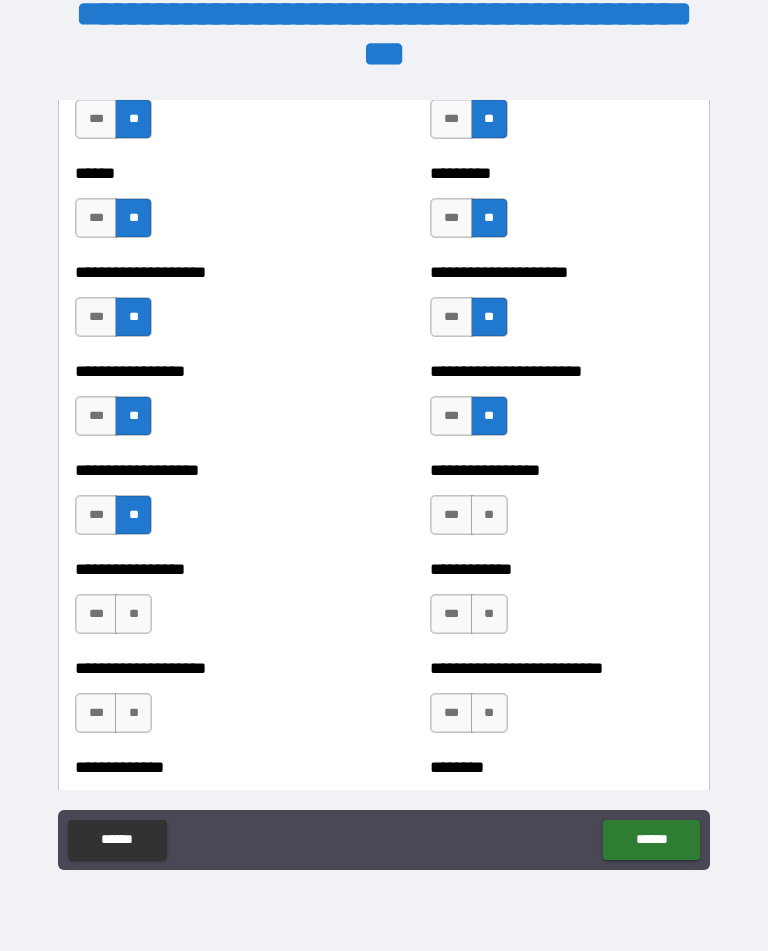 click on "**" at bounding box center (489, 515) 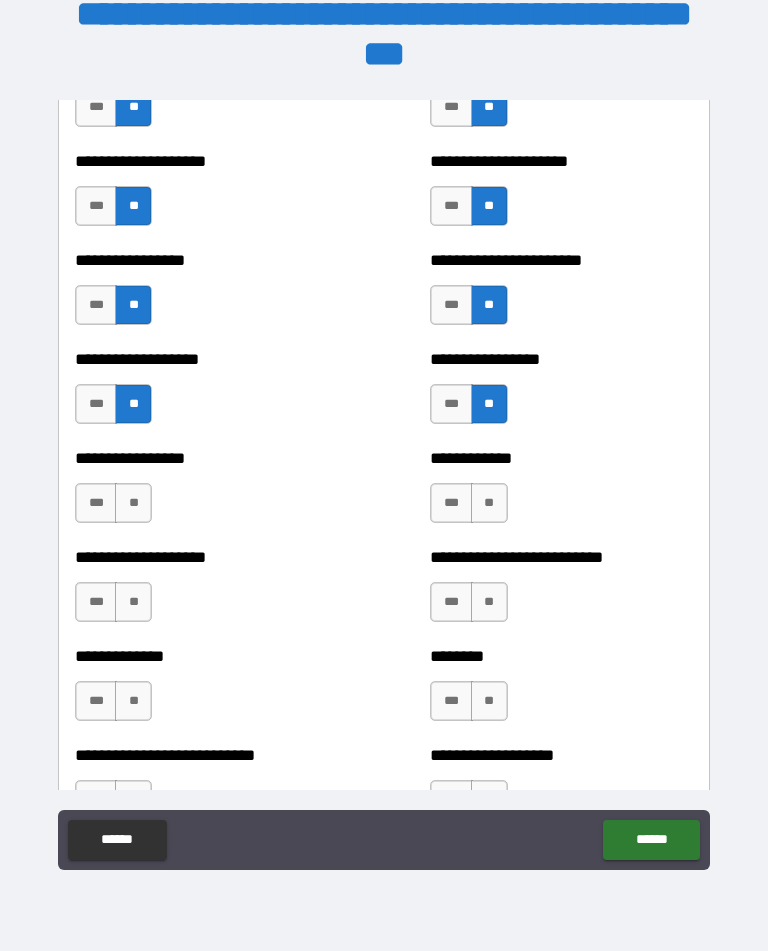 scroll, scrollTop: 3659, scrollLeft: 0, axis: vertical 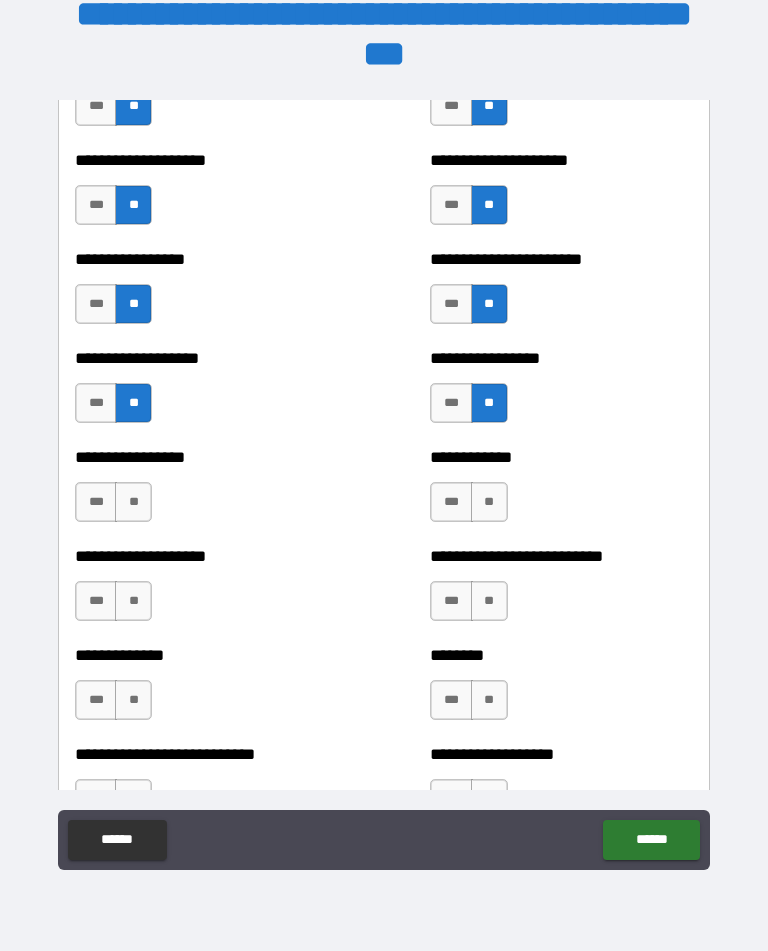 click on "**" at bounding box center [133, 502] 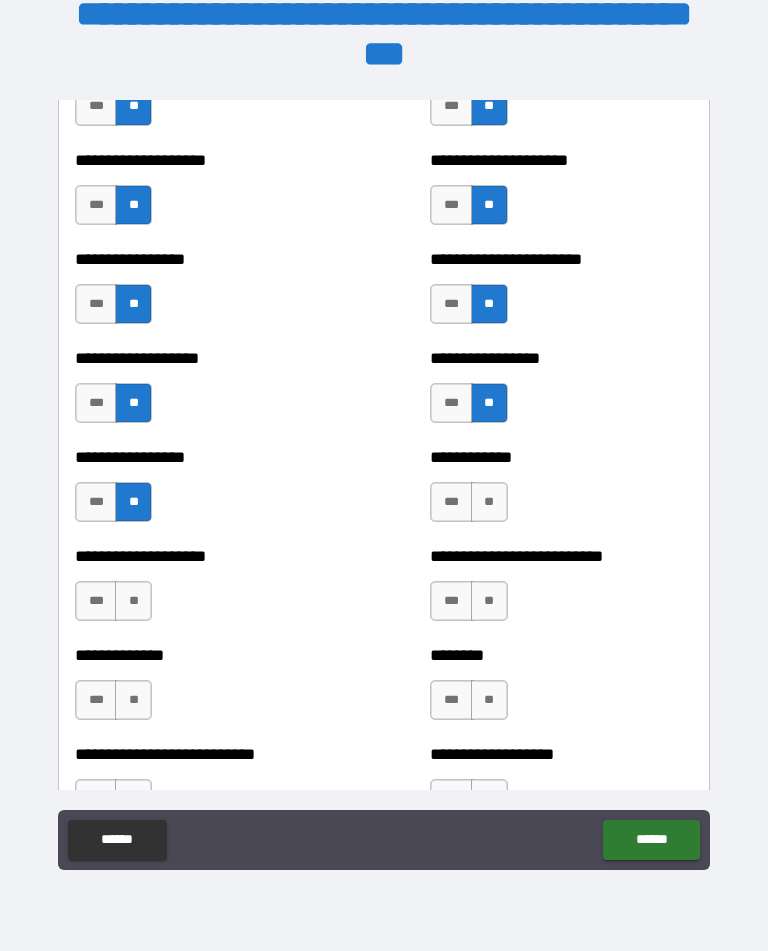 click on "**" at bounding box center [489, 502] 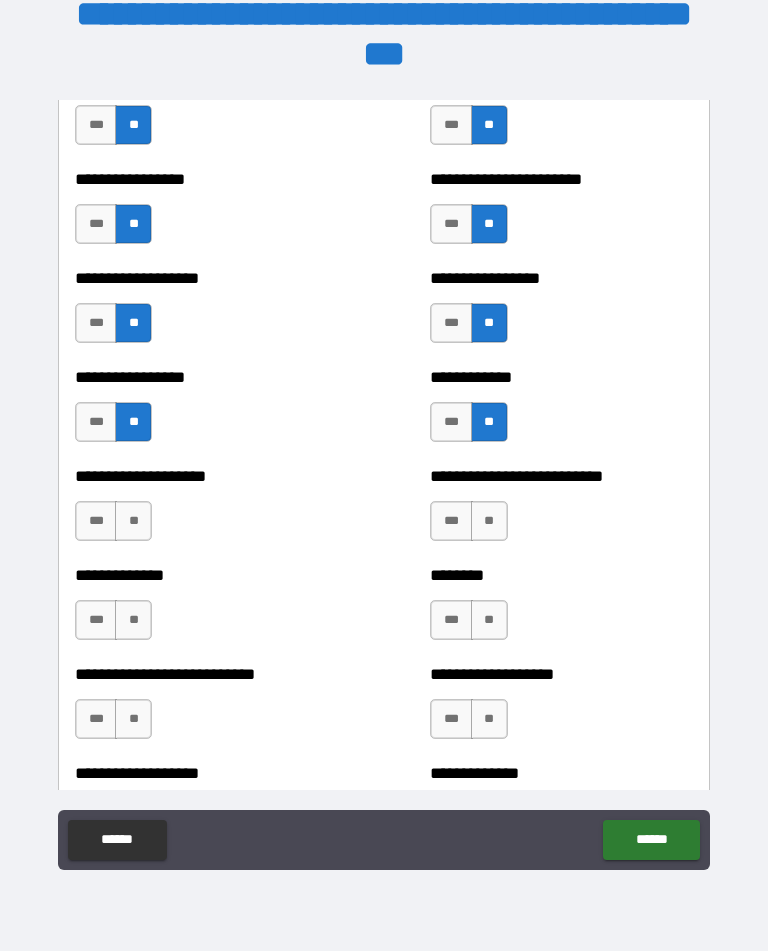 scroll, scrollTop: 3739, scrollLeft: 0, axis: vertical 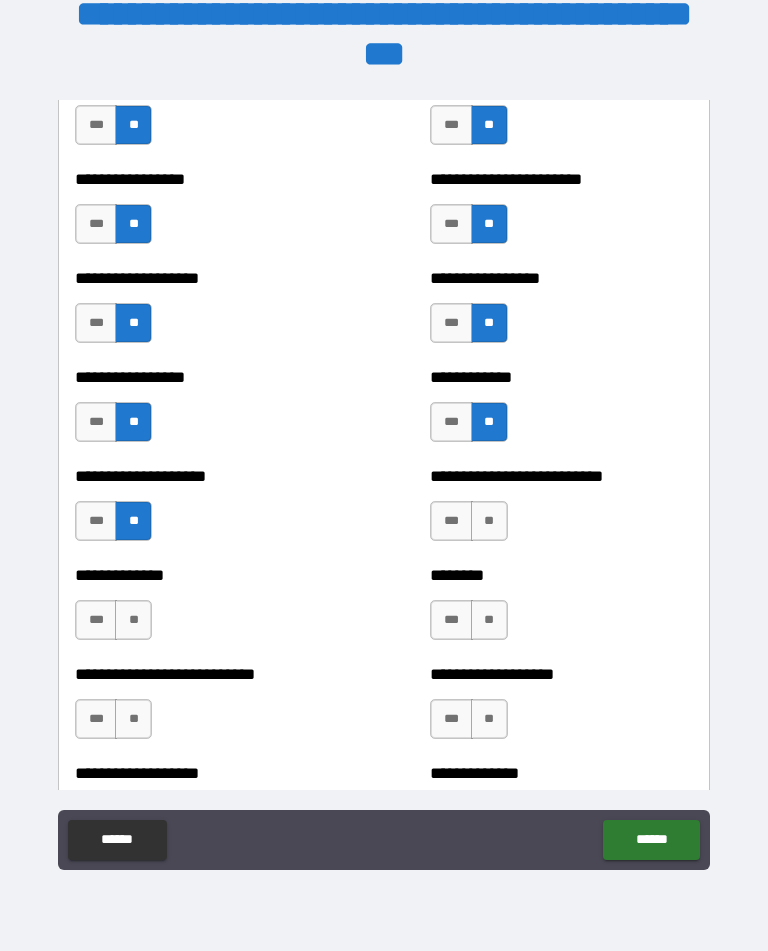 click on "**" at bounding box center (489, 521) 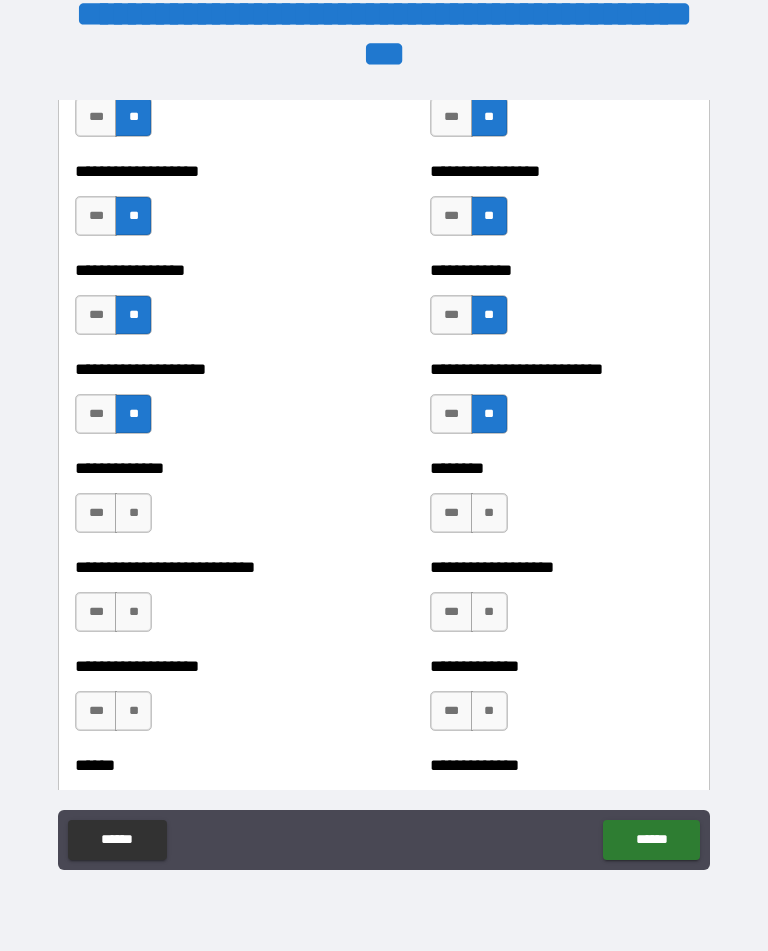 click on "**" at bounding box center [133, 513] 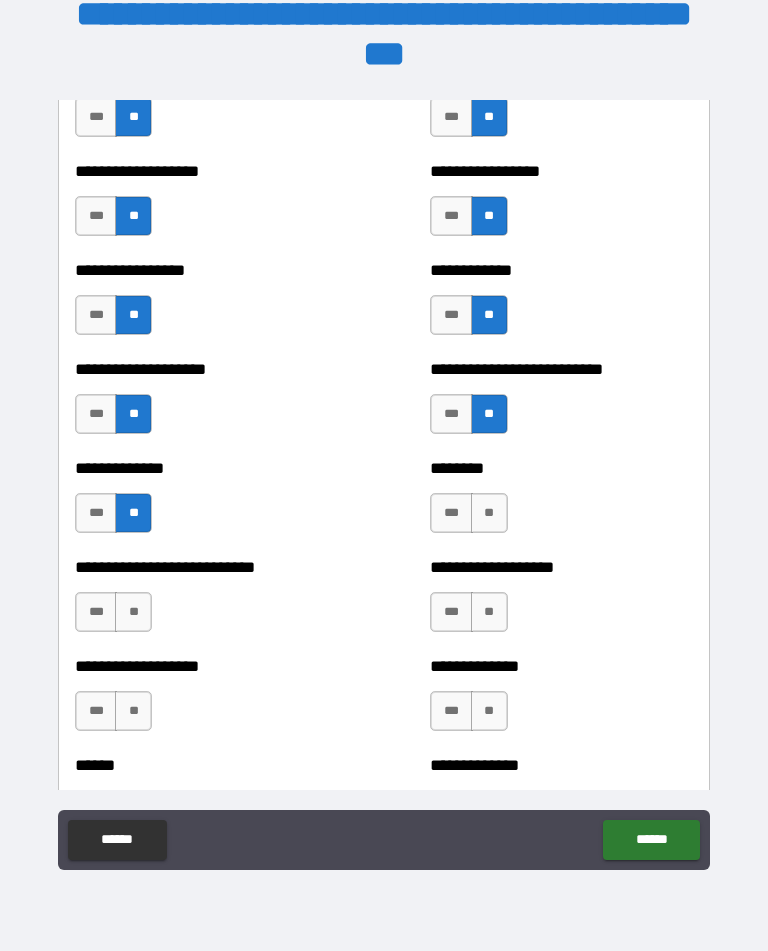 click on "**" at bounding box center (489, 513) 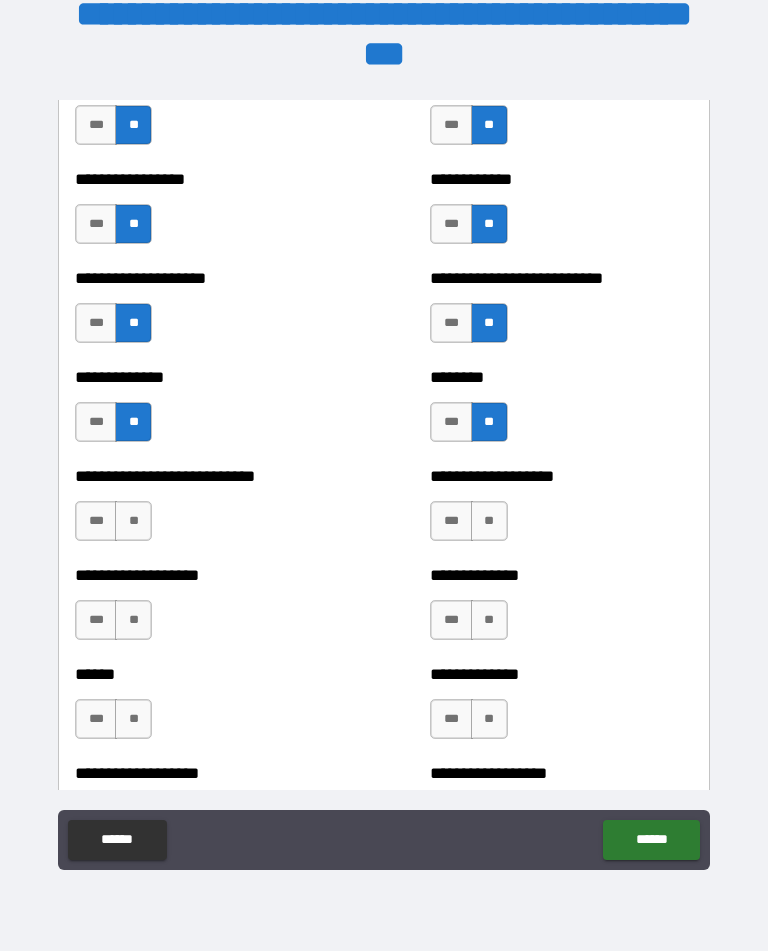 click on "**" at bounding box center [133, 521] 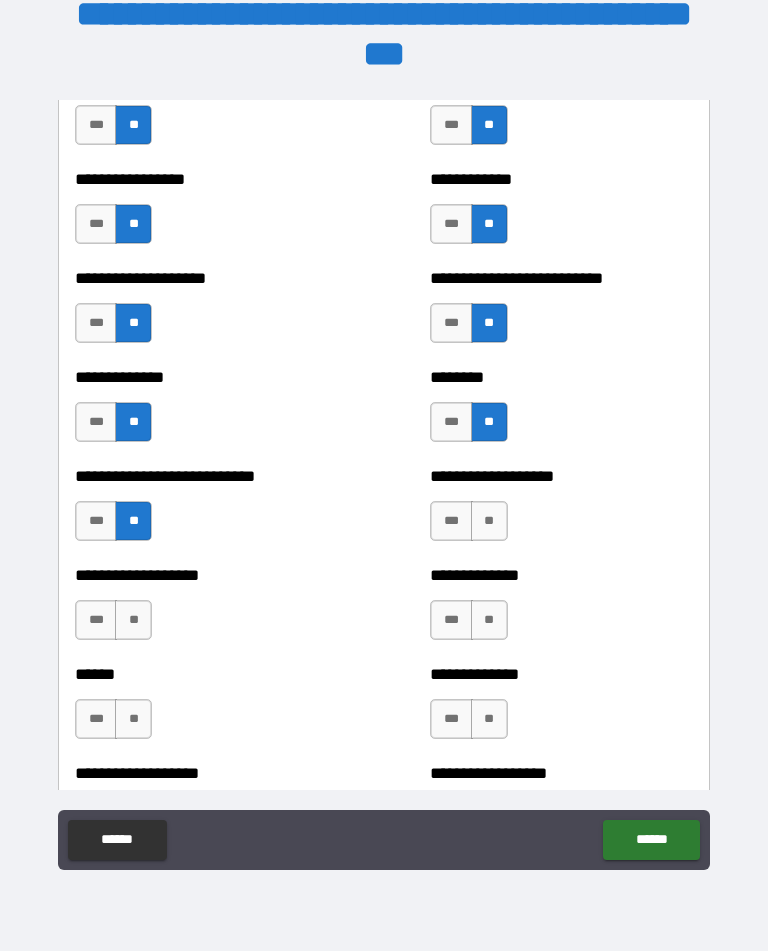 click on "**" at bounding box center (489, 521) 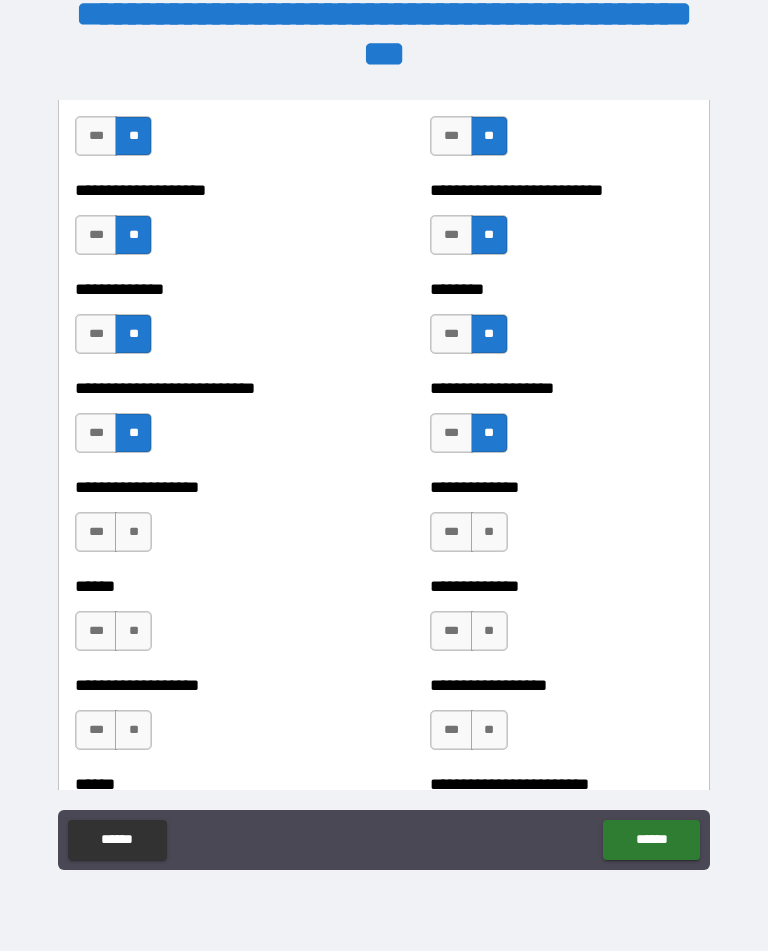 click on "**" at bounding box center (133, 532) 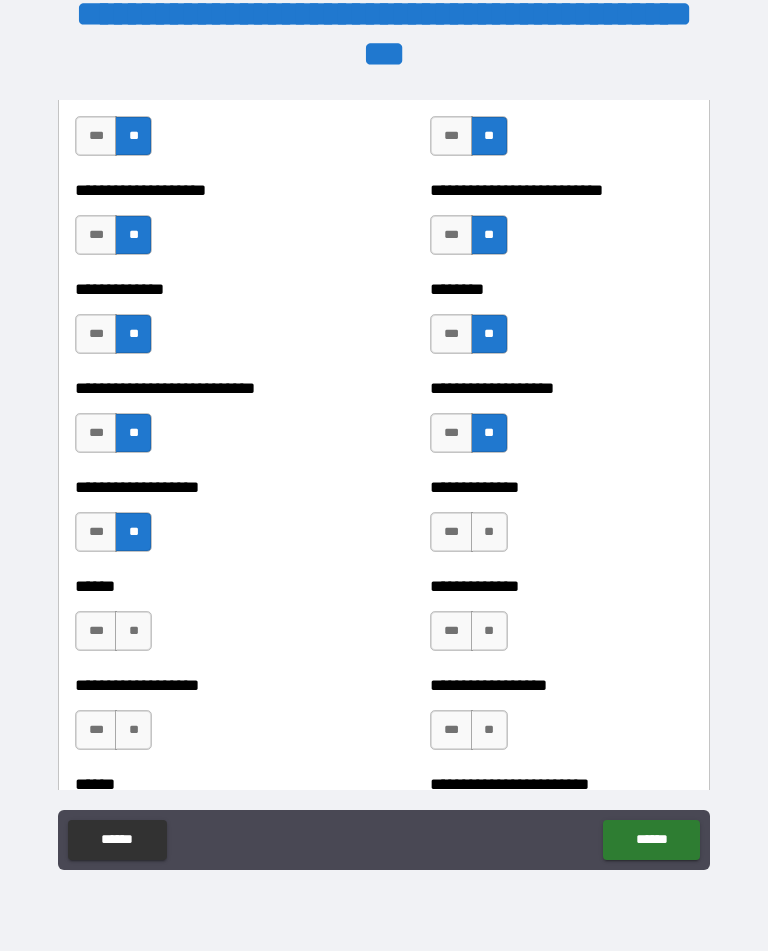 click on "**" at bounding box center [489, 532] 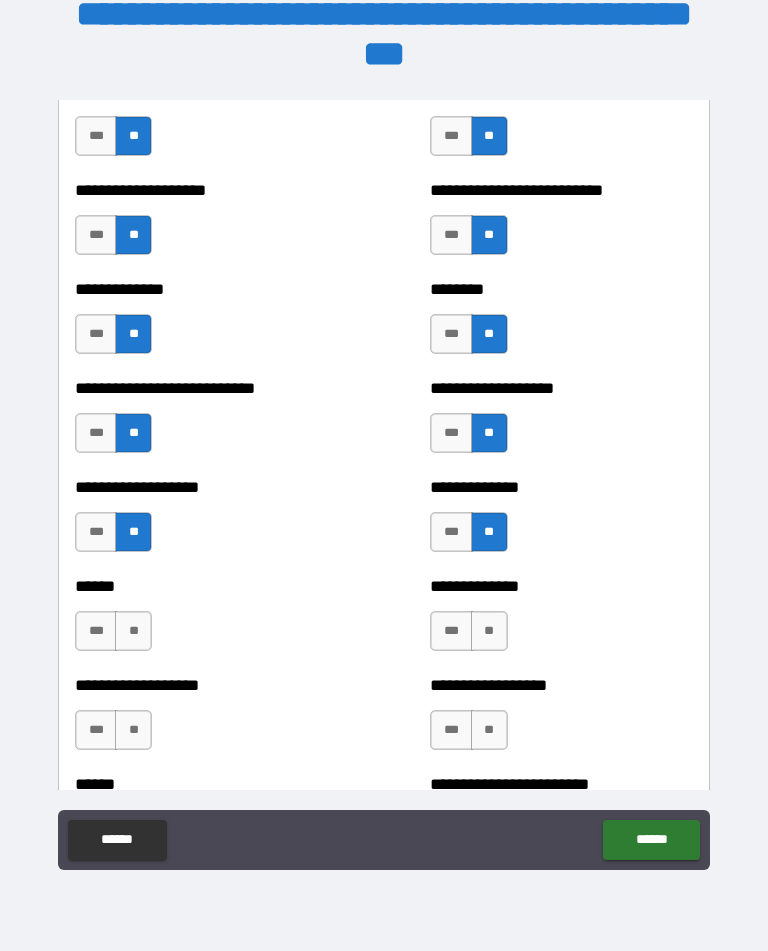 scroll, scrollTop: 4129, scrollLeft: 0, axis: vertical 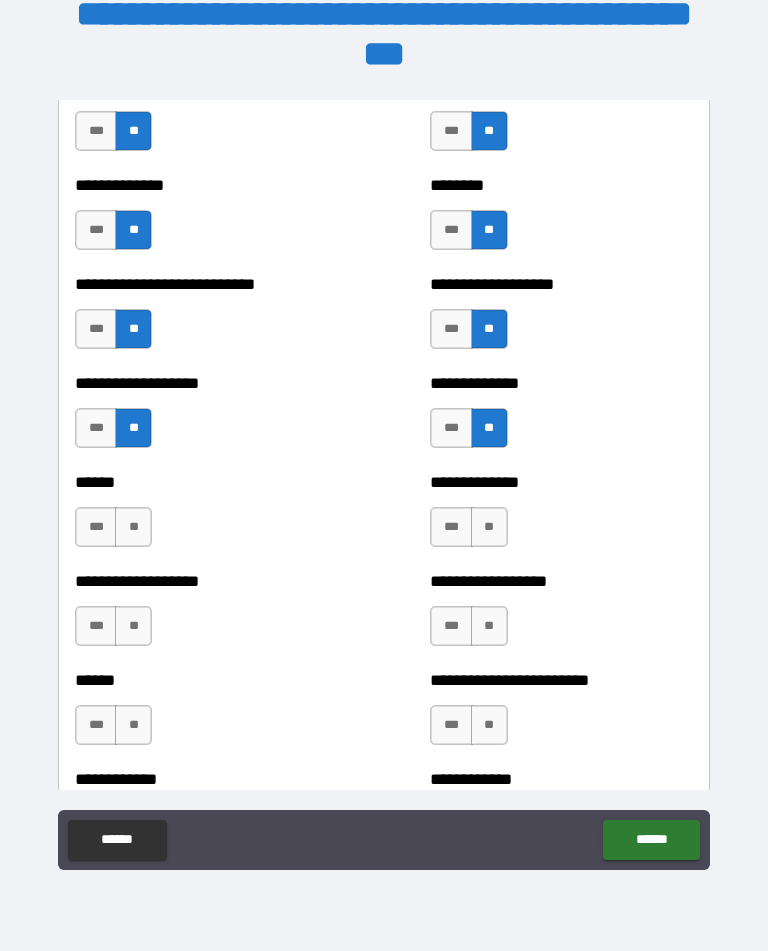 click on "**" at bounding box center [133, 527] 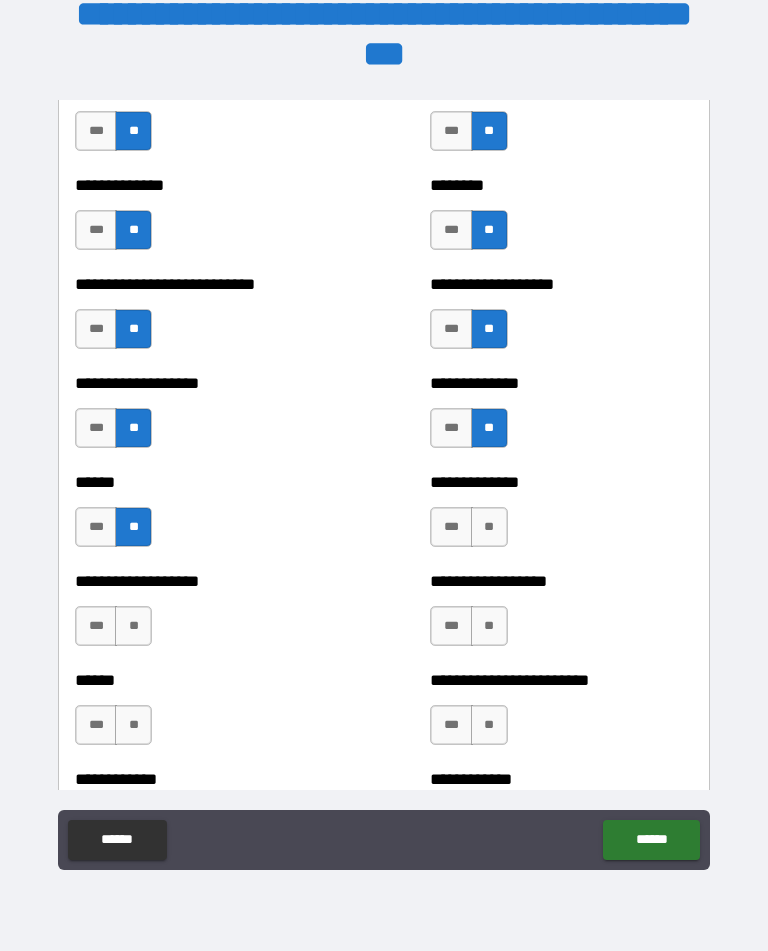 click on "**" at bounding box center (489, 527) 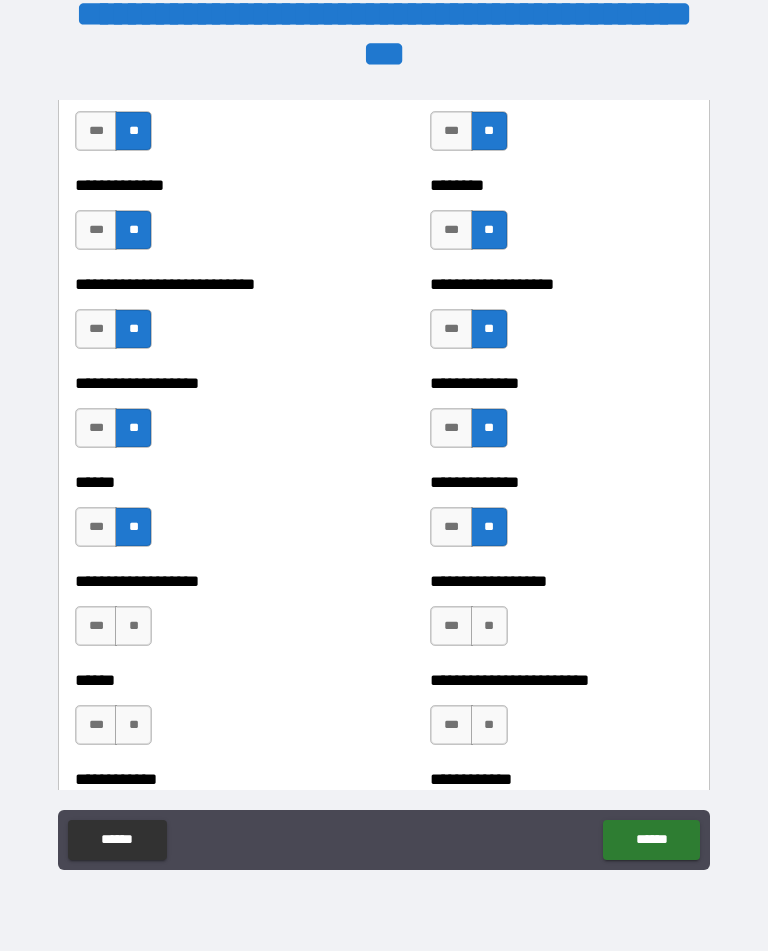 scroll, scrollTop: 4233, scrollLeft: 0, axis: vertical 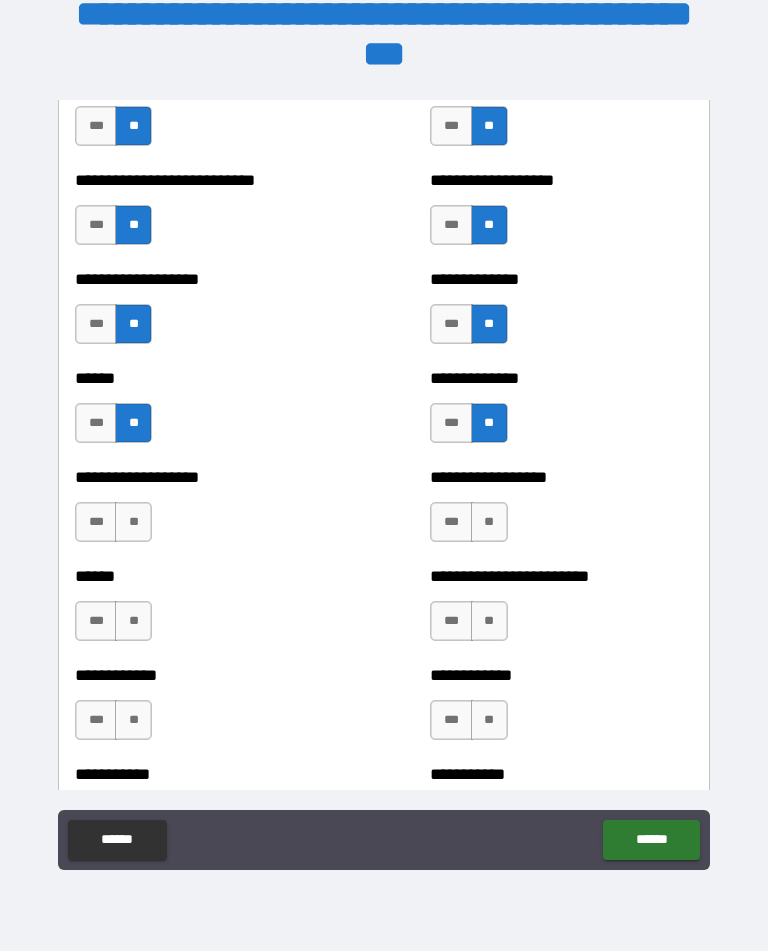 click on "**" at bounding box center (133, 522) 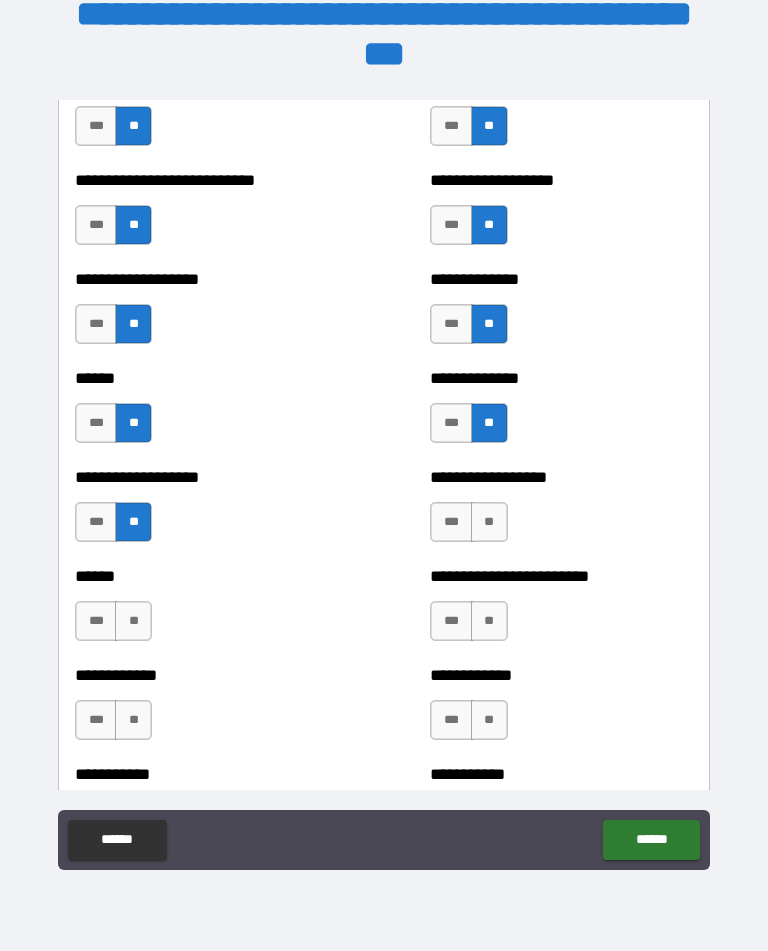 click on "**" at bounding box center [489, 522] 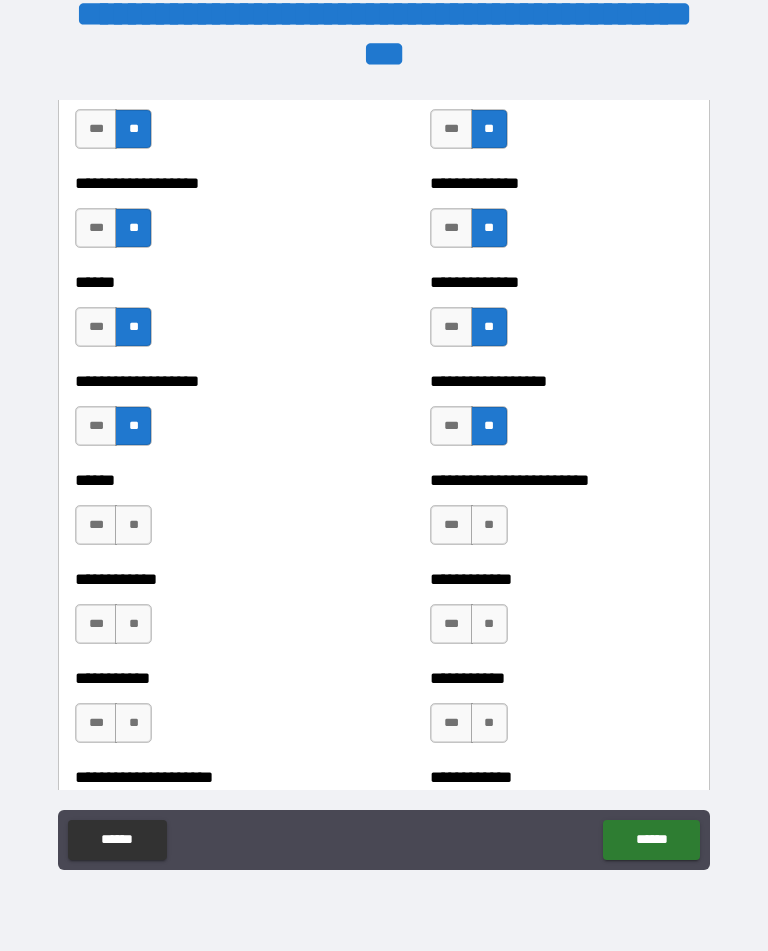 click on "**" at bounding box center [133, 525] 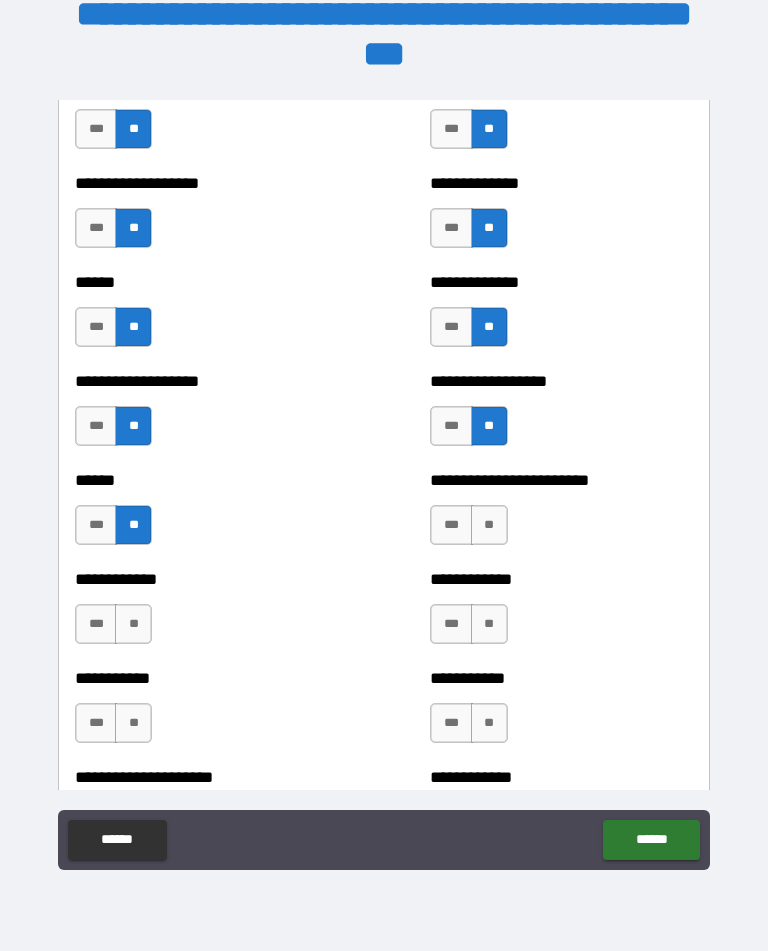 click on "**" at bounding box center [489, 525] 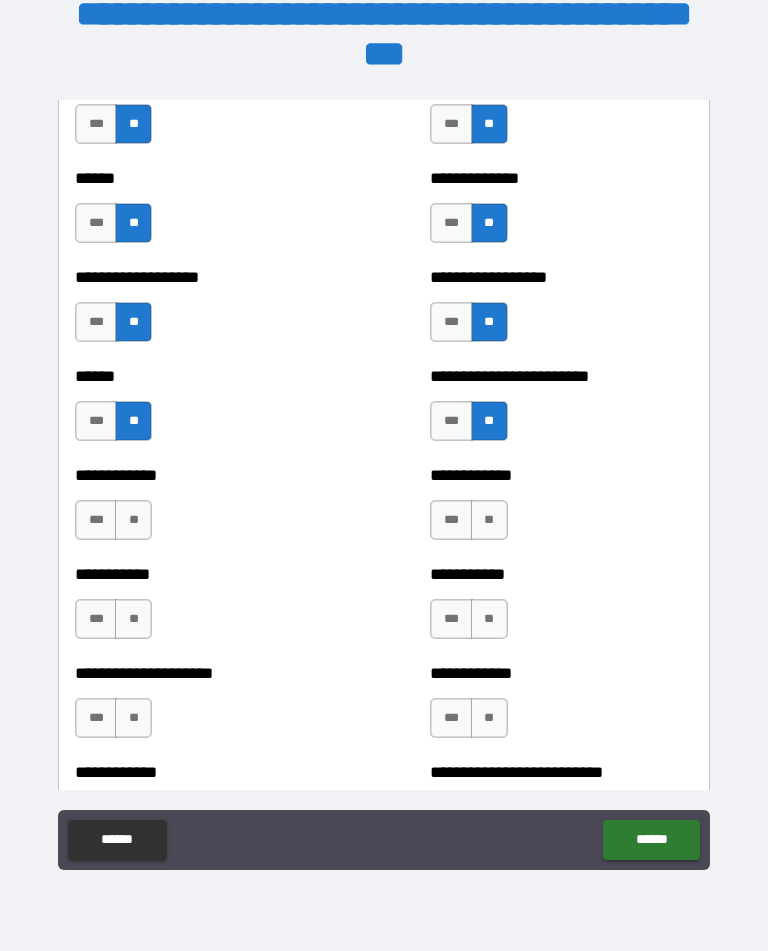 click on "**" at bounding box center [133, 520] 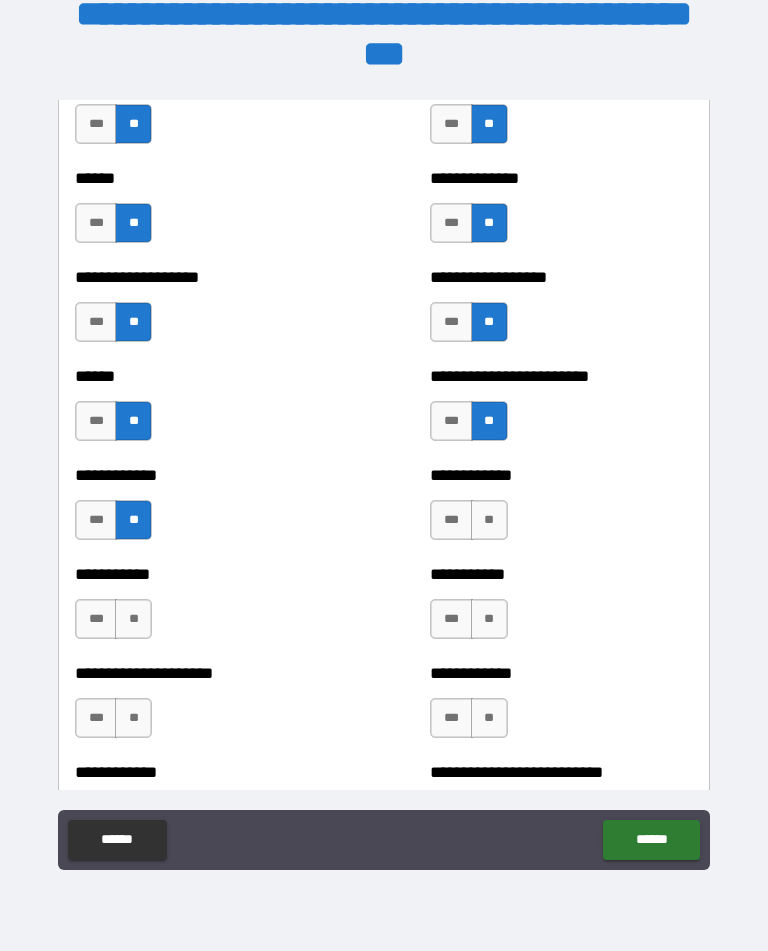 click on "**" at bounding box center (489, 520) 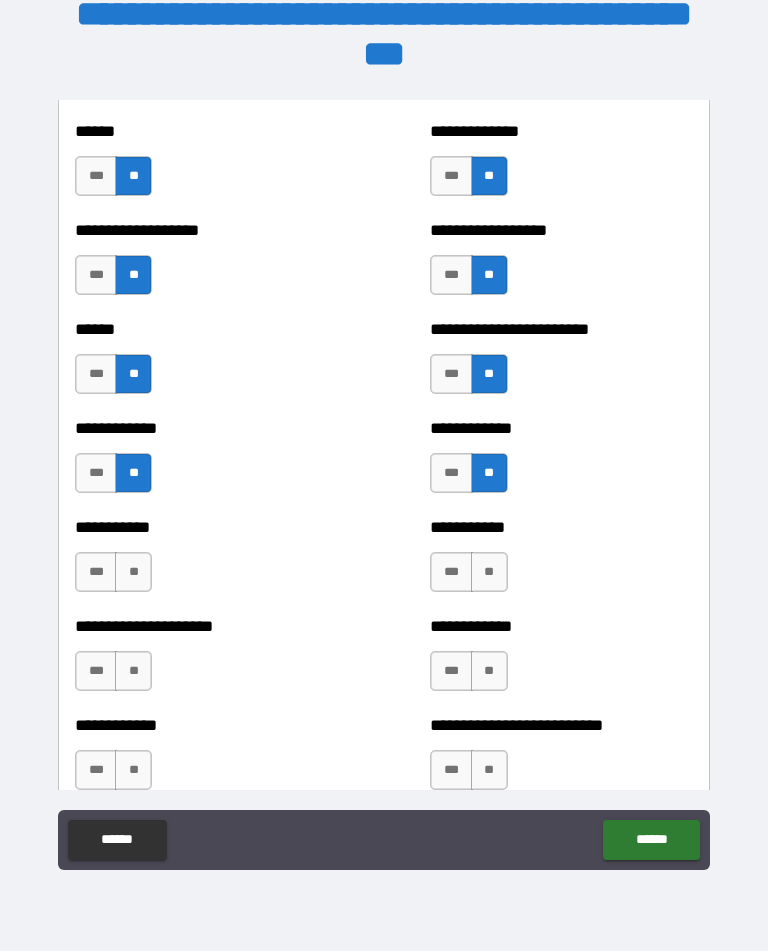 scroll, scrollTop: 4527, scrollLeft: 0, axis: vertical 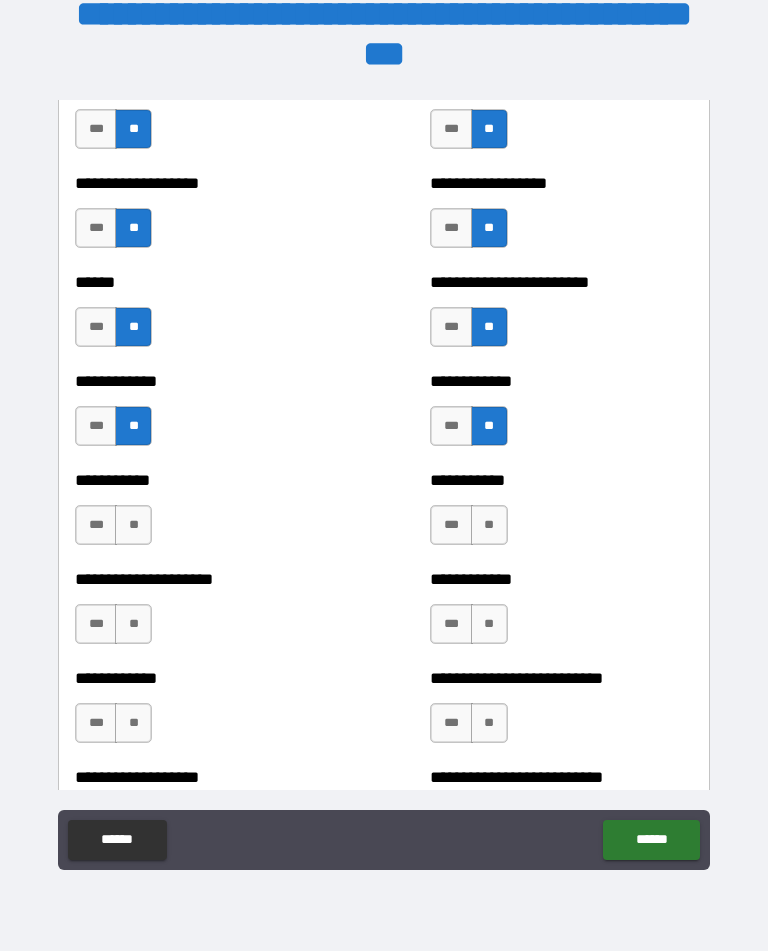 click on "**" at bounding box center (133, 525) 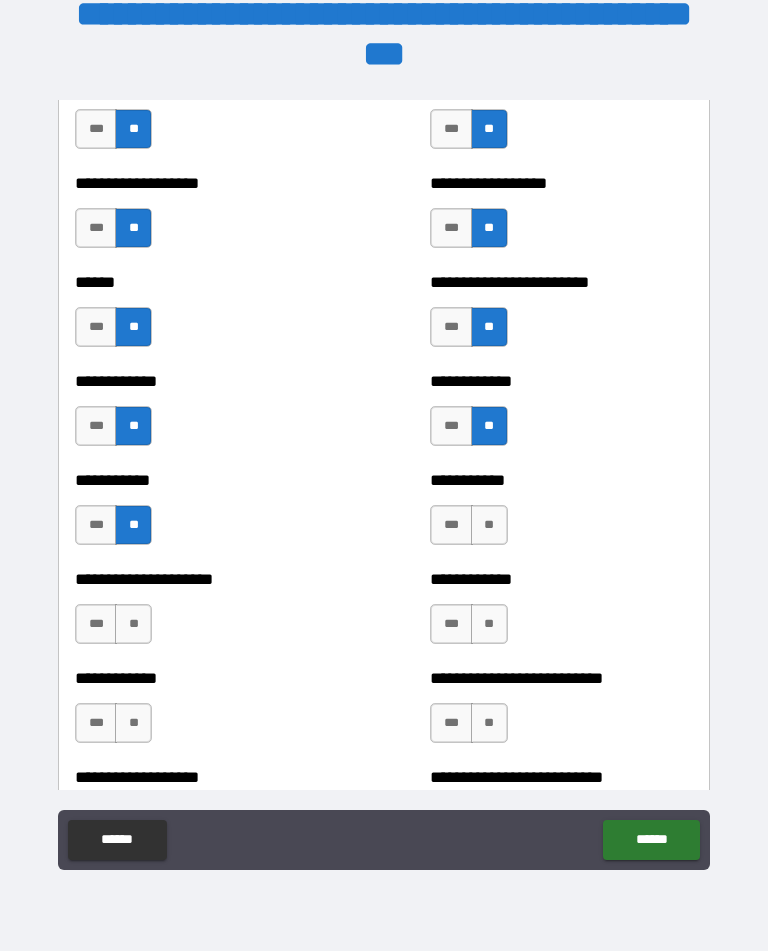 click on "**" at bounding box center [489, 525] 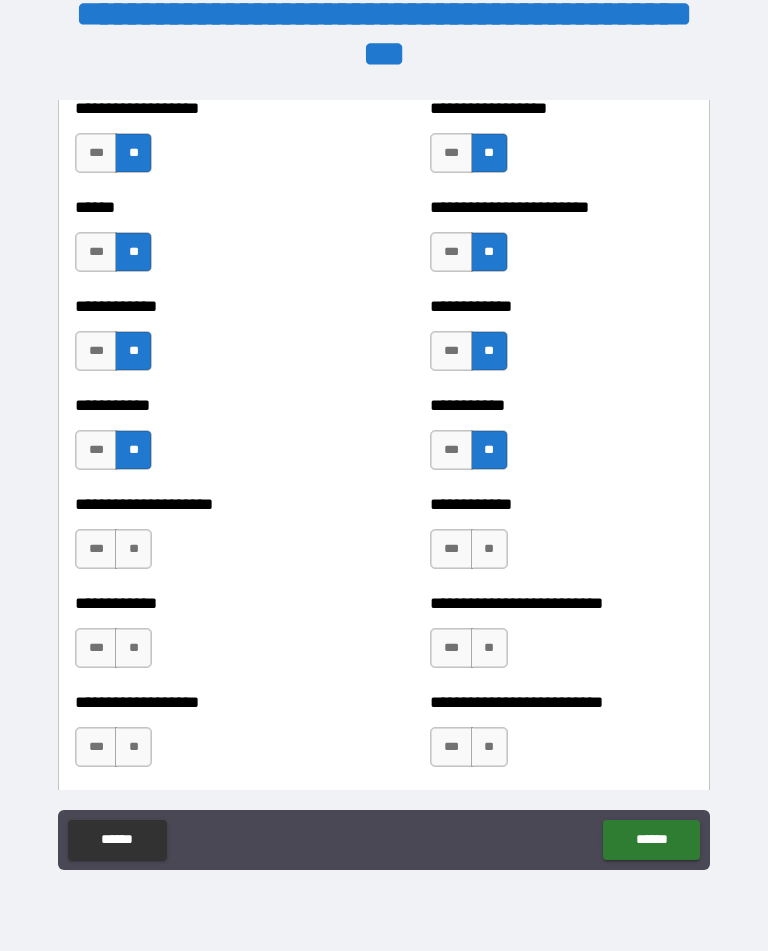 scroll, scrollTop: 4605, scrollLeft: 0, axis: vertical 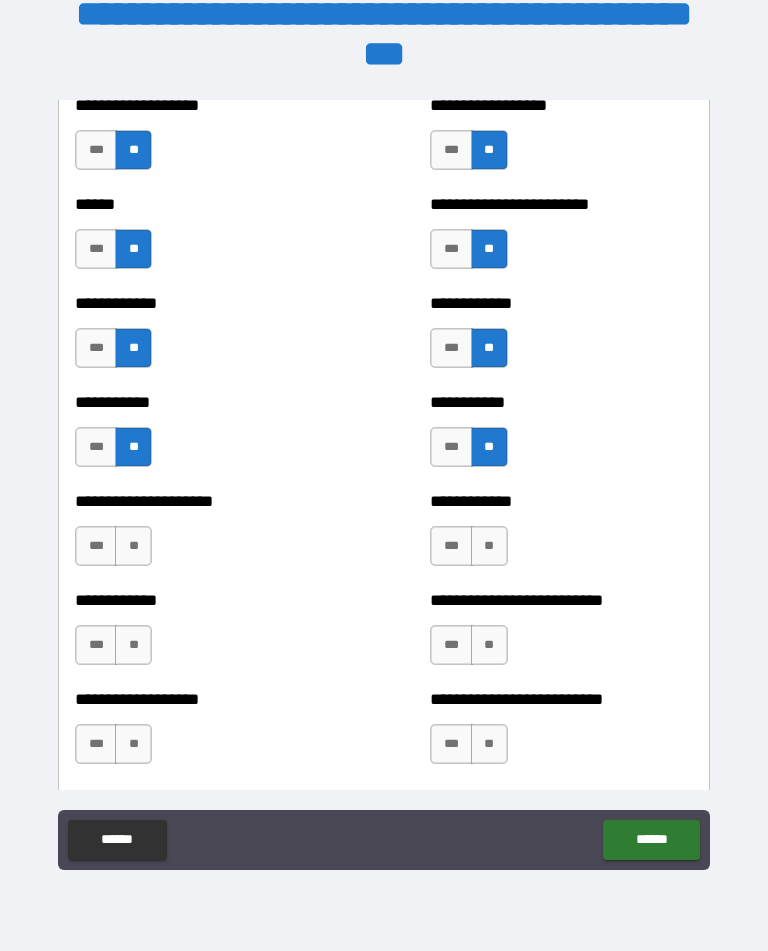 click on "**" at bounding box center [133, 546] 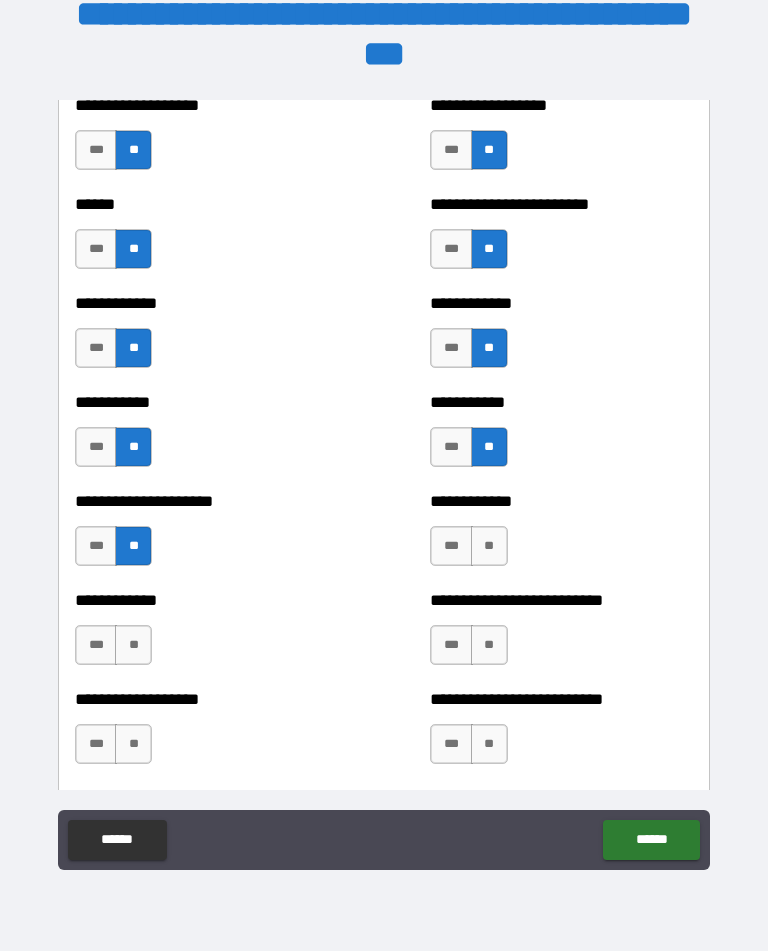 click on "**" at bounding box center (489, 546) 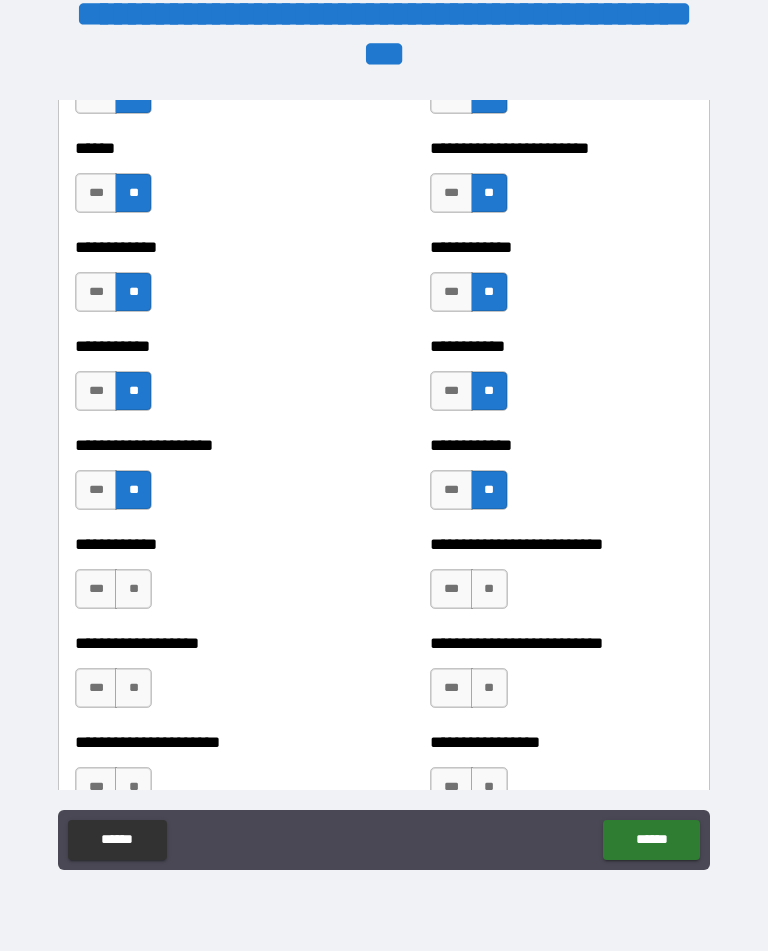 scroll, scrollTop: 4684, scrollLeft: 0, axis: vertical 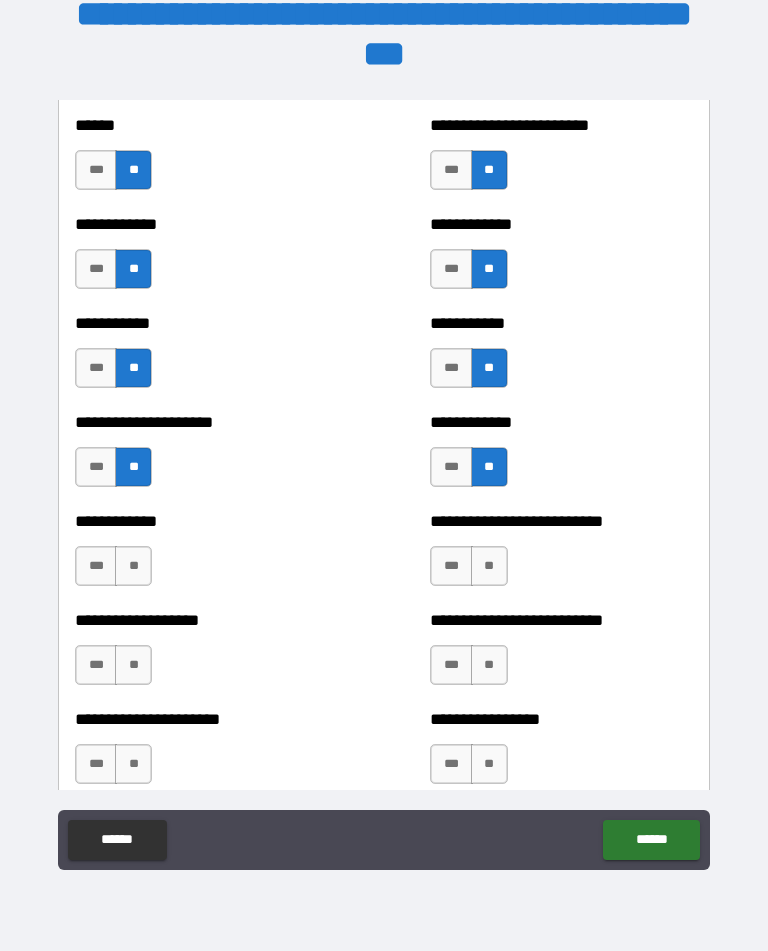 click on "**" at bounding box center [133, 566] 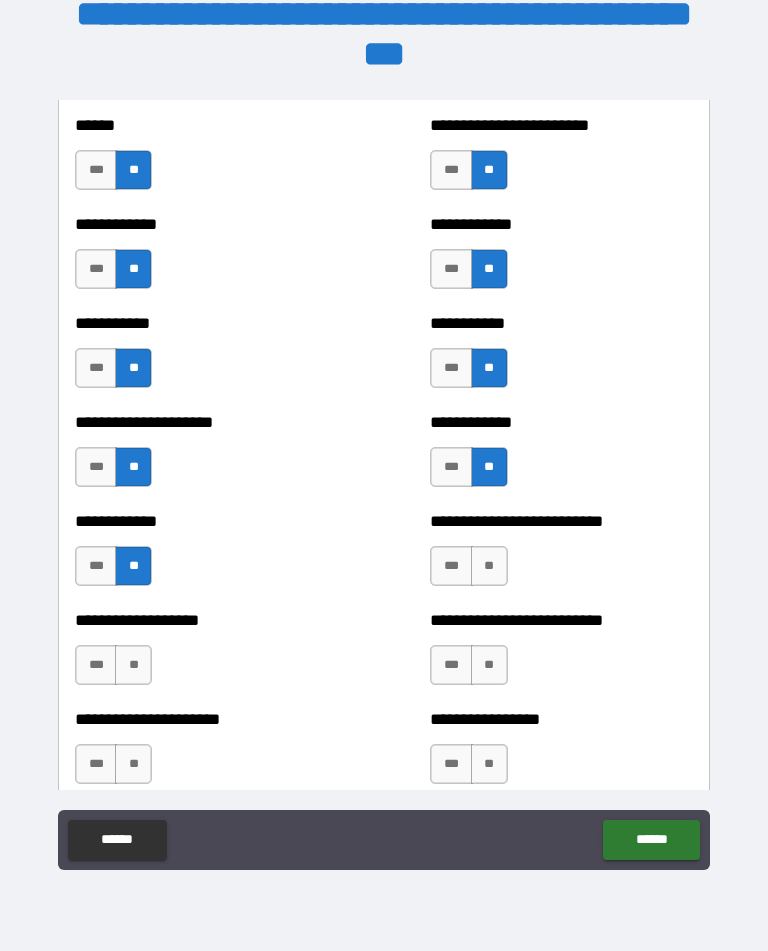 click on "**" at bounding box center [489, 566] 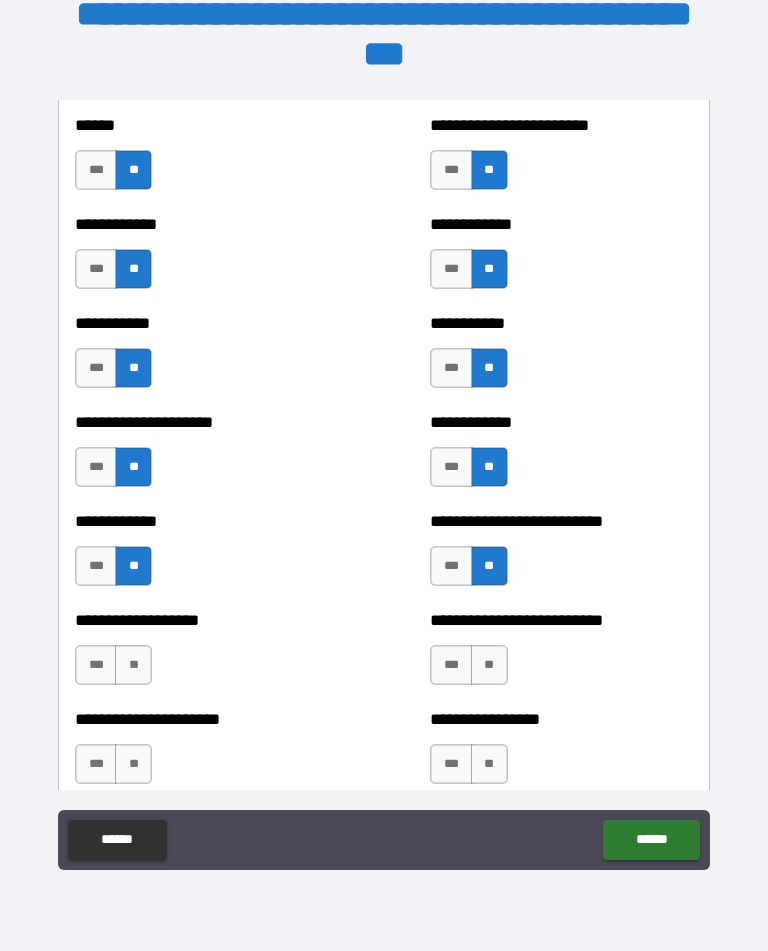 scroll, scrollTop: 4769, scrollLeft: 0, axis: vertical 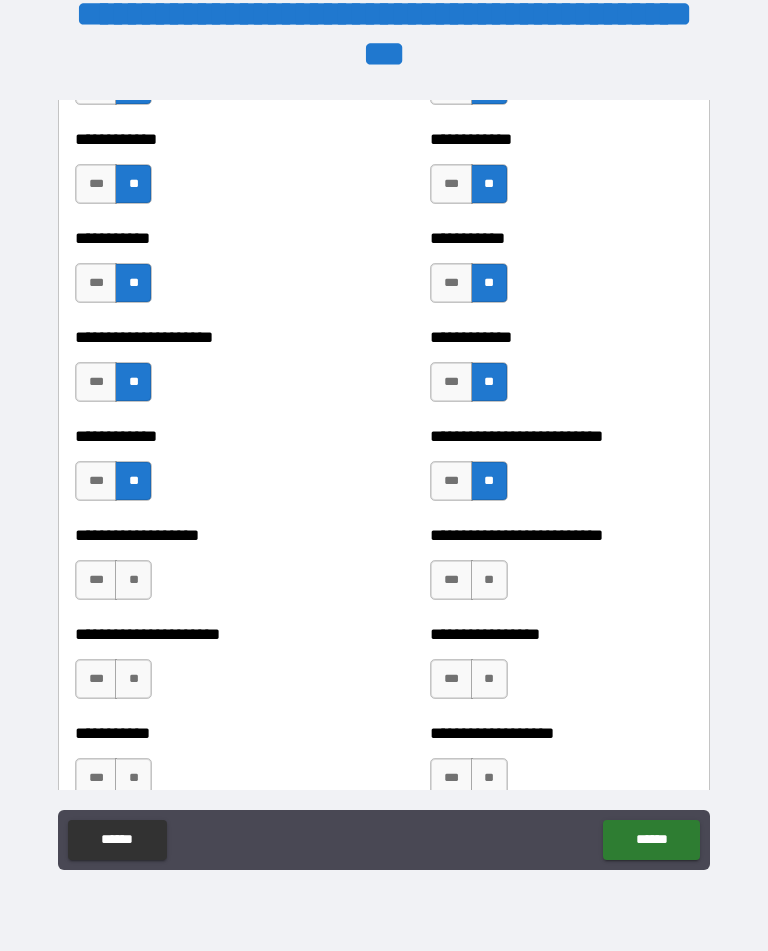 click on "**" at bounding box center [489, 580] 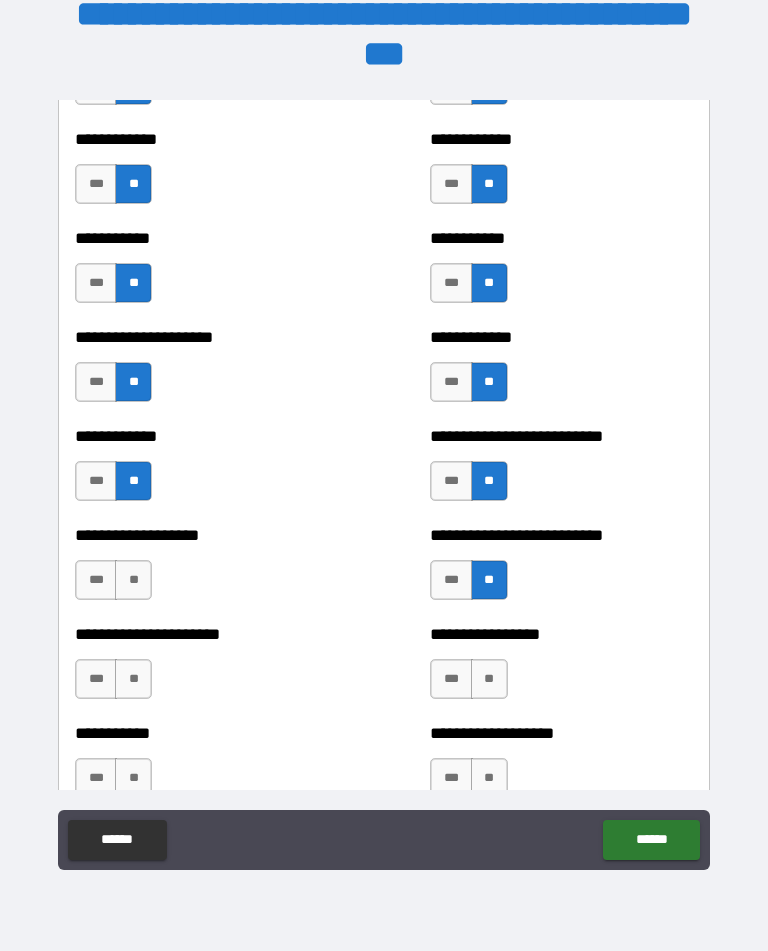 click on "**" at bounding box center (133, 580) 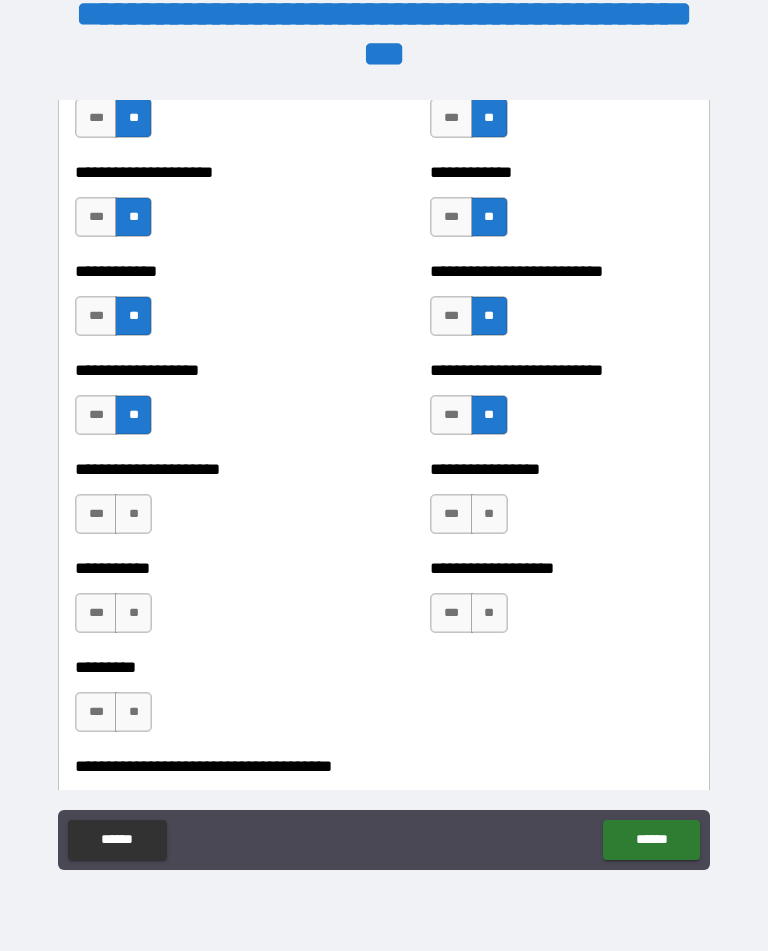 scroll, scrollTop: 4940, scrollLeft: 0, axis: vertical 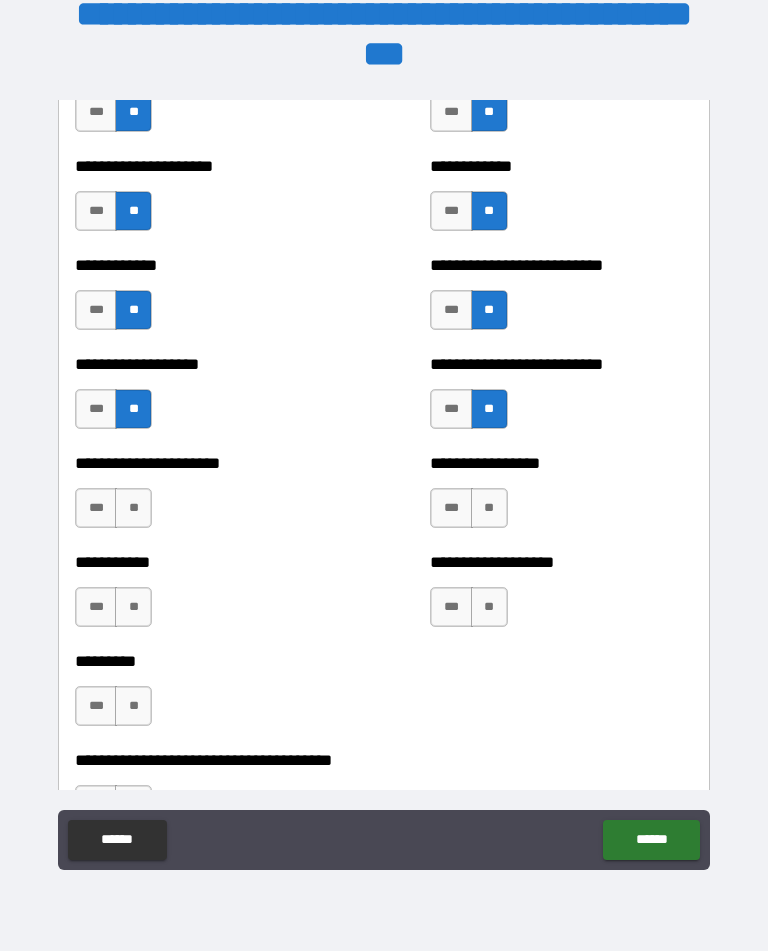 click on "**" at bounding box center [133, 508] 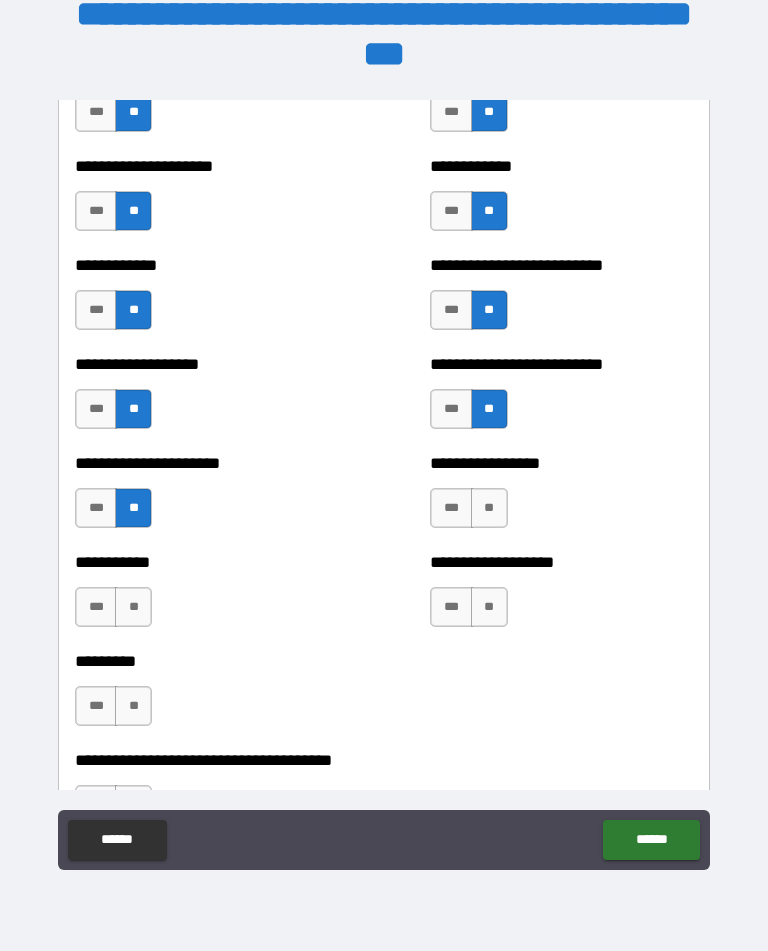 click on "**" at bounding box center [489, 508] 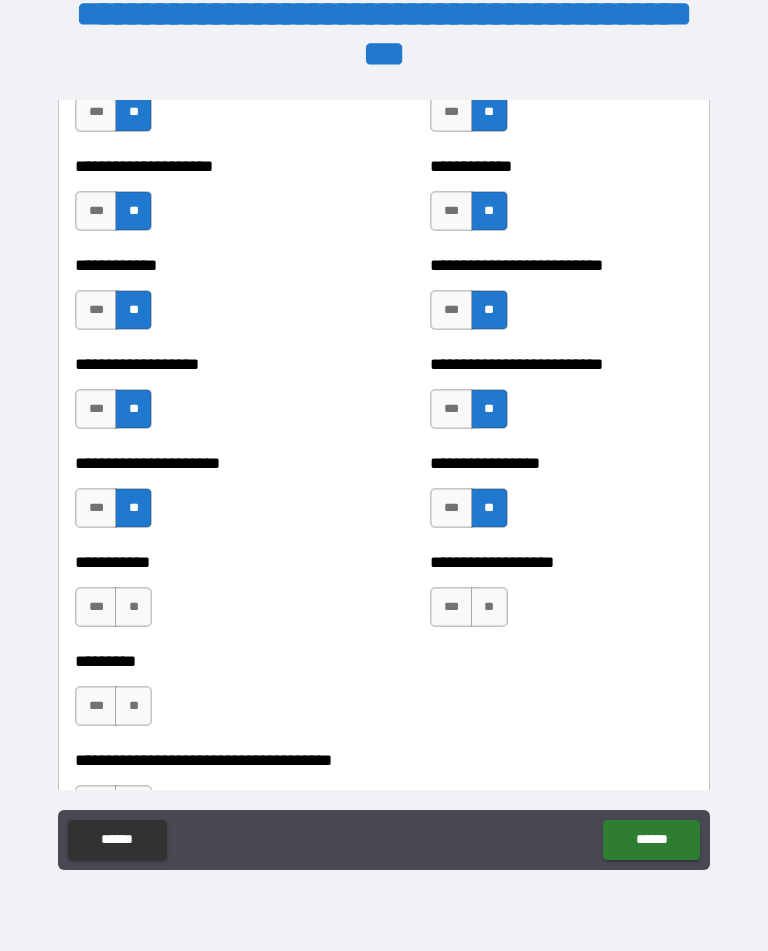 click on "**" at bounding box center [489, 607] 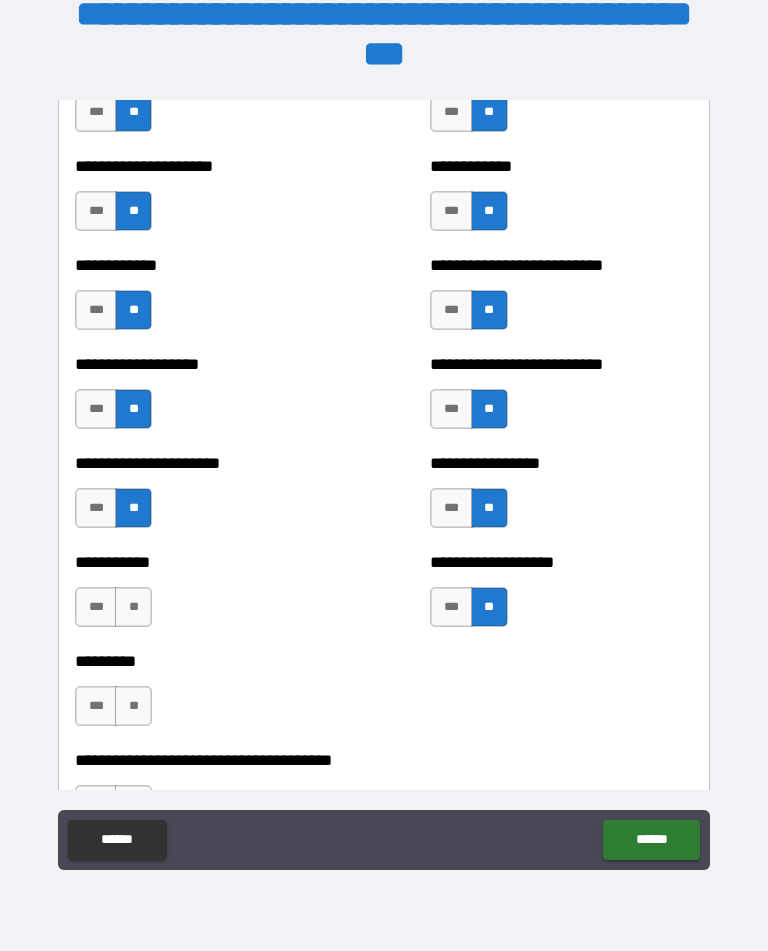 click on "**********" at bounding box center [206, 597] 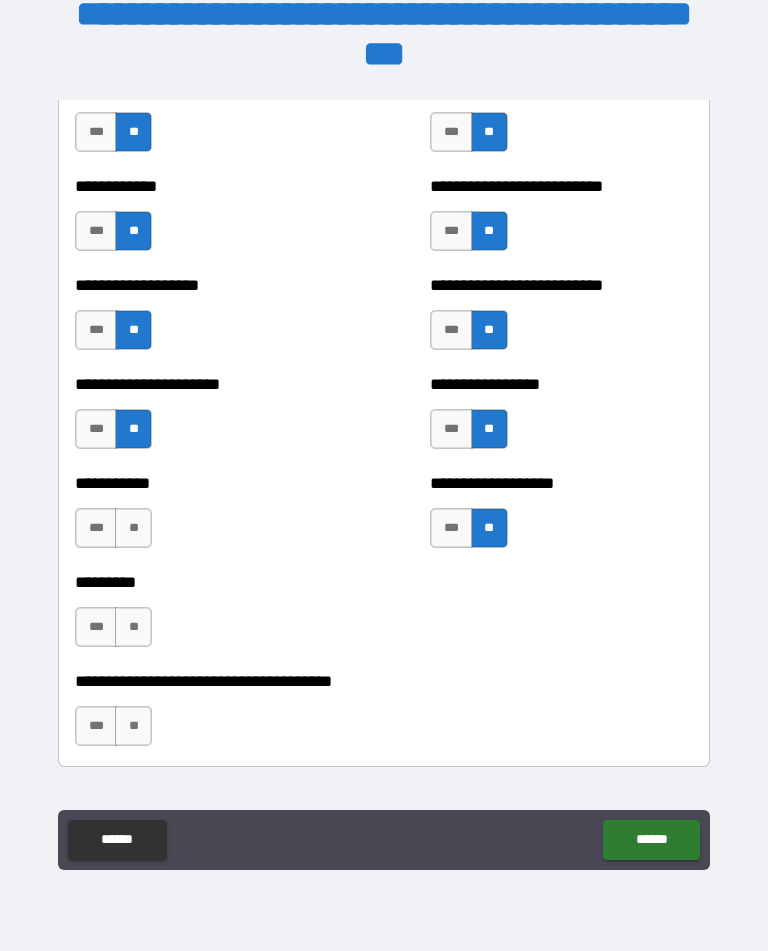 click on "**" at bounding box center [133, 528] 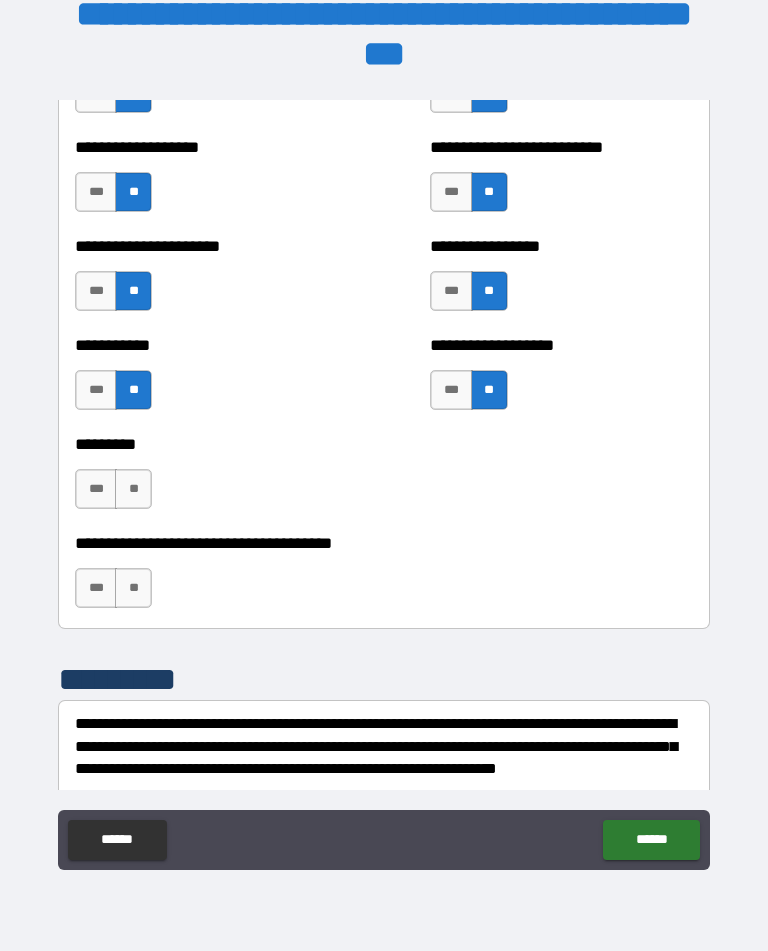 scroll, scrollTop: 5164, scrollLeft: 0, axis: vertical 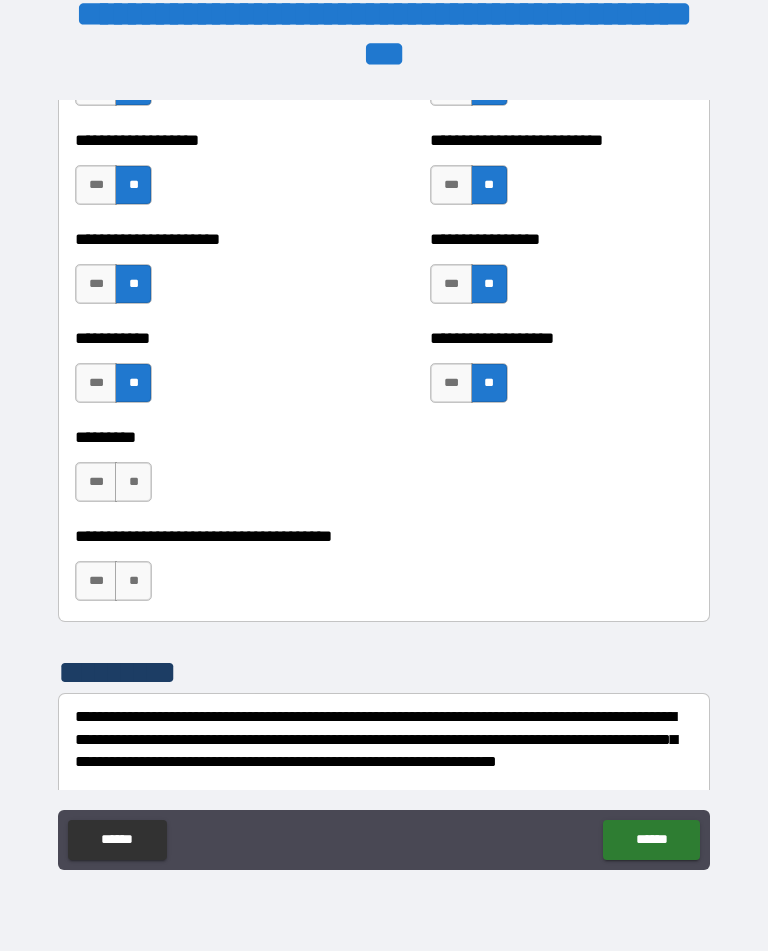 click on "**" at bounding box center (133, 482) 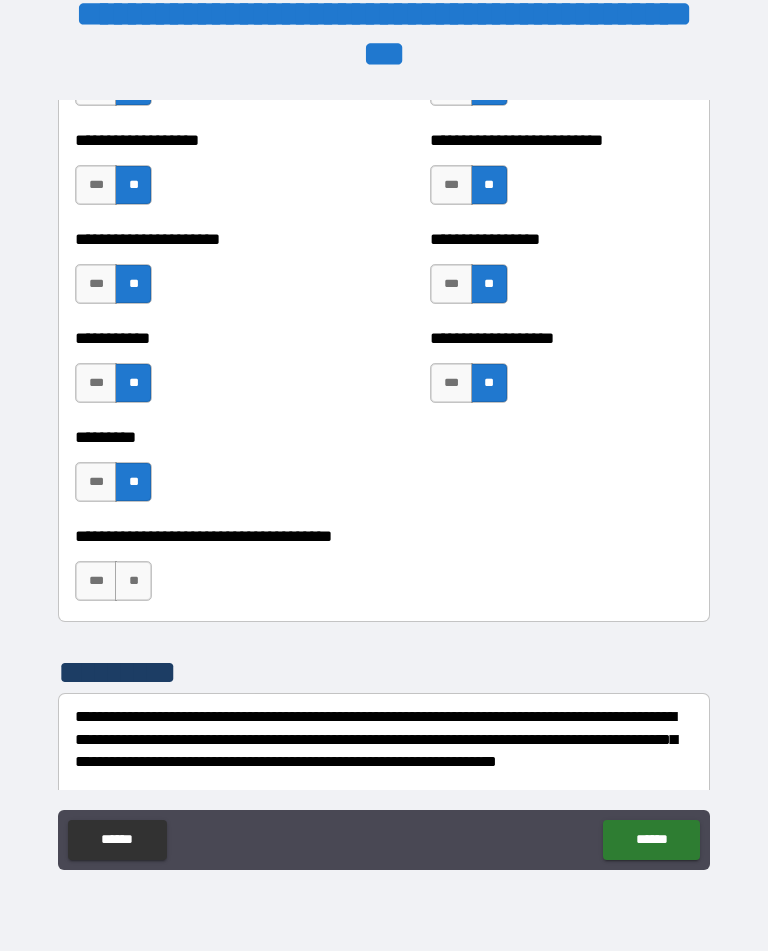 click on "***" at bounding box center [96, 482] 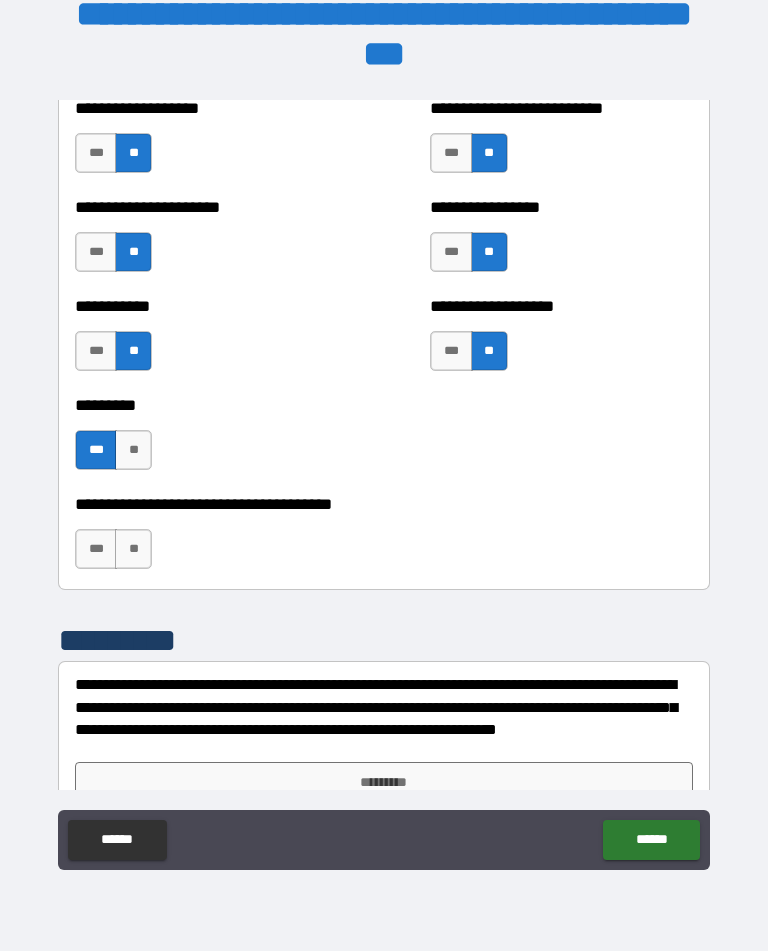 scroll, scrollTop: 5197, scrollLeft: 0, axis: vertical 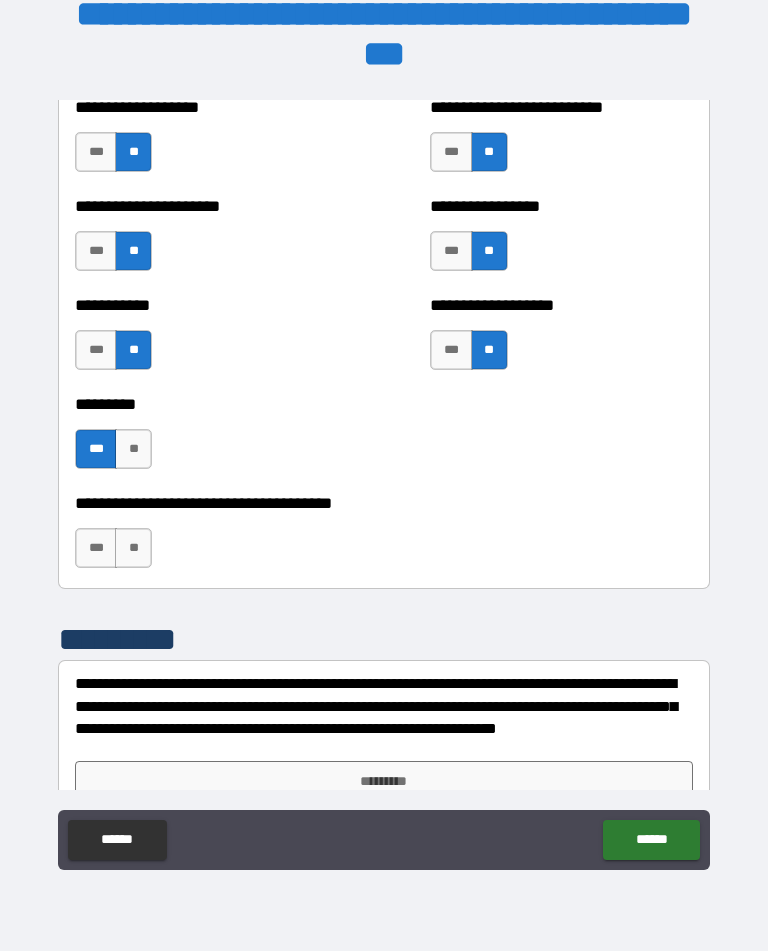 click on "**" at bounding box center [133, 548] 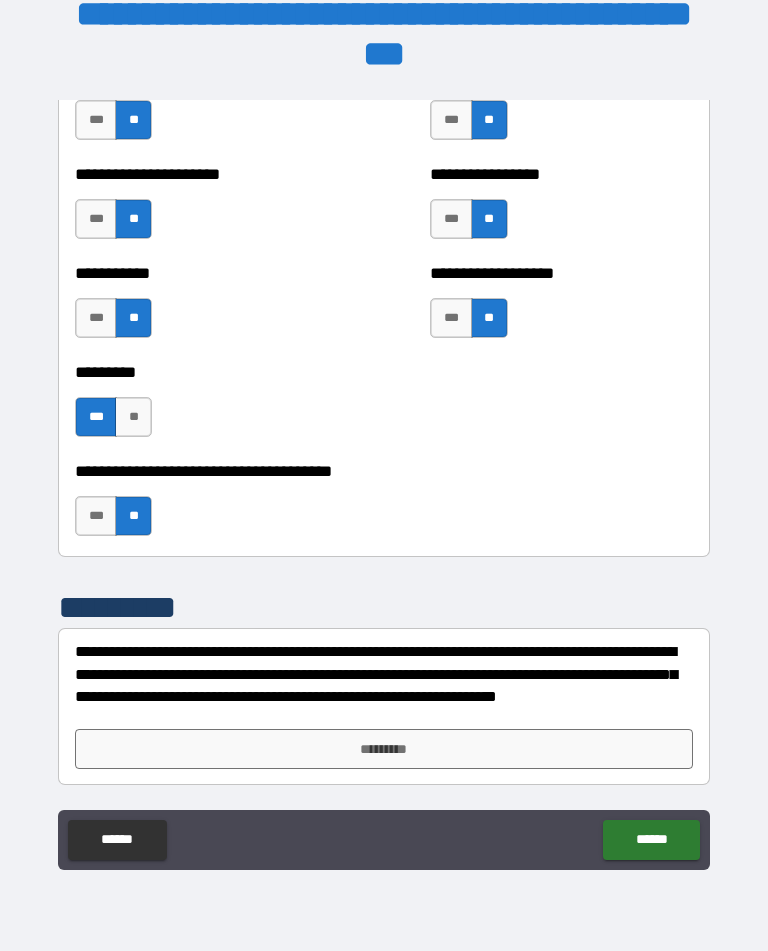 scroll, scrollTop: 5229, scrollLeft: 0, axis: vertical 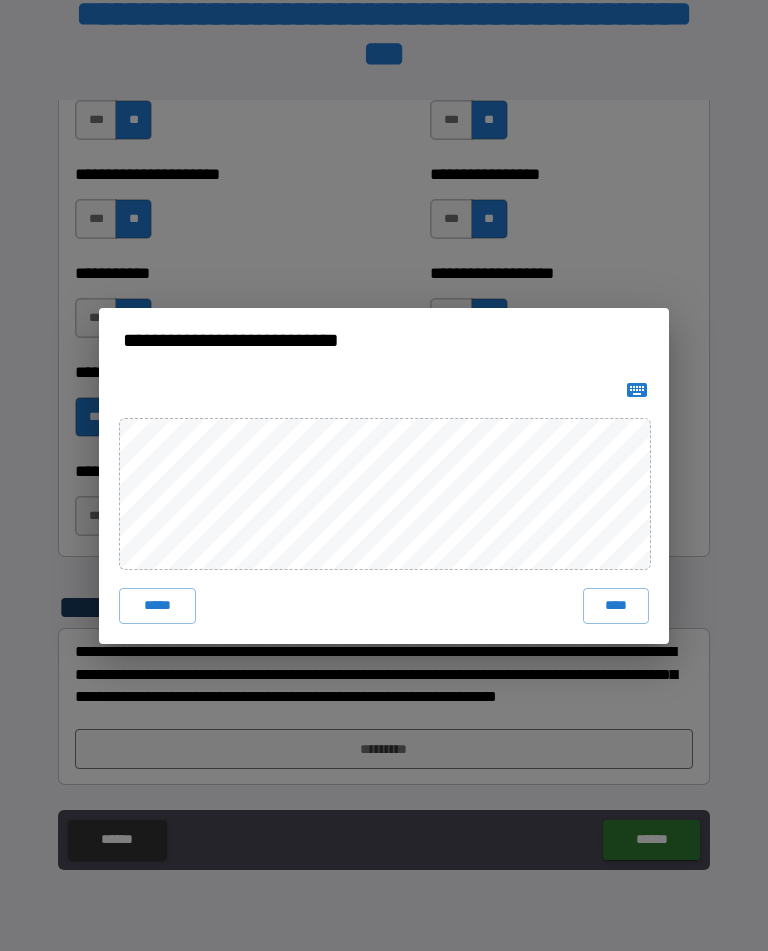 click on "****" at bounding box center (616, 606) 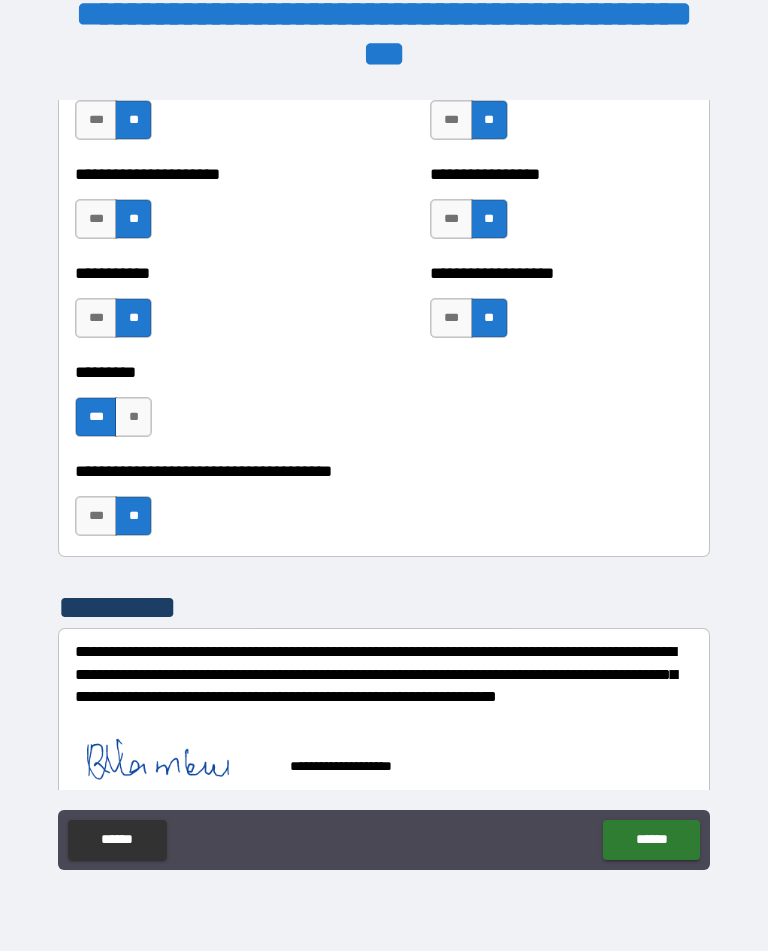 click on "******" at bounding box center (651, 840) 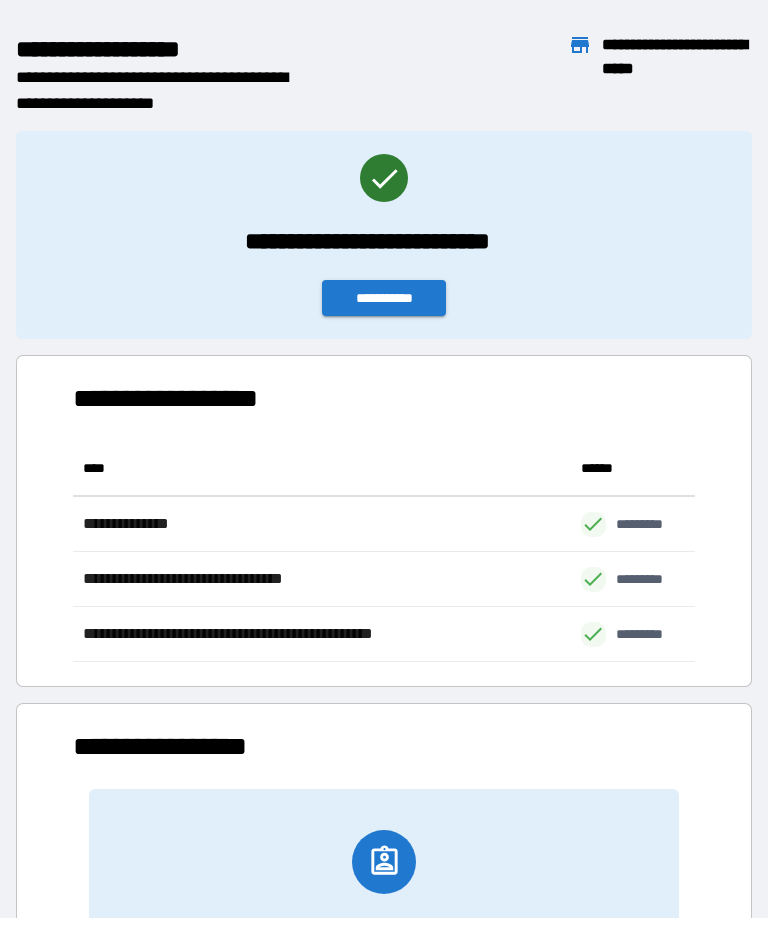 scroll, scrollTop: 1, scrollLeft: 1, axis: both 